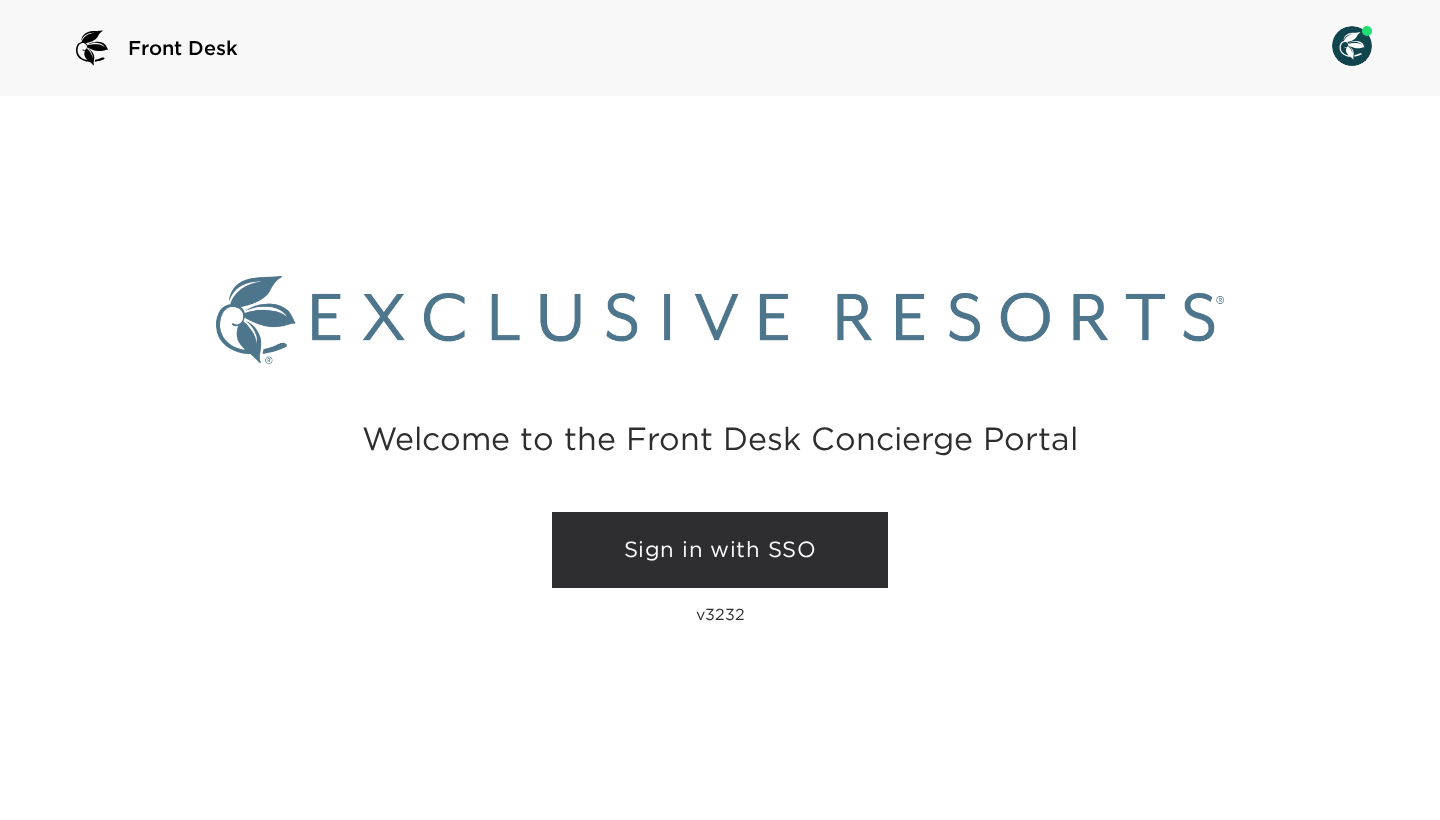 scroll, scrollTop: 0, scrollLeft: 0, axis: both 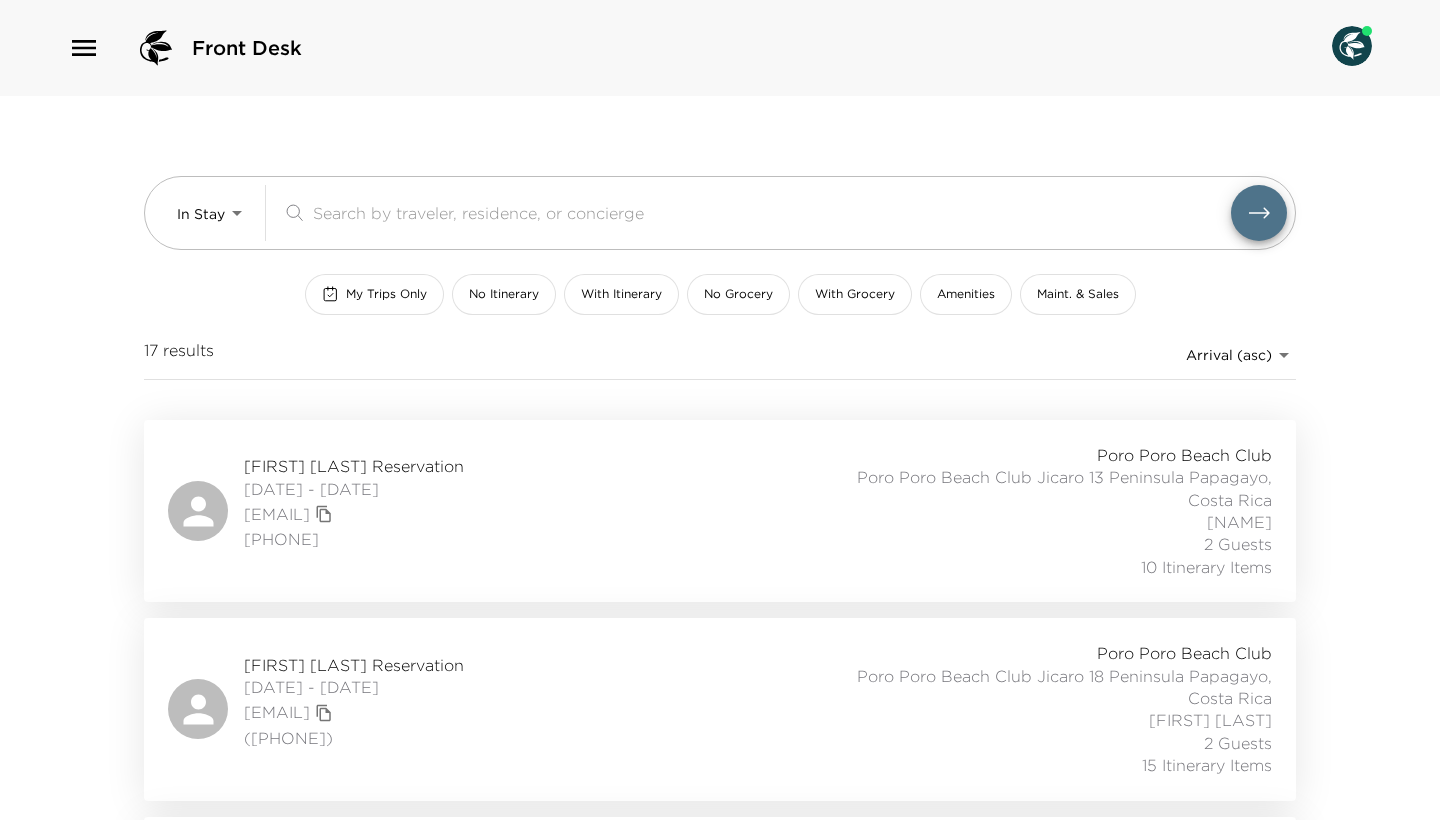 click 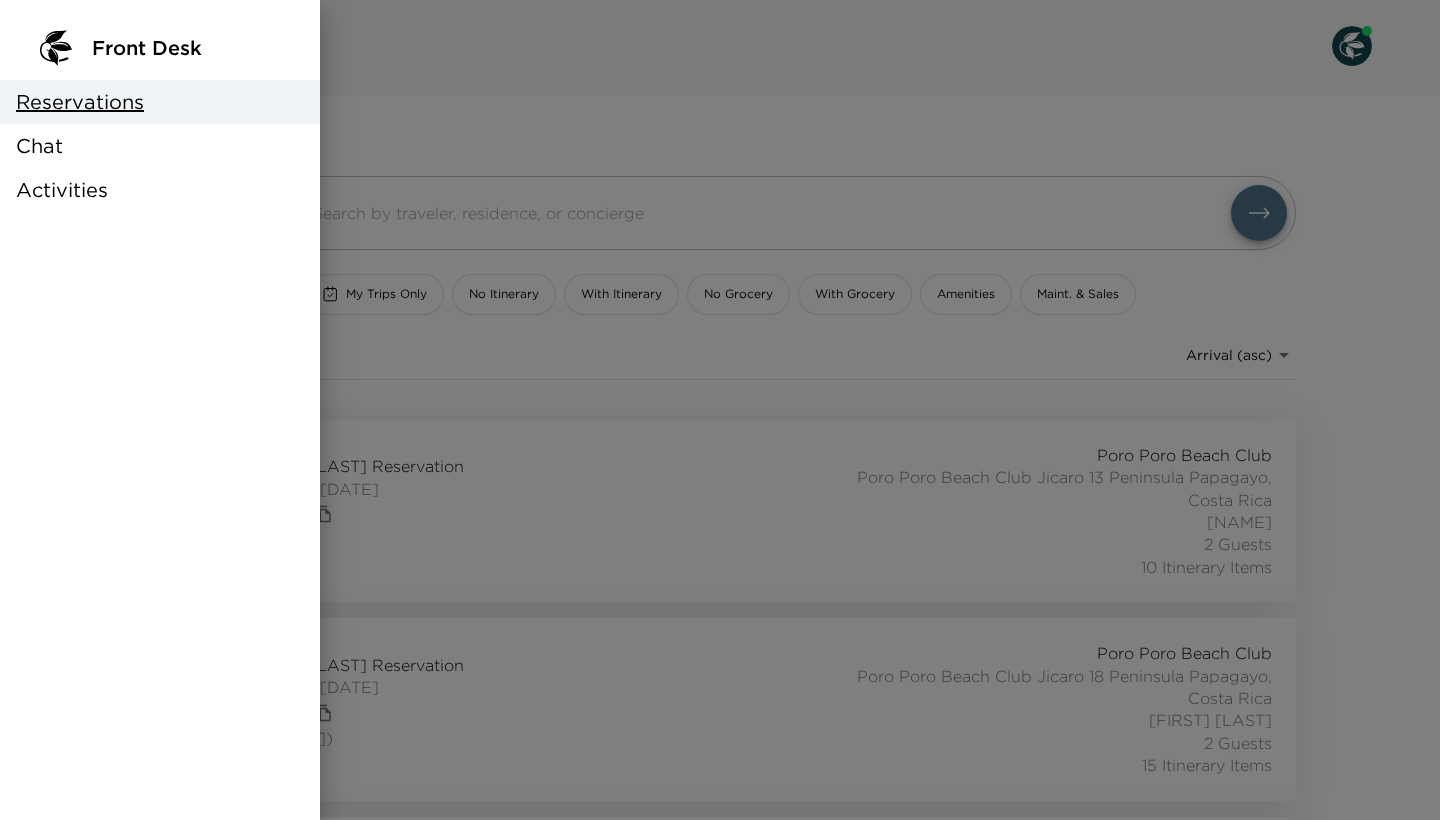 click on "Chat" at bounding box center [39, 146] 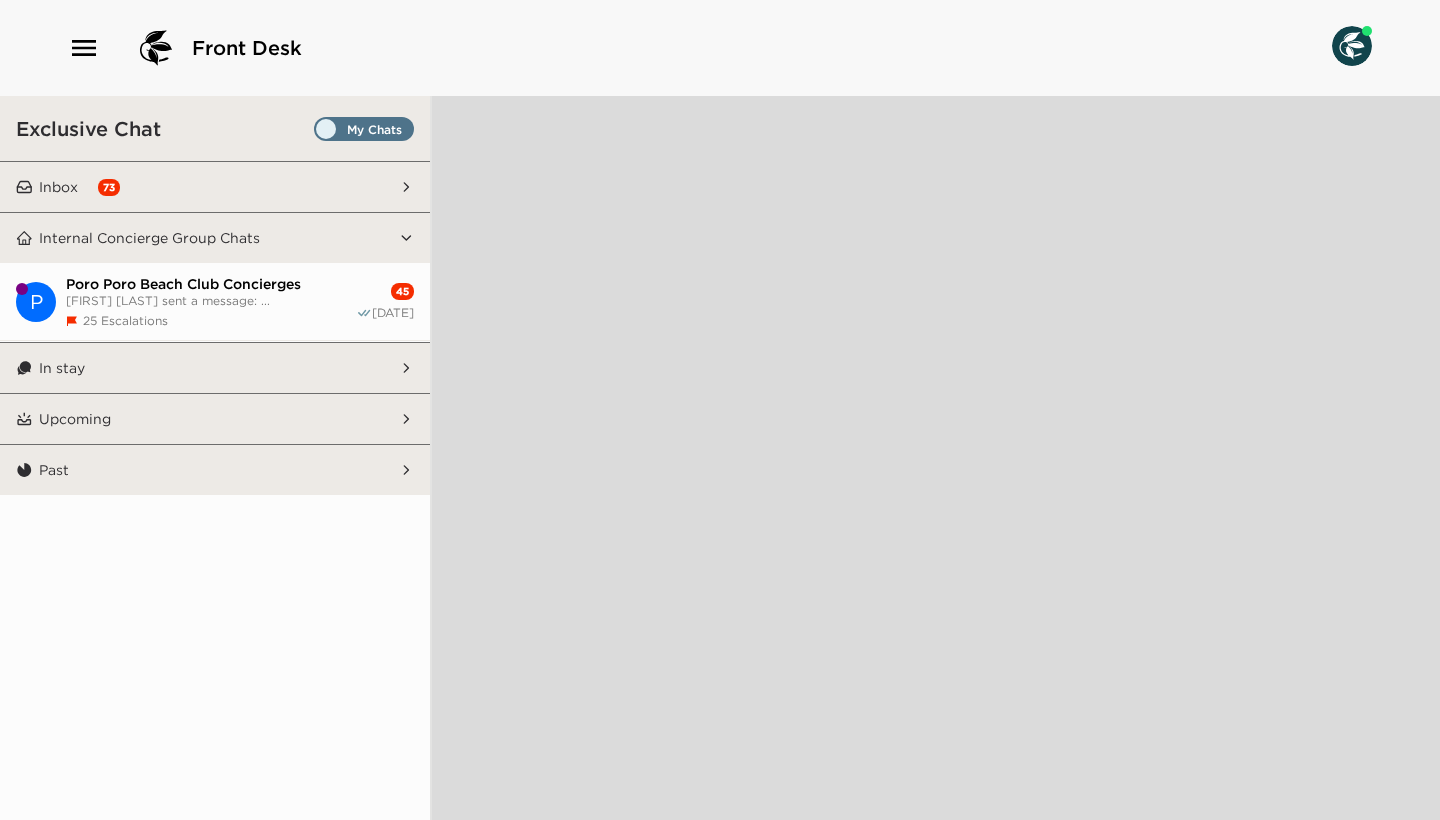 click on "Inbox 73" at bounding box center [216, 187] 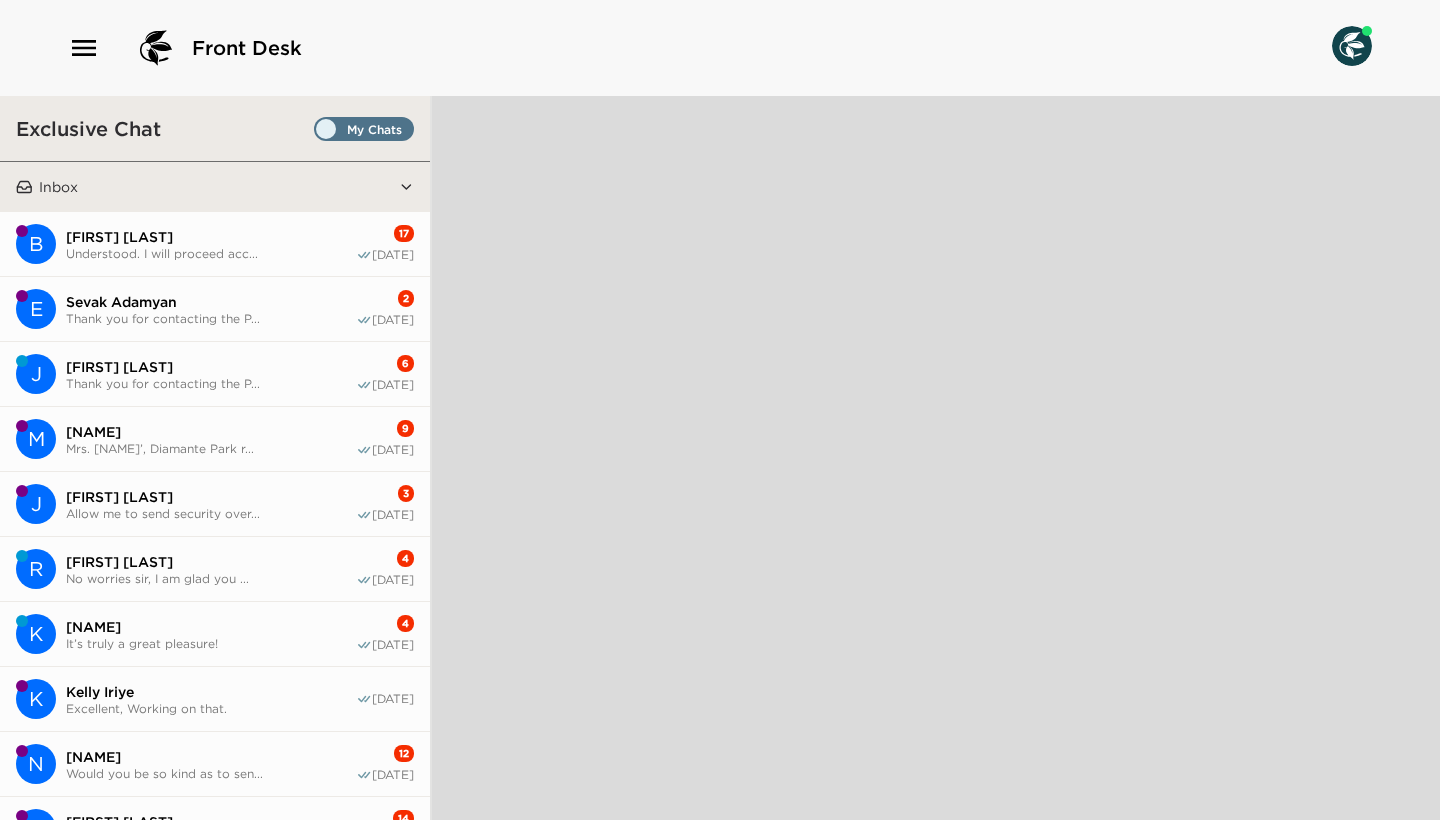 click on "[FIRST] [LAST] Understood. I will proceed acc... [TIME] [DATE]" at bounding box center [215, 244] 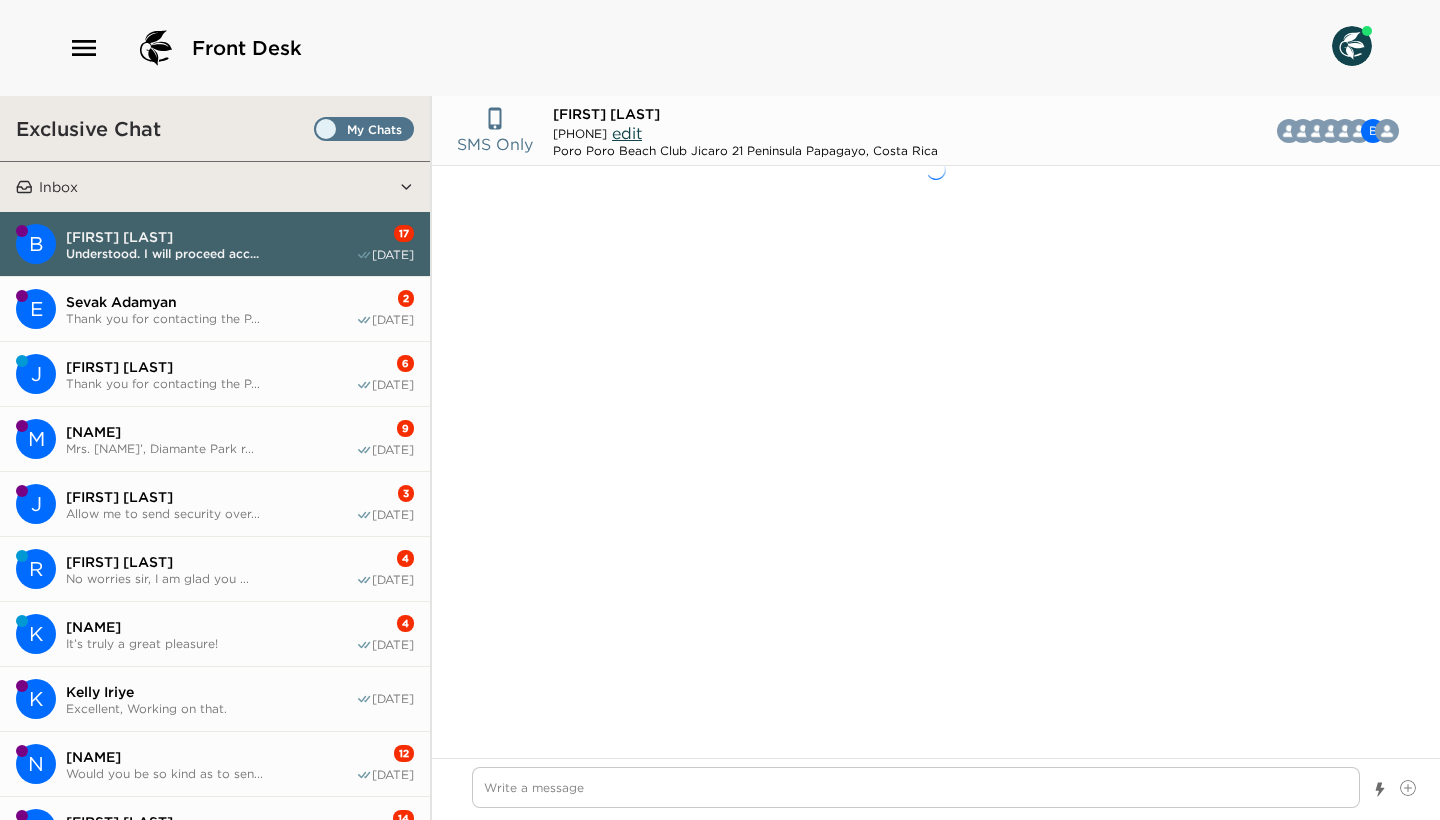 type on "(314) 799-4040" 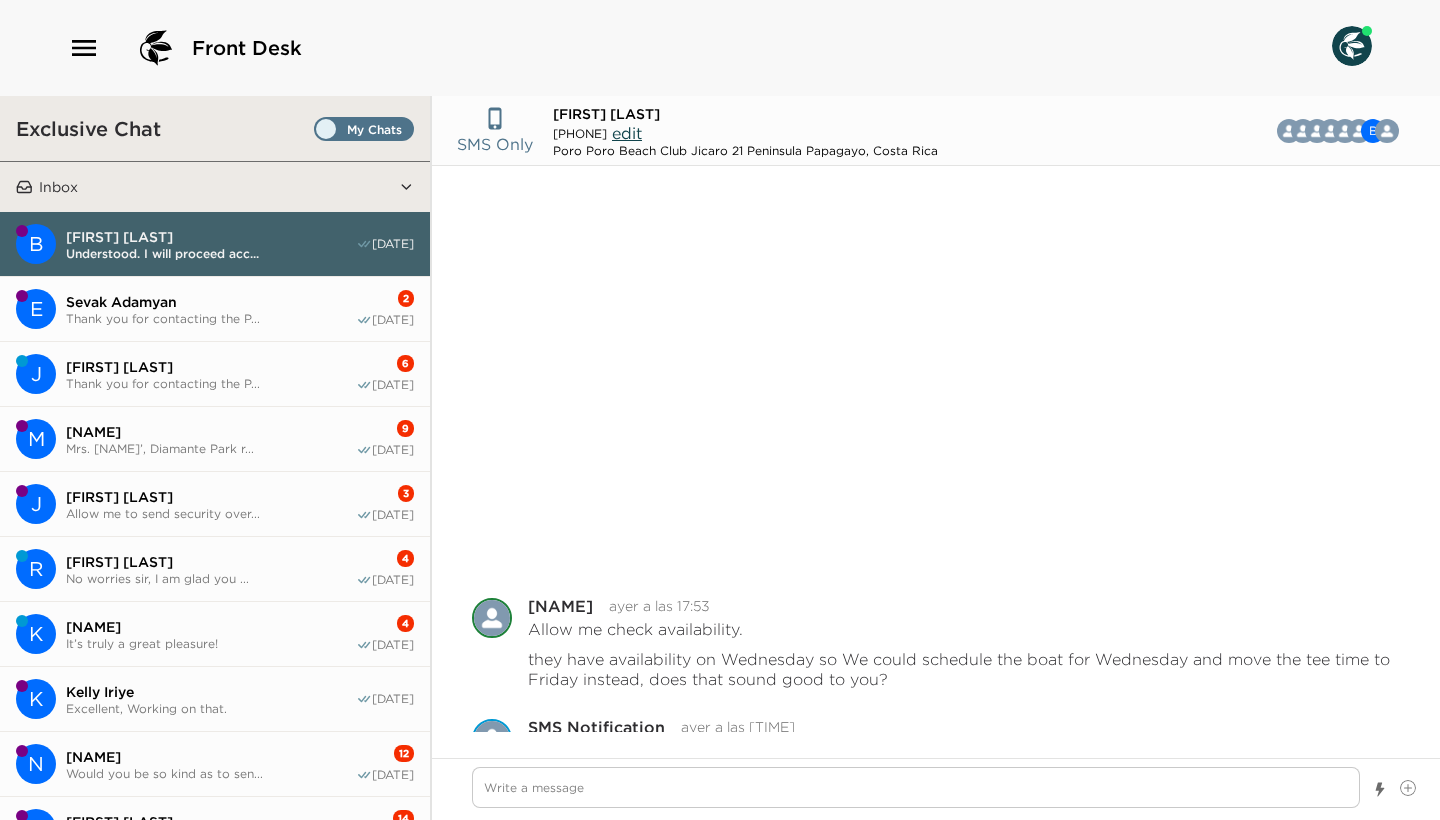 scroll, scrollTop: 1865, scrollLeft: 0, axis: vertical 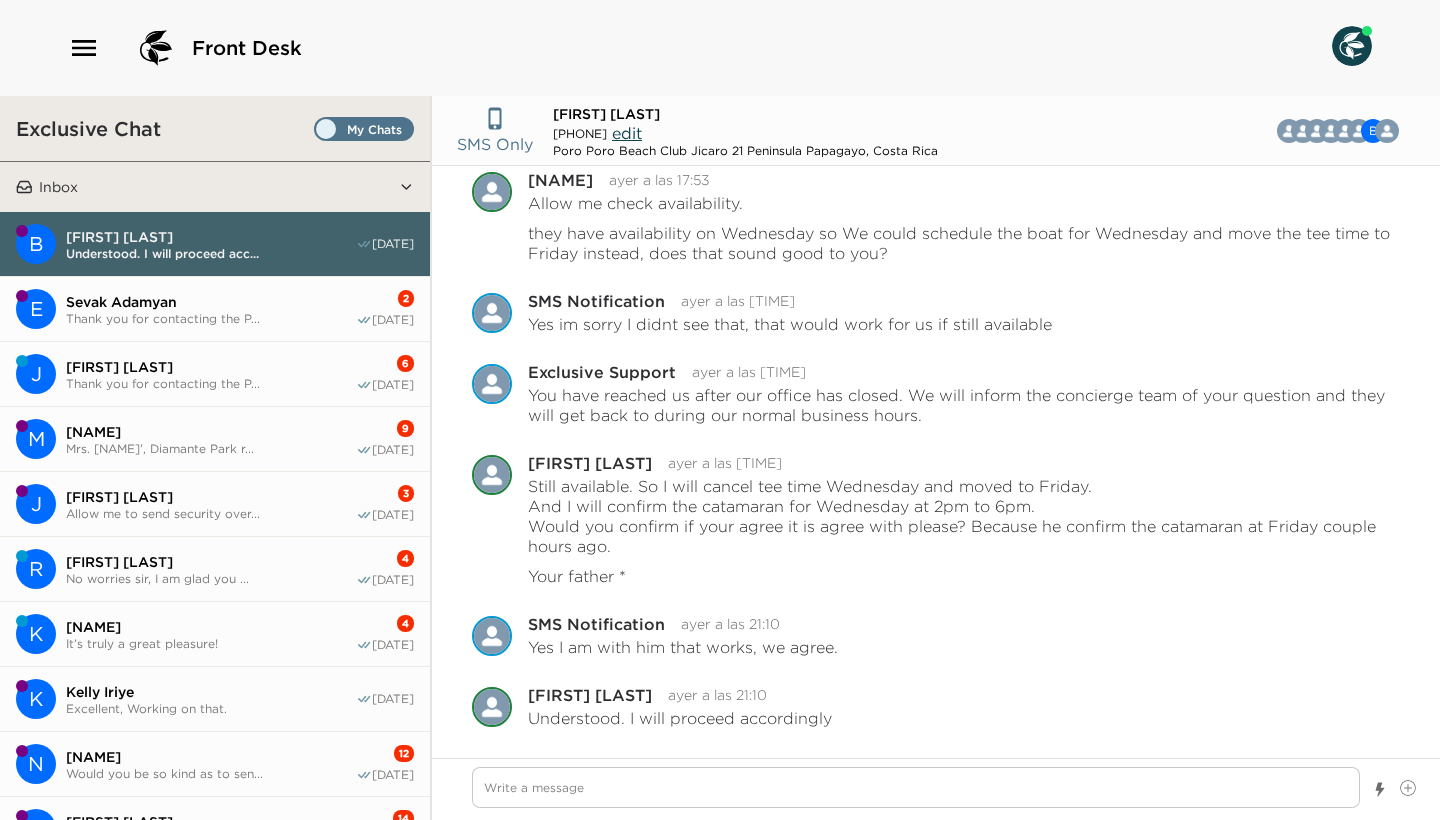 click on "Sevak Adamyan" at bounding box center [211, 302] 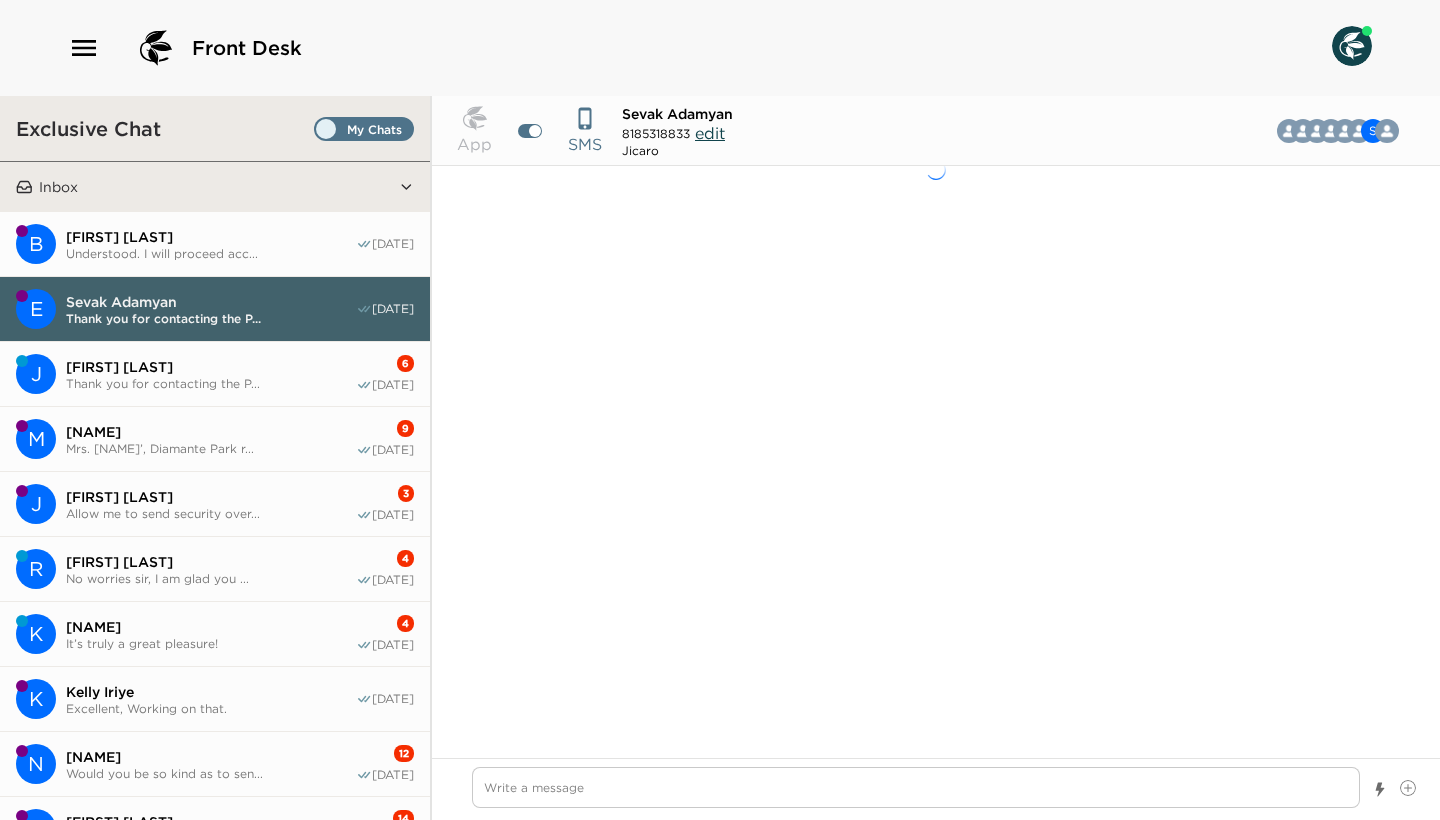 scroll, scrollTop: 2442, scrollLeft: 0, axis: vertical 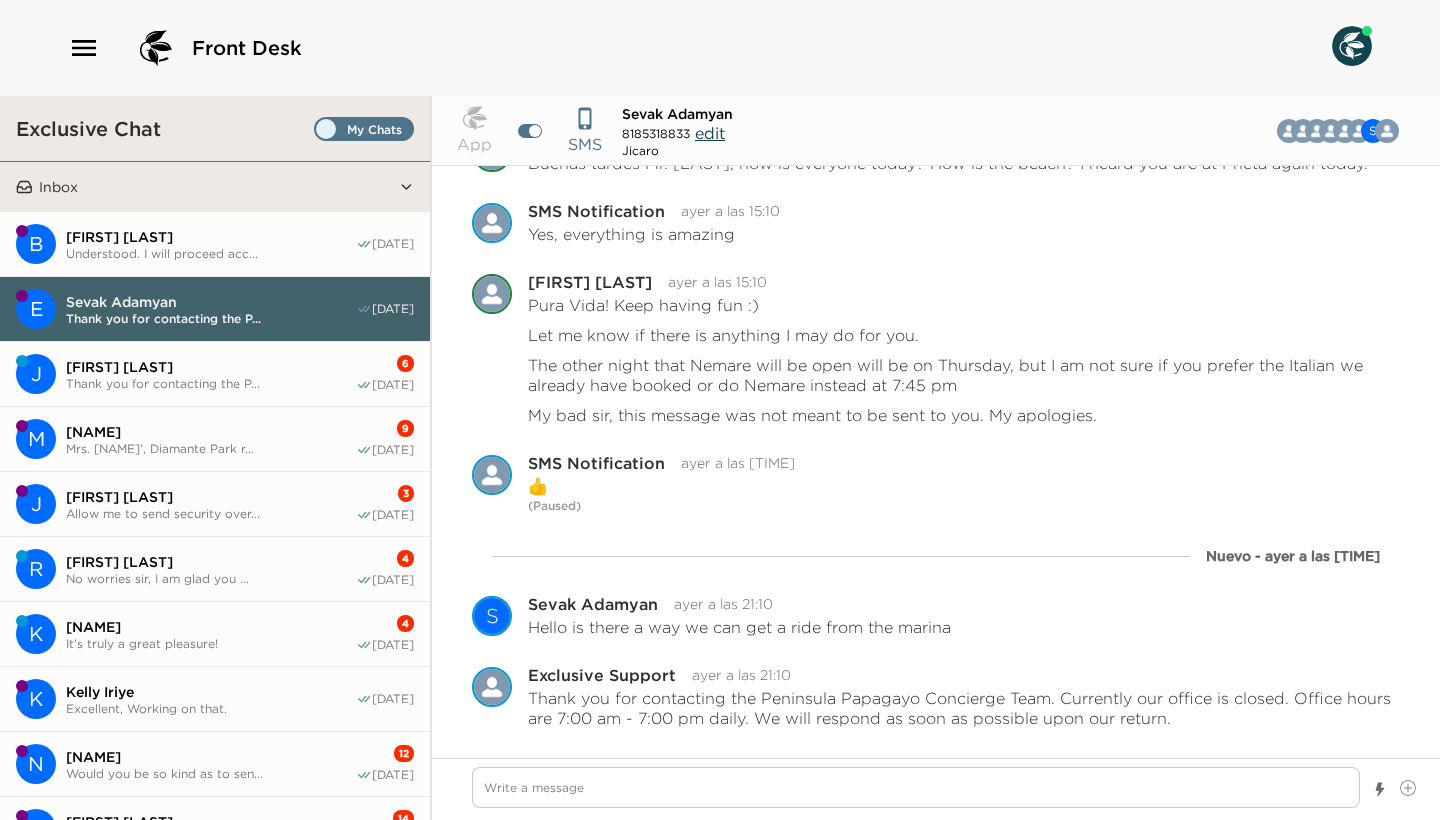 click on "[FIRST] [LAST]" at bounding box center (211, 367) 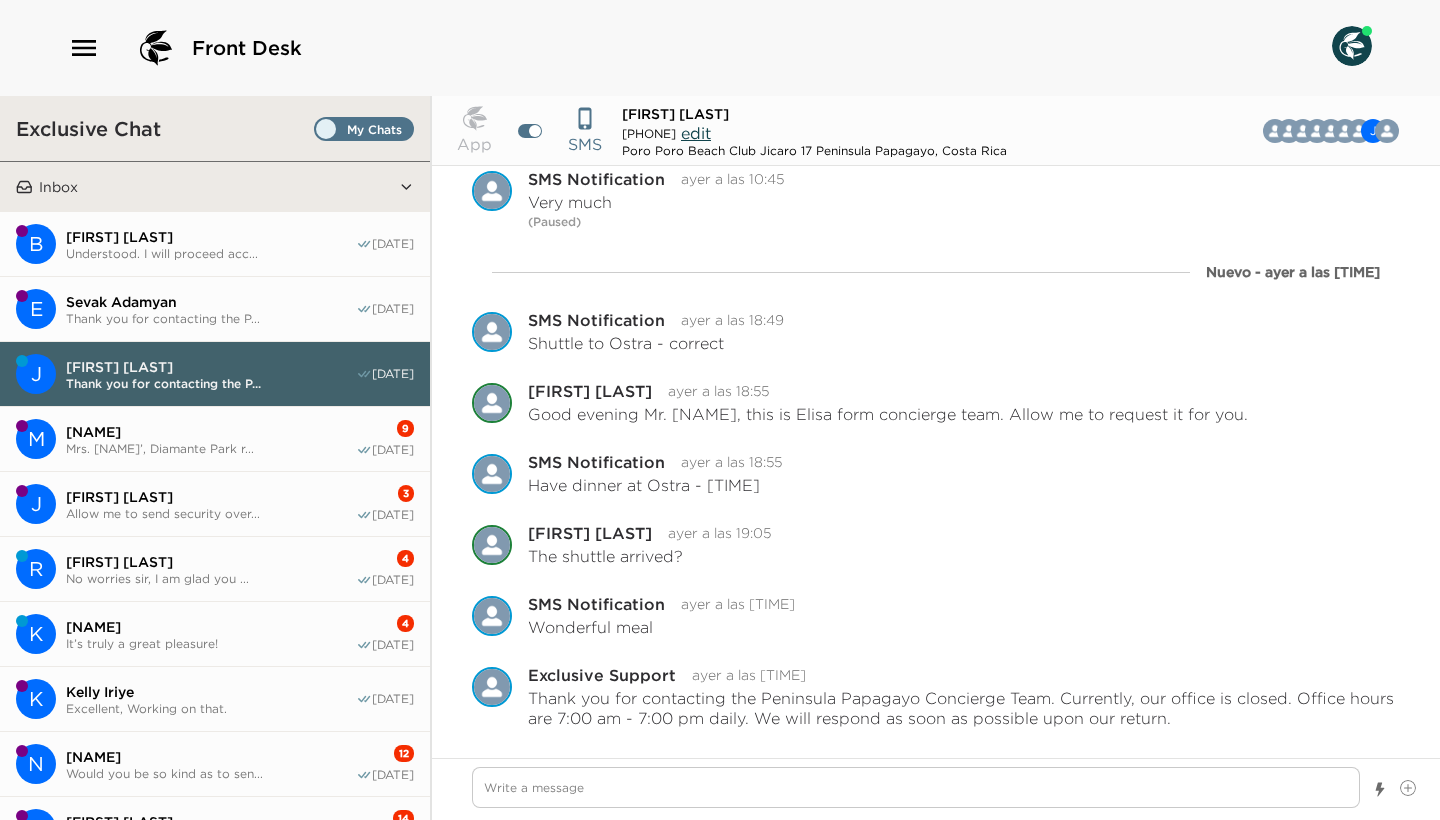 scroll, scrollTop: 2973, scrollLeft: 0, axis: vertical 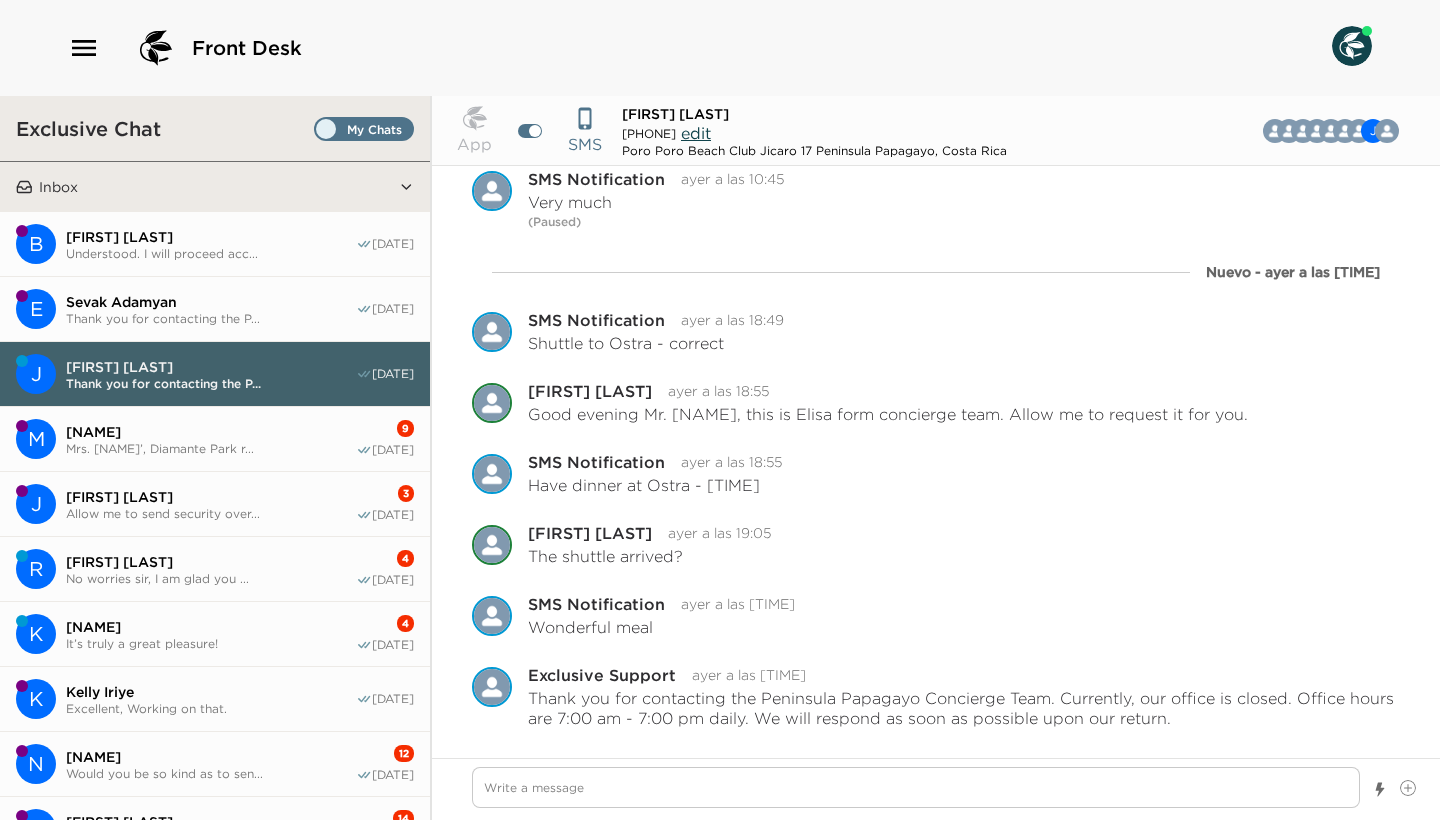 click on "Mrs. [NAME]’, Diamante Park r..." at bounding box center (211, 448) 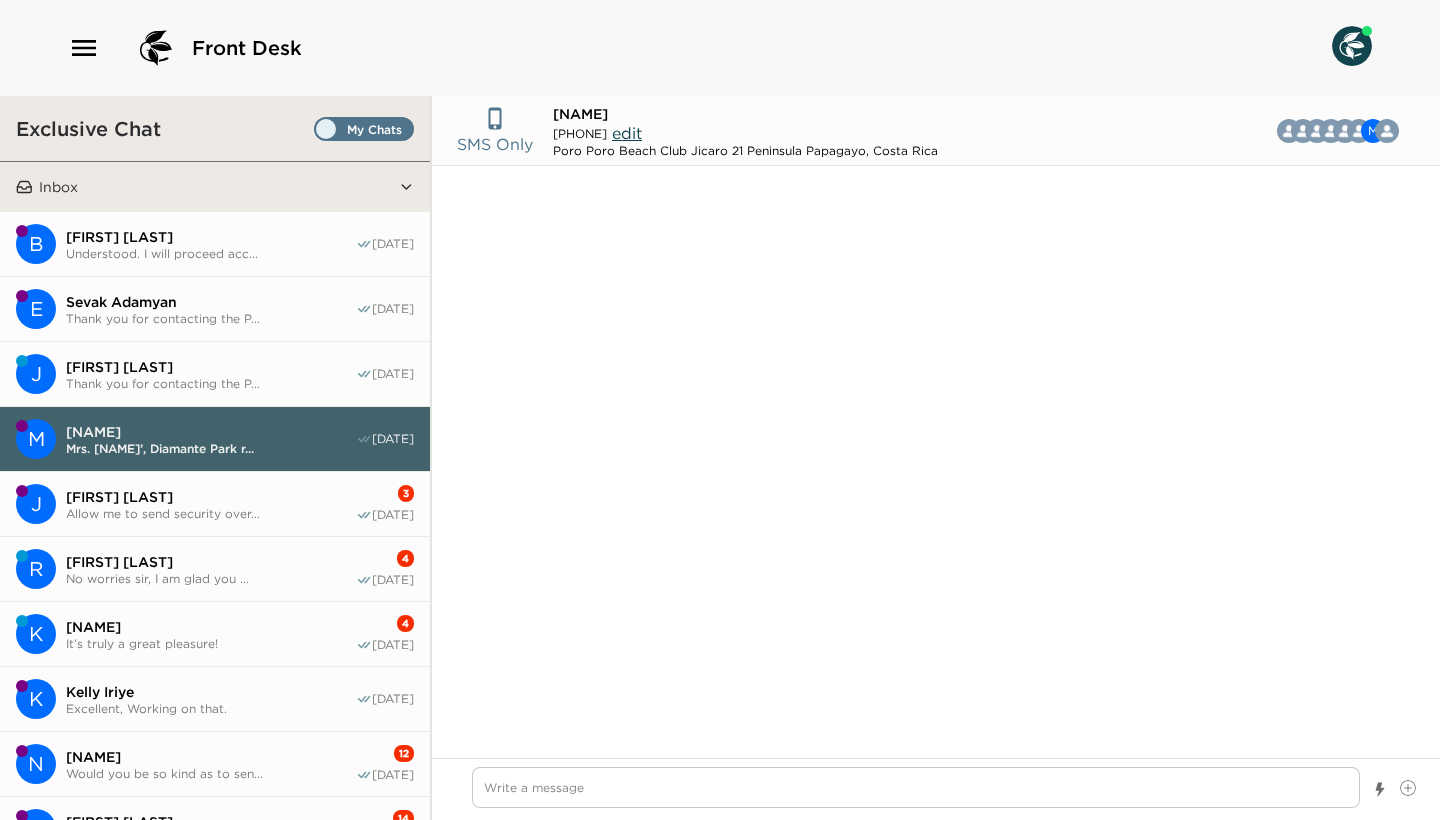 scroll, scrollTop: 3906, scrollLeft: 0, axis: vertical 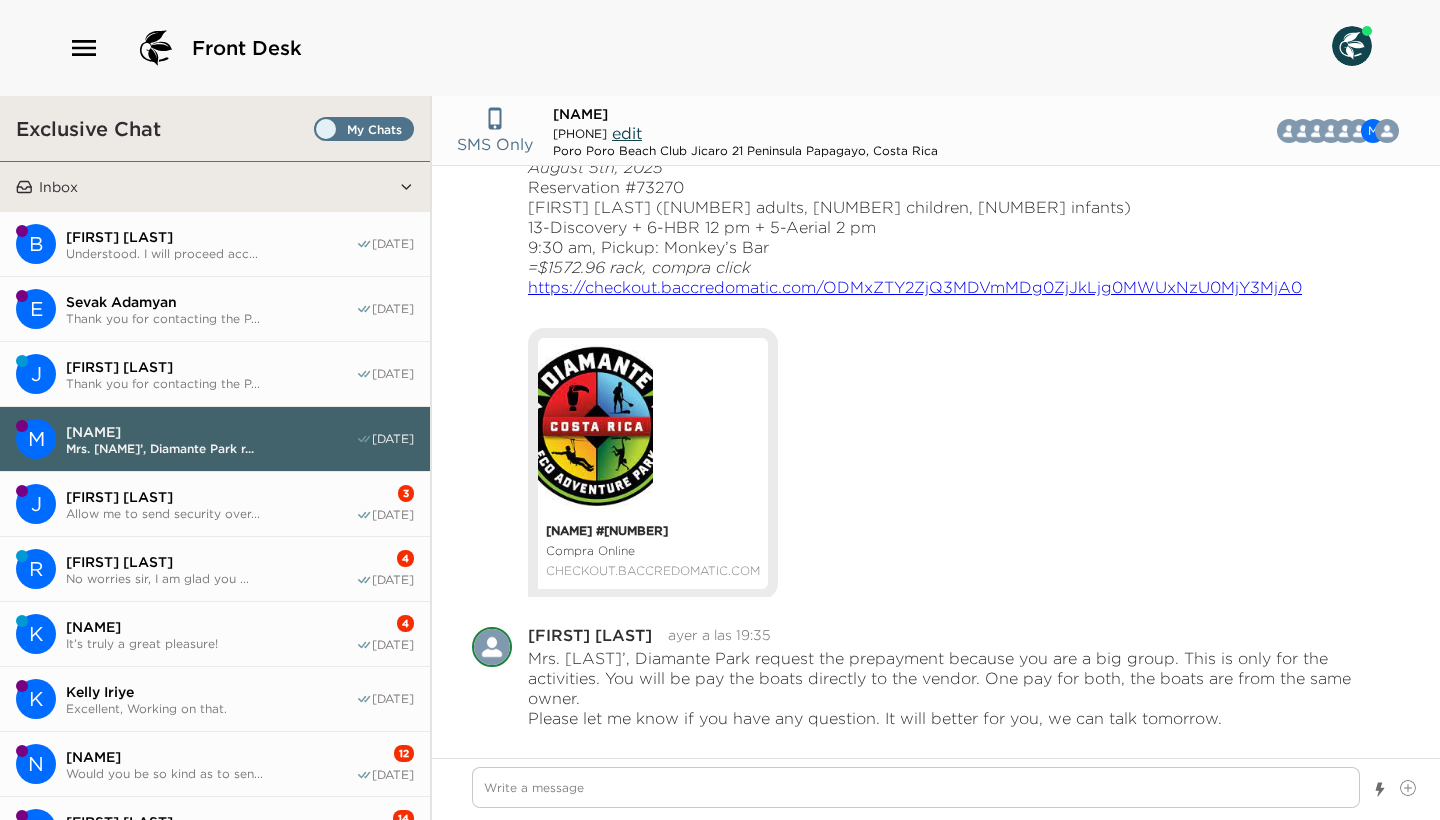 click on "[FIRST] [LAST]" at bounding box center [211, 497] 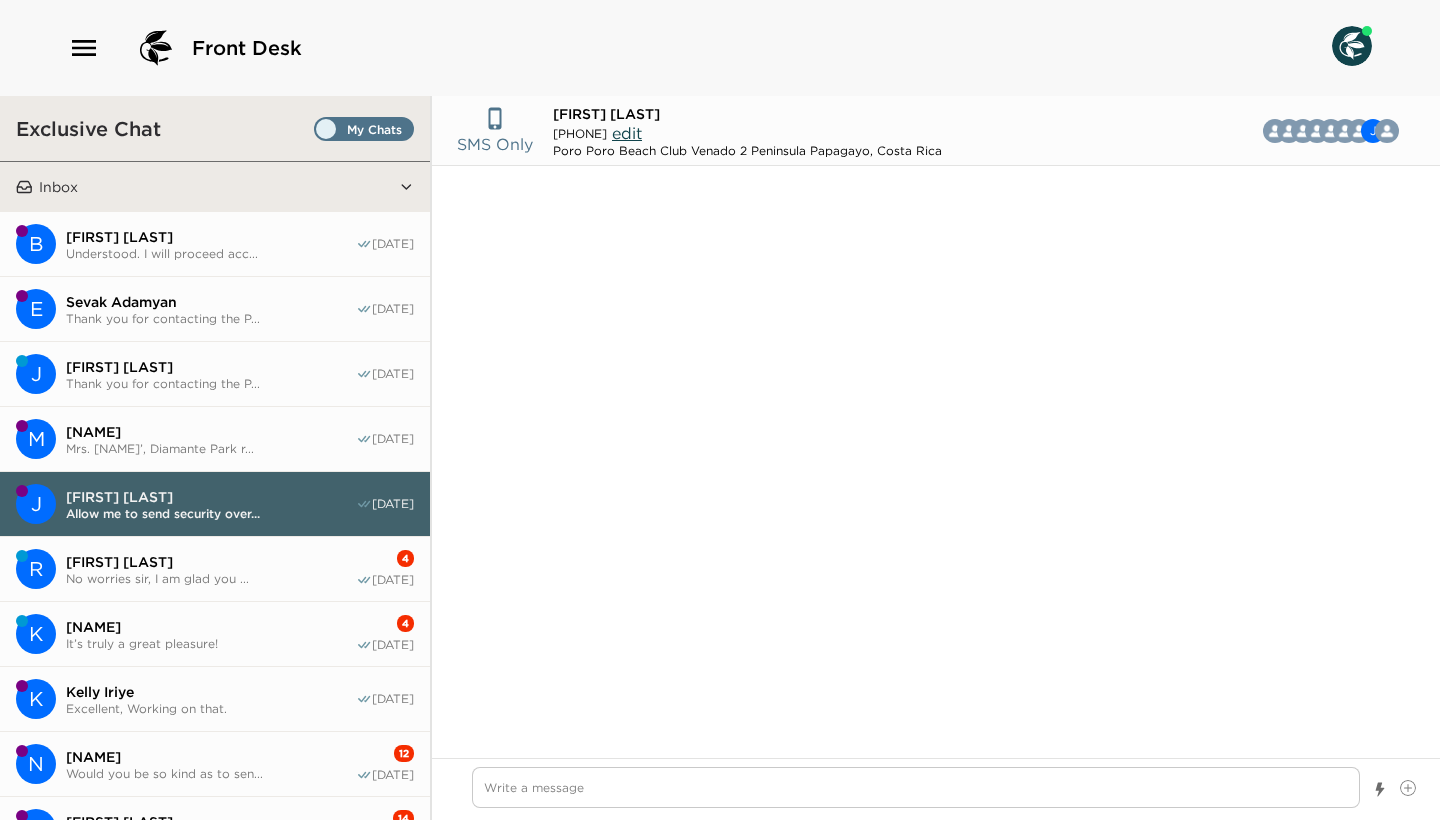 scroll, scrollTop: 4091, scrollLeft: 0, axis: vertical 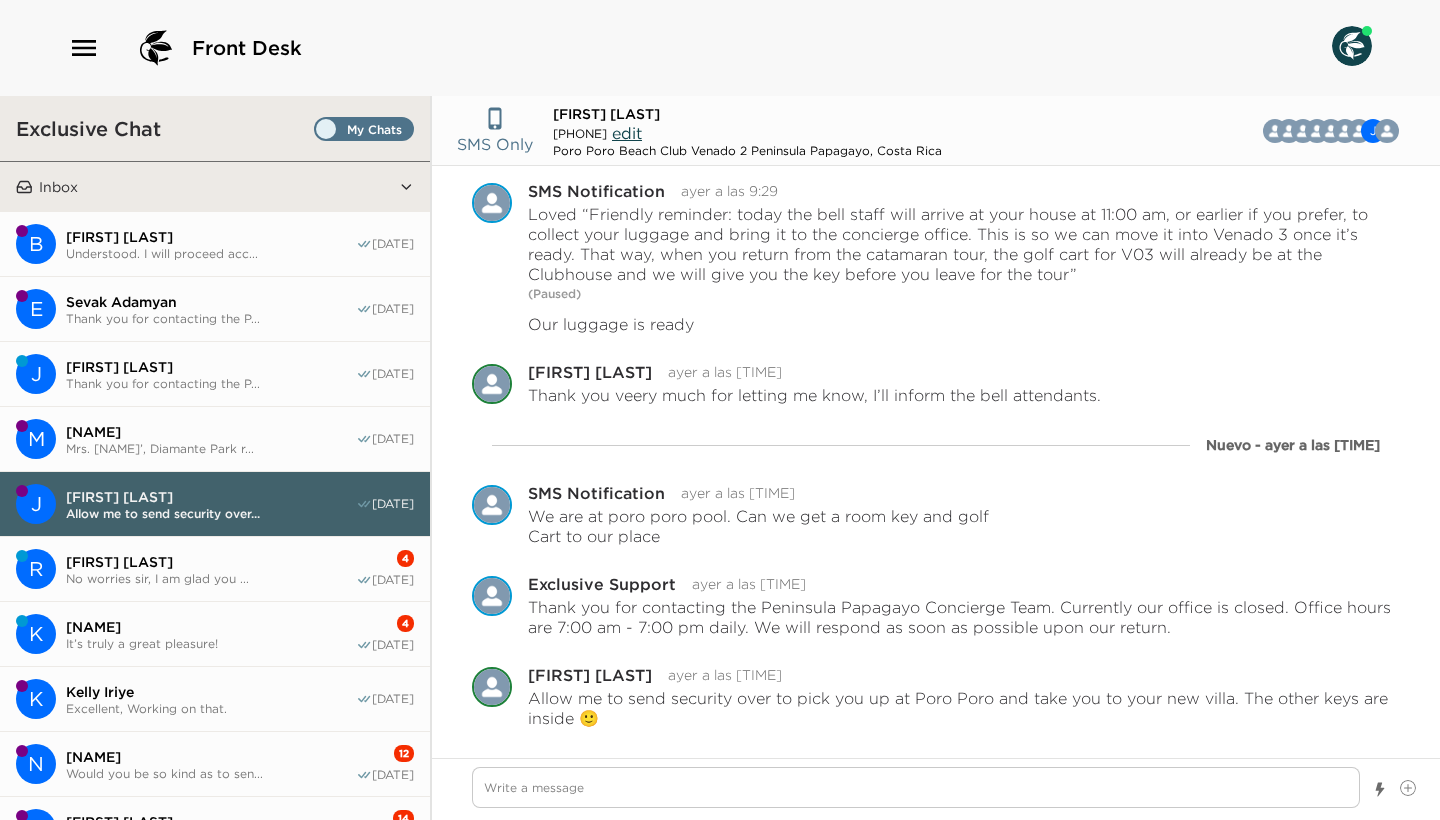 click on "No worries sir, I am glad you ..." at bounding box center (211, 578) 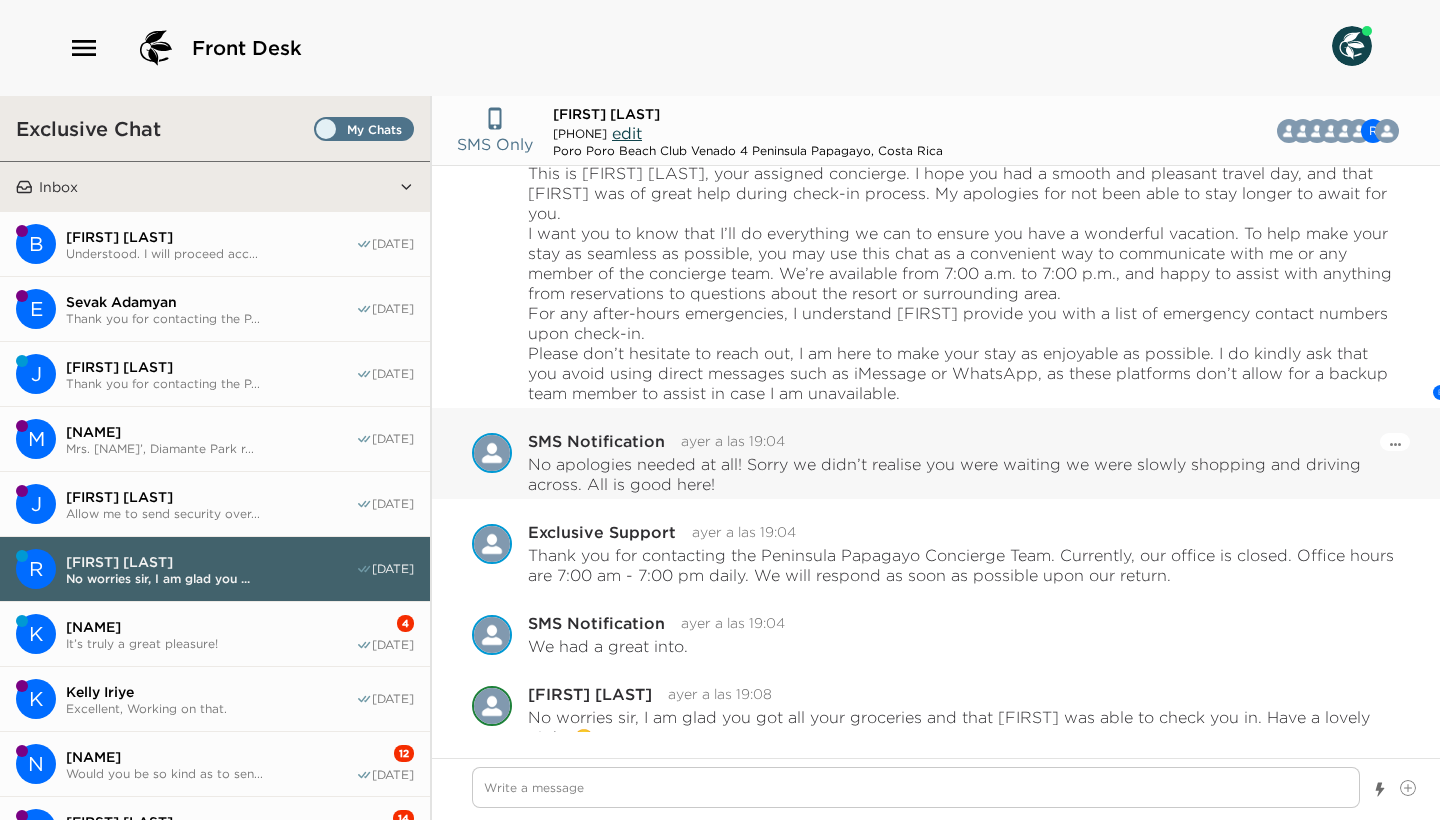 scroll, scrollTop: 118, scrollLeft: 0, axis: vertical 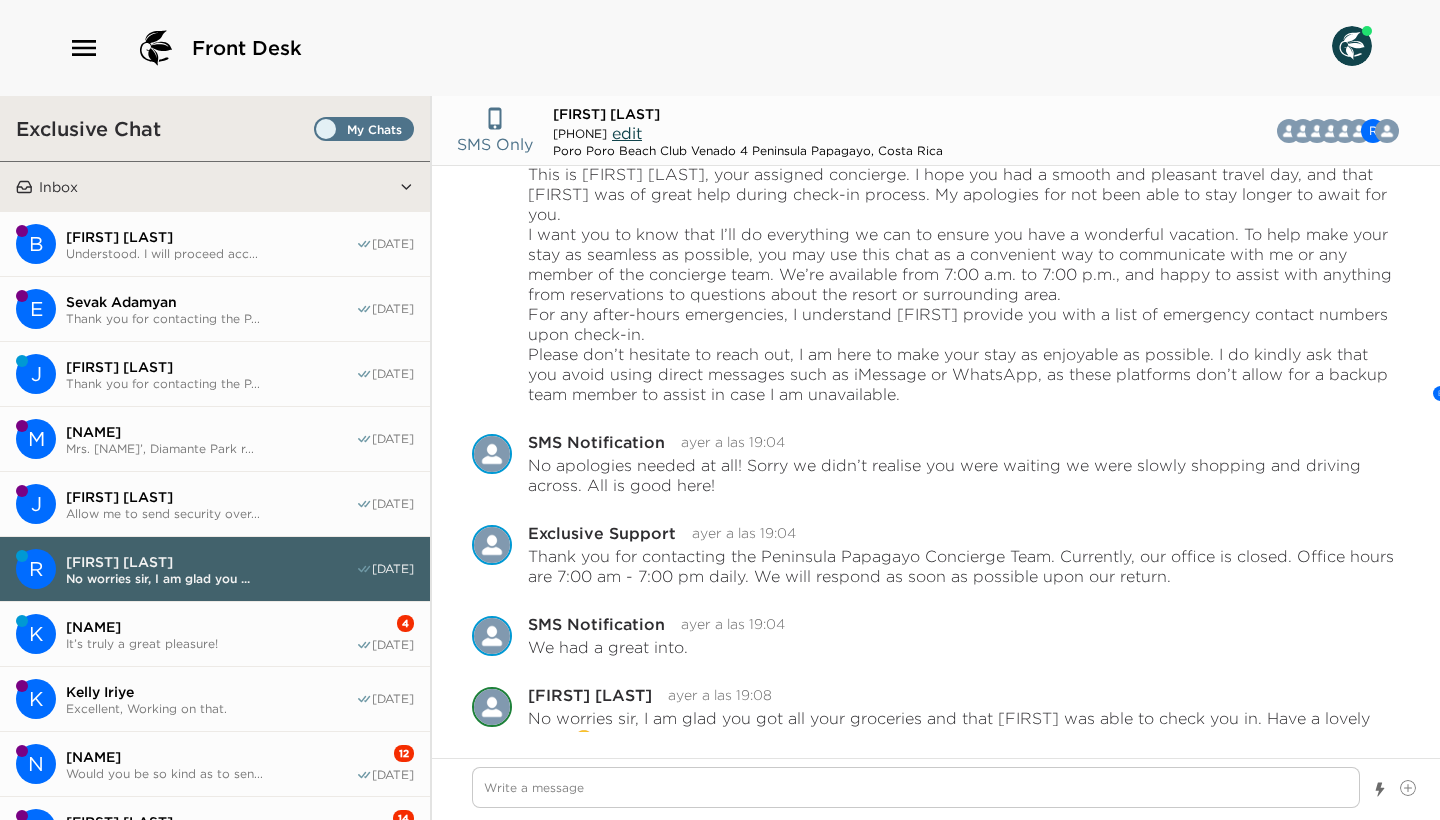 click on "It’s truly a great pleasure!" at bounding box center (211, 643) 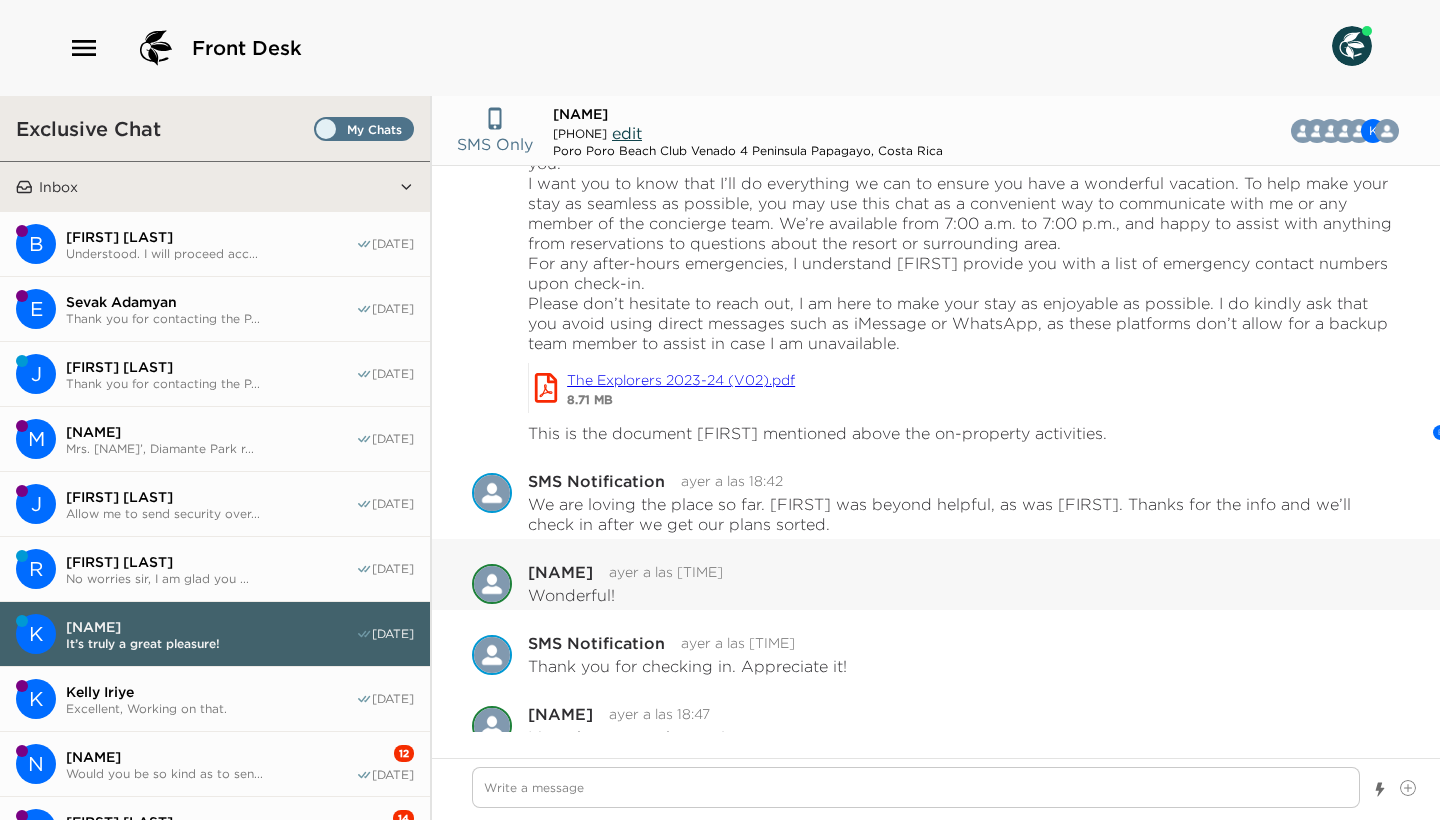 scroll, scrollTop: 168, scrollLeft: 0, axis: vertical 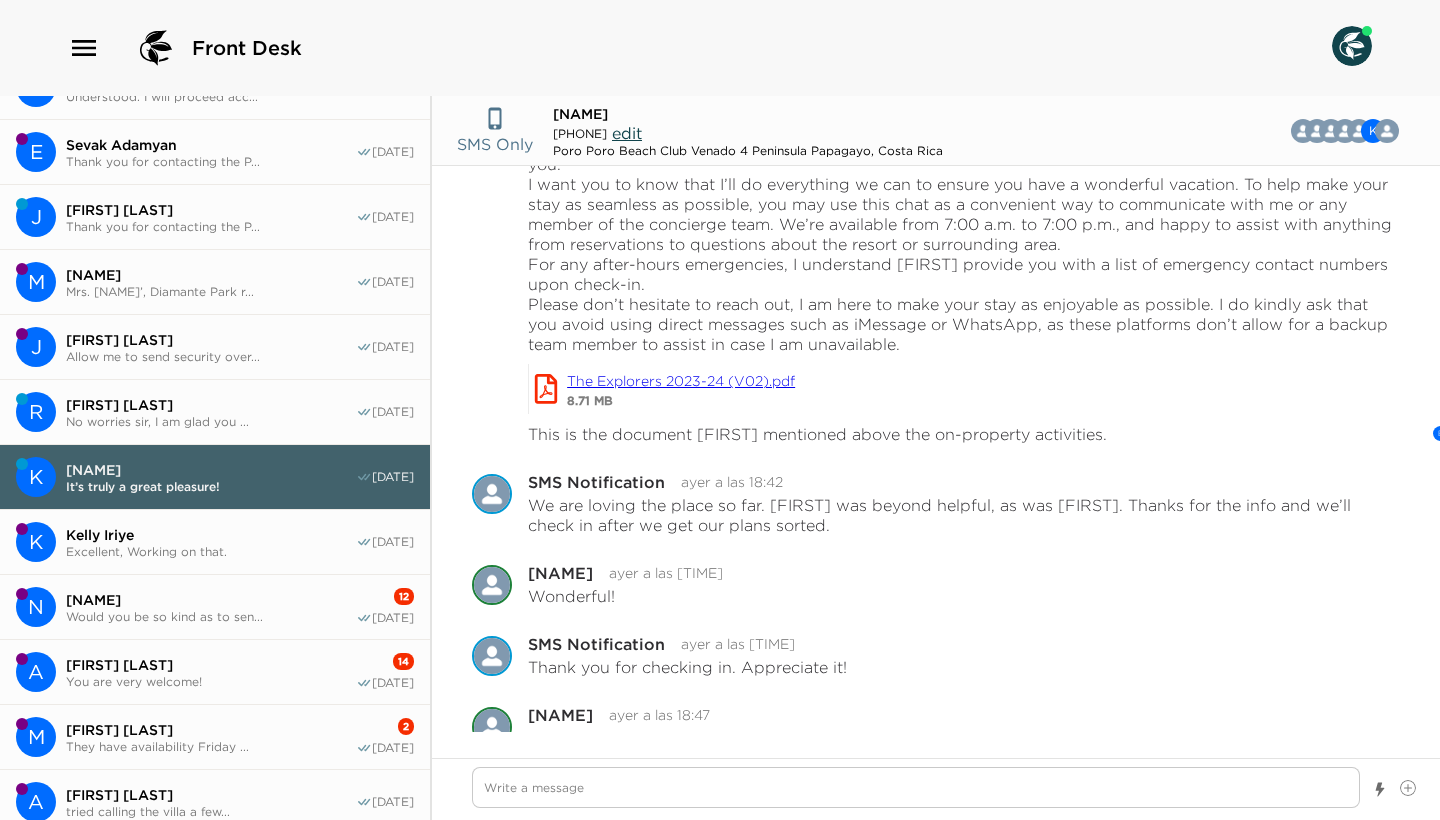 click on "You are very welcome!" at bounding box center [211, 681] 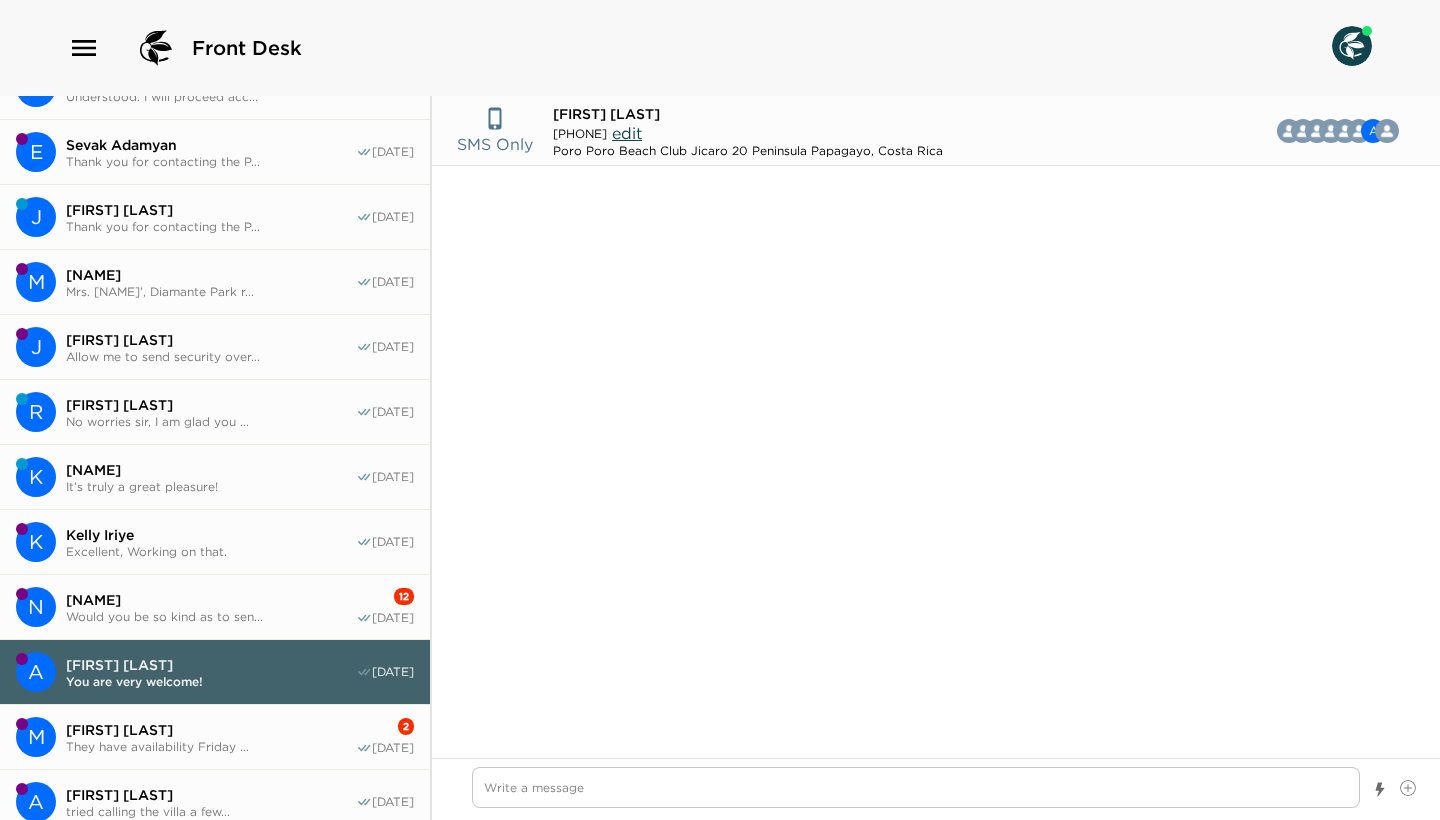 scroll, scrollTop: 3335, scrollLeft: 0, axis: vertical 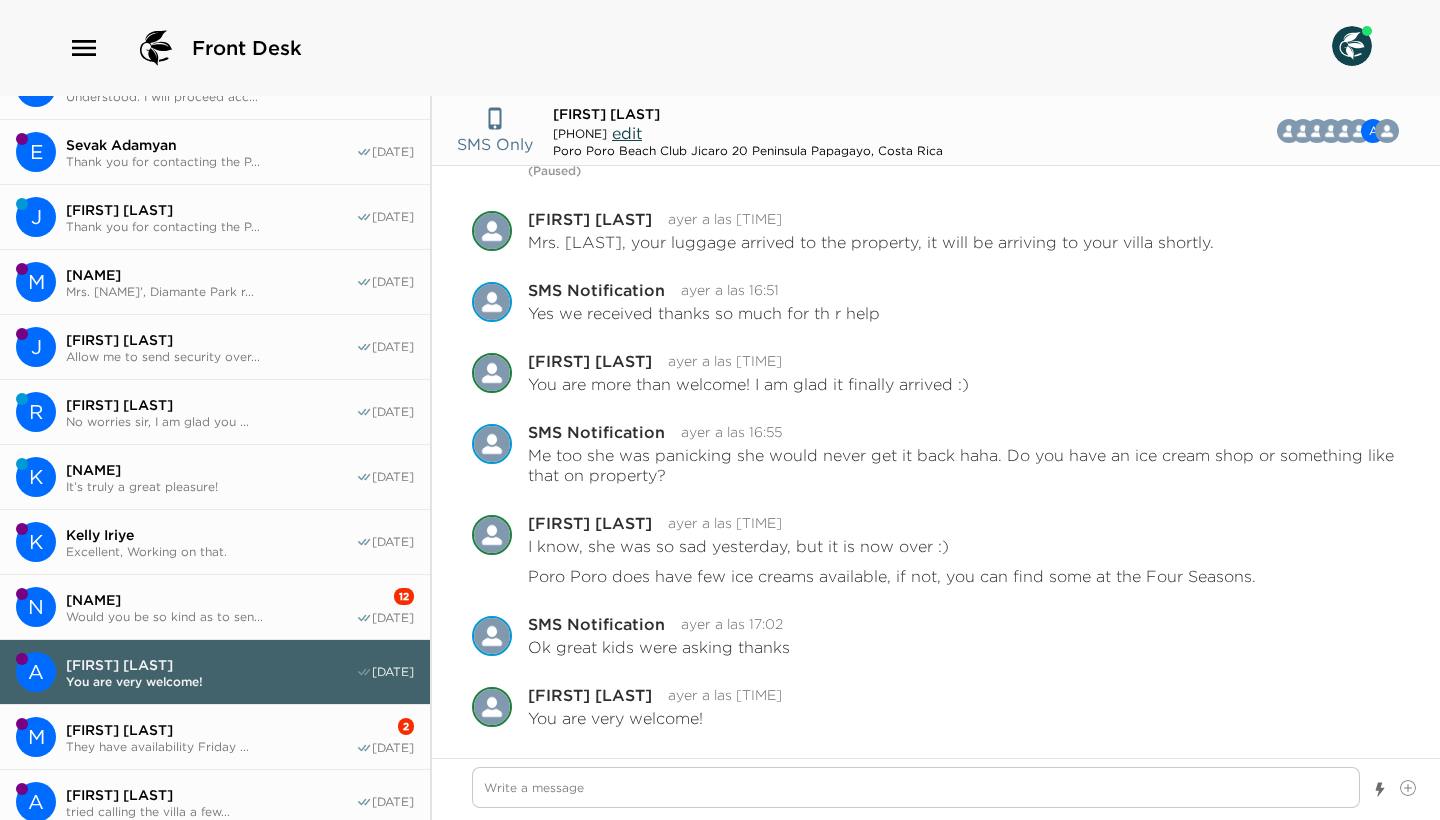 click on "[FIRST] [LAST]" at bounding box center (211, 730) 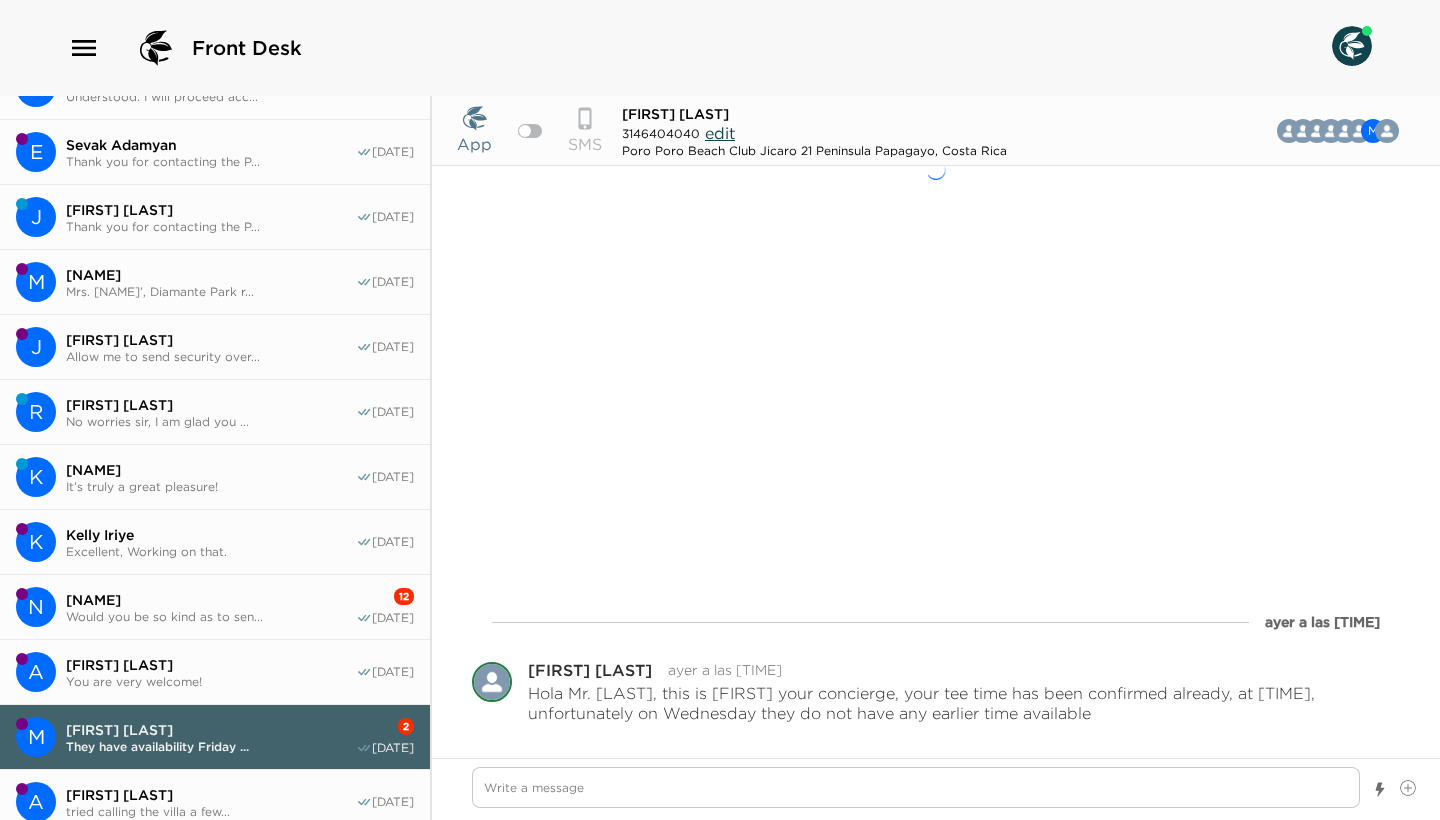 scroll, scrollTop: 446, scrollLeft: 0, axis: vertical 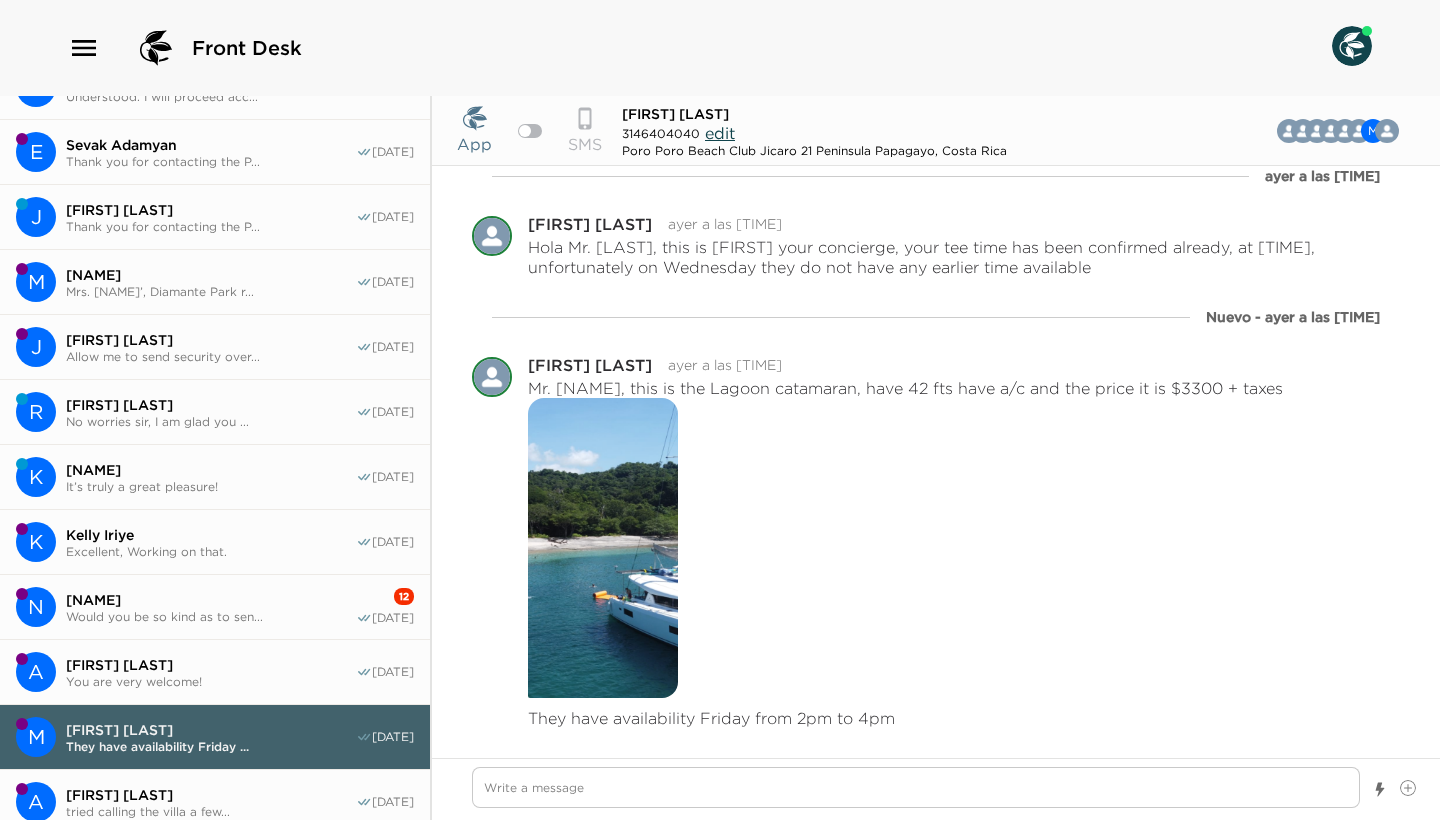 click on "Would you be so kind as to sen..." at bounding box center (211, 616) 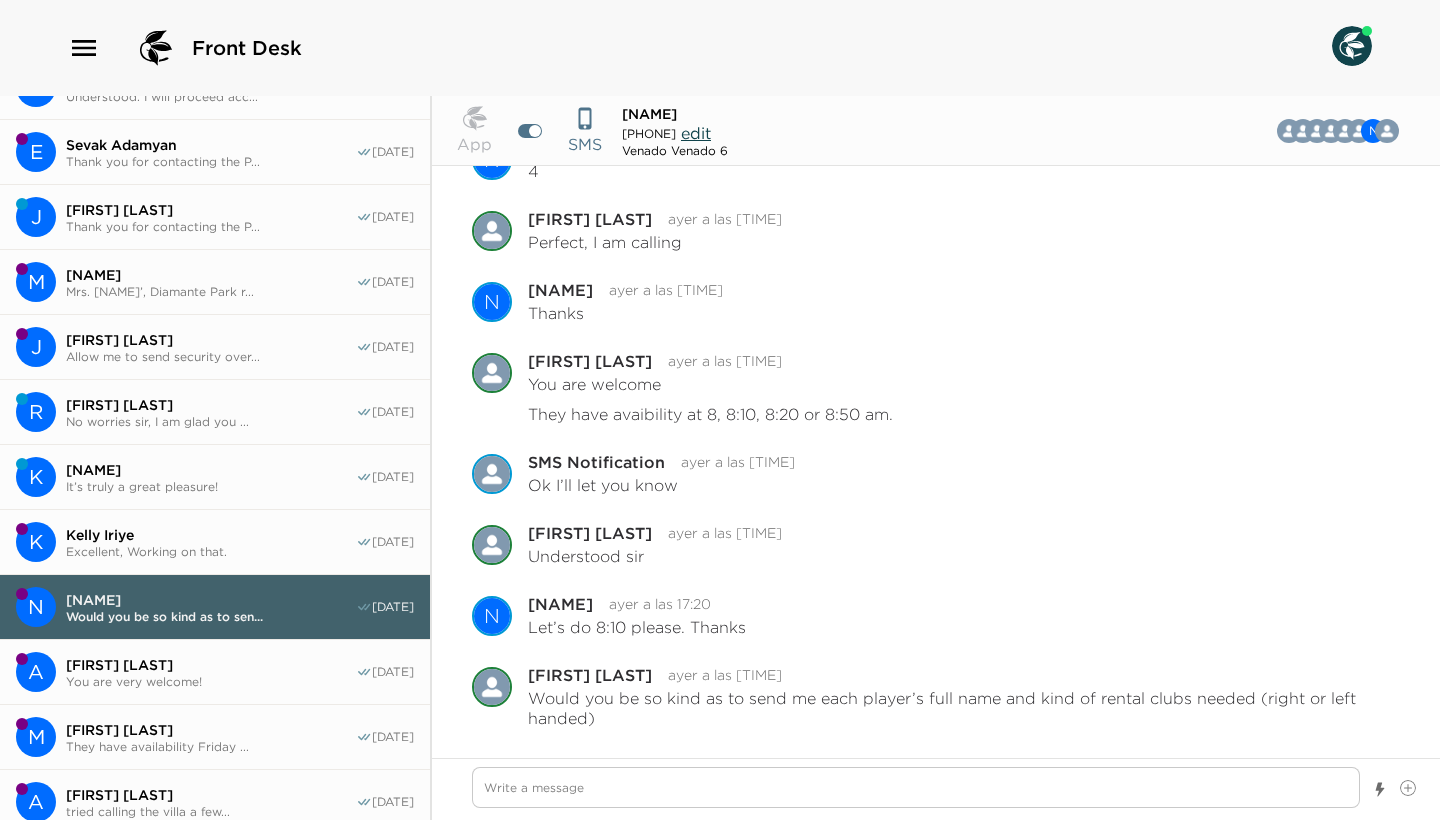 scroll, scrollTop: 8119, scrollLeft: 0, axis: vertical 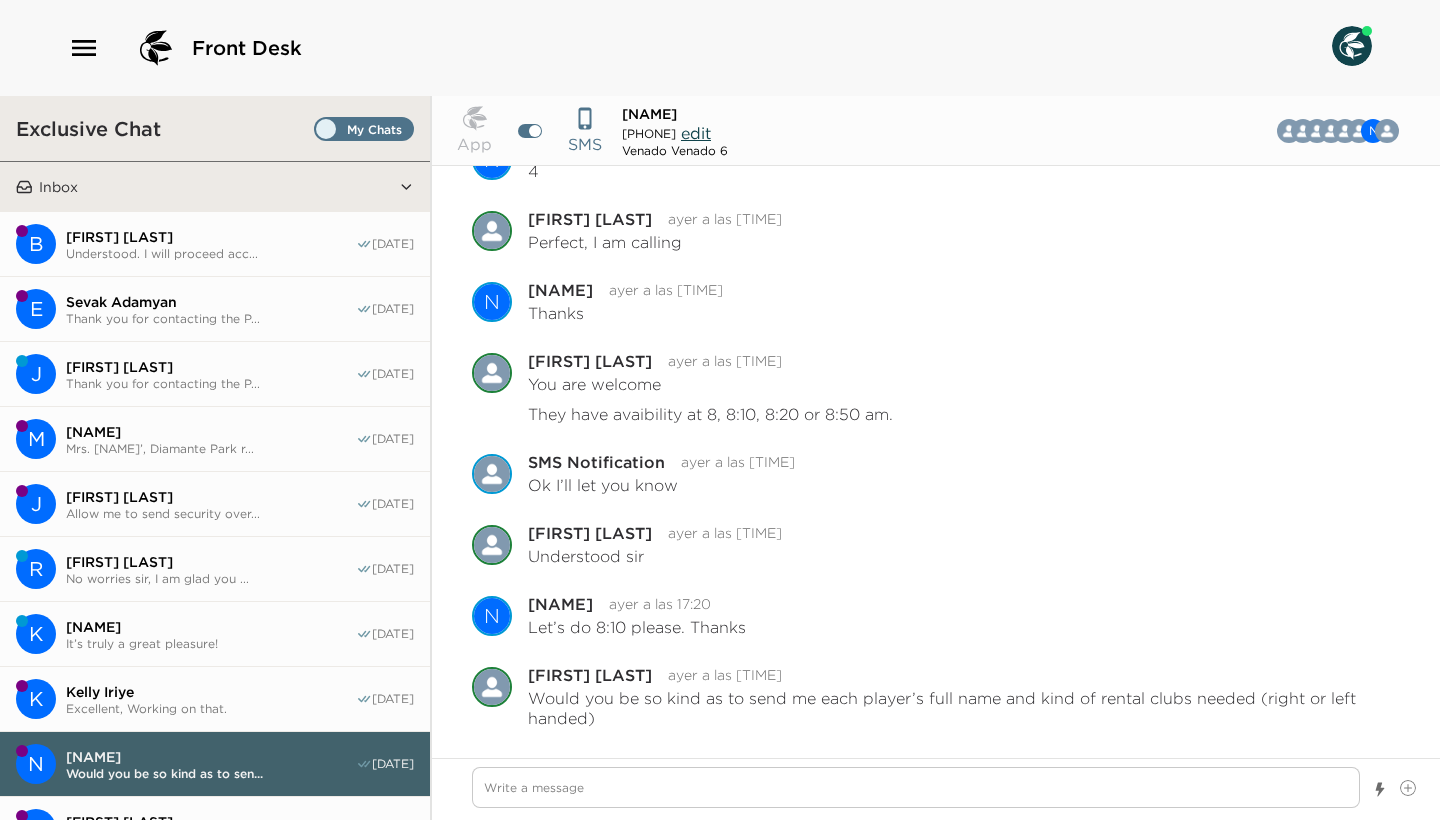 click on "Sevak Adamyan" at bounding box center (211, 302) 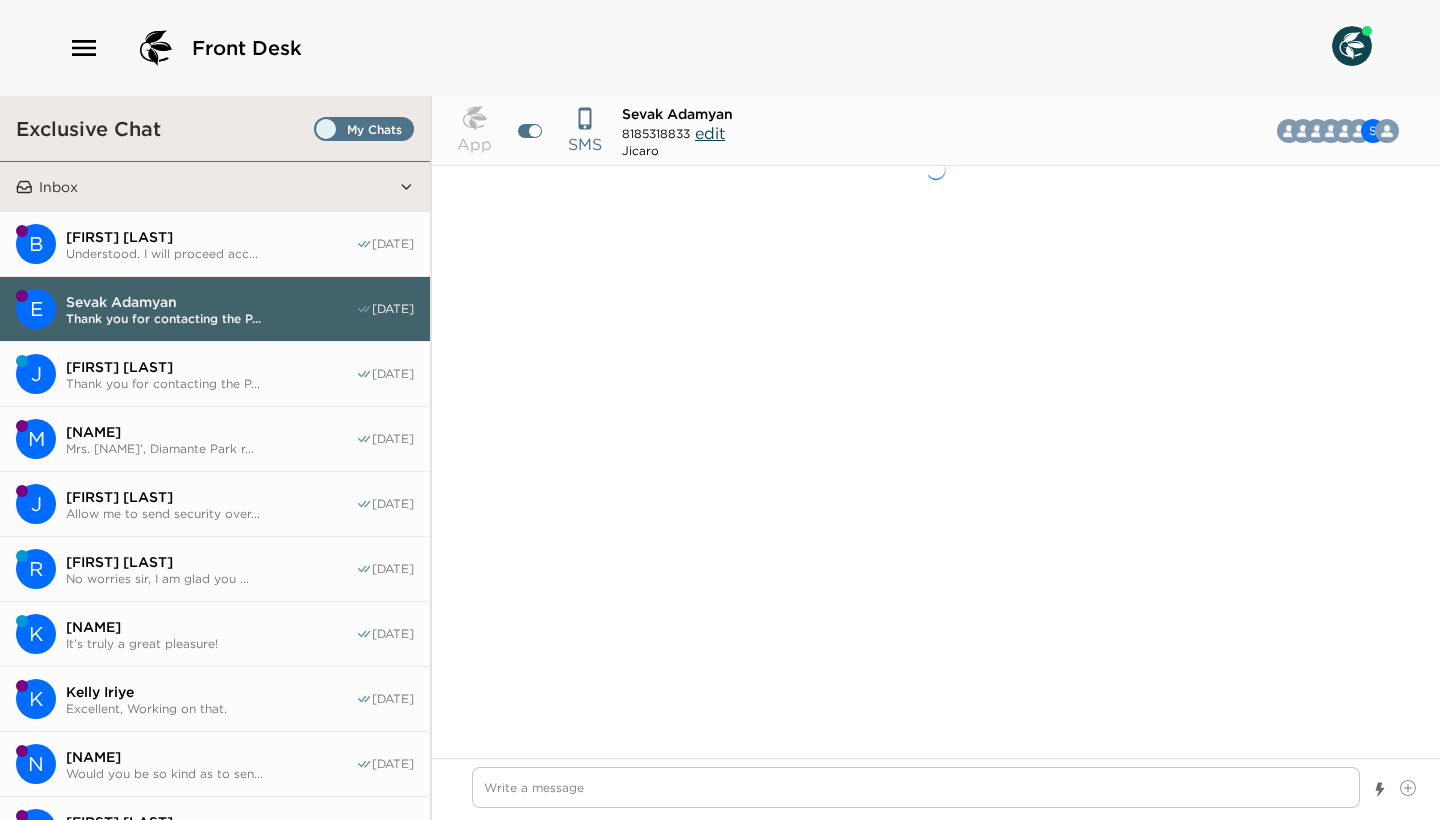 scroll, scrollTop: 2573, scrollLeft: 0, axis: vertical 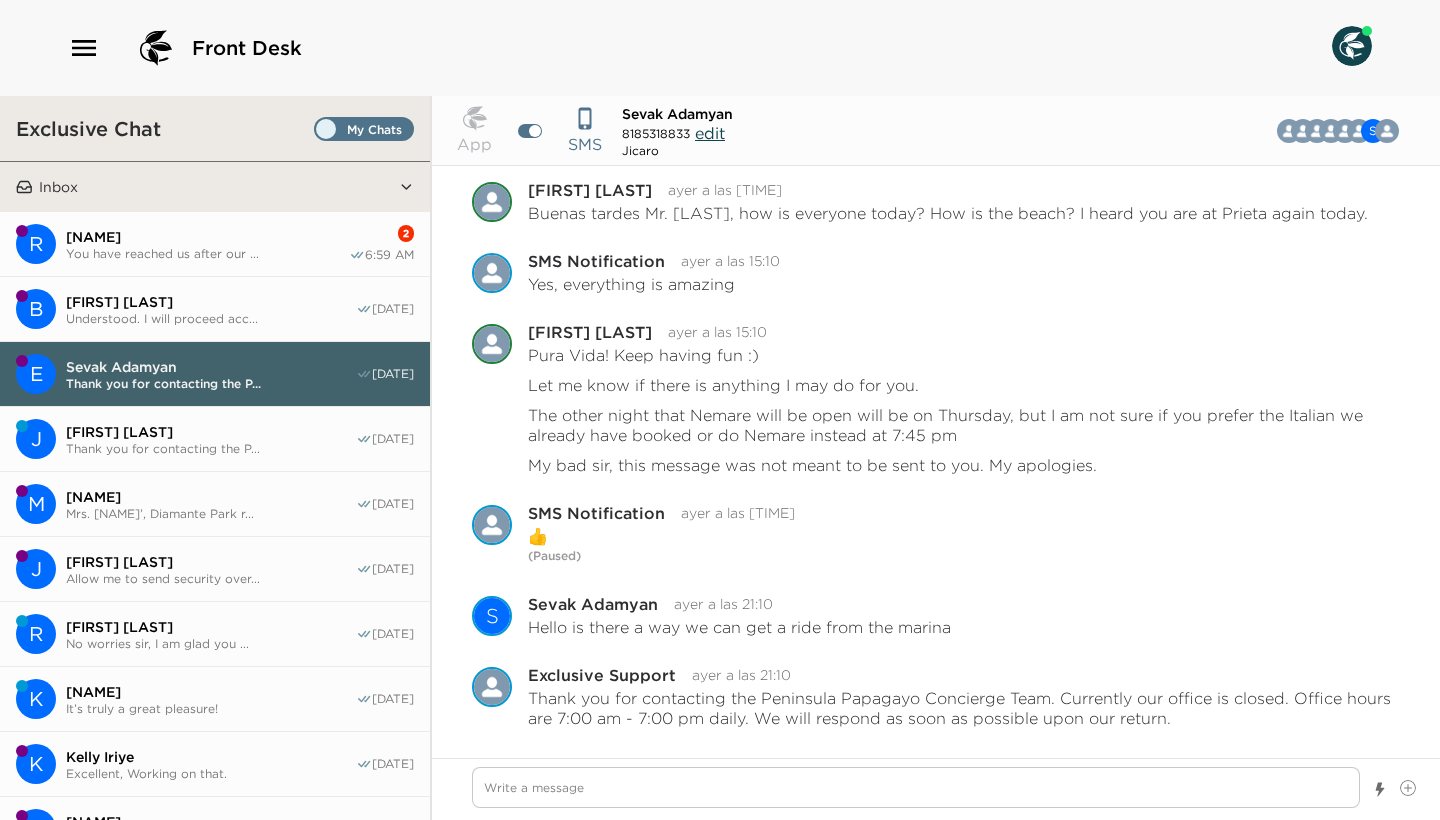 click on "[NAME]" at bounding box center (207, 237) 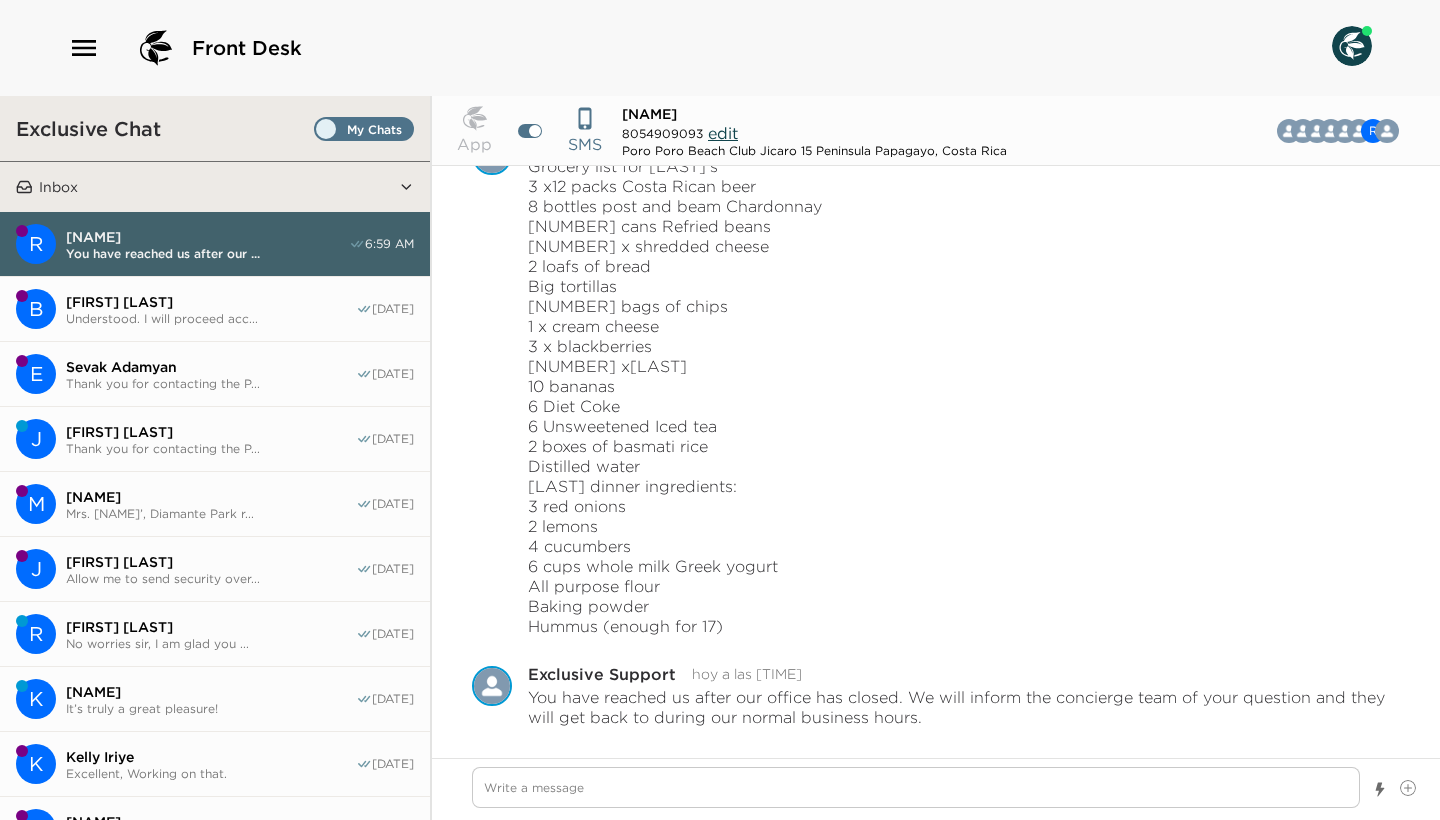 scroll, scrollTop: 1002, scrollLeft: 0, axis: vertical 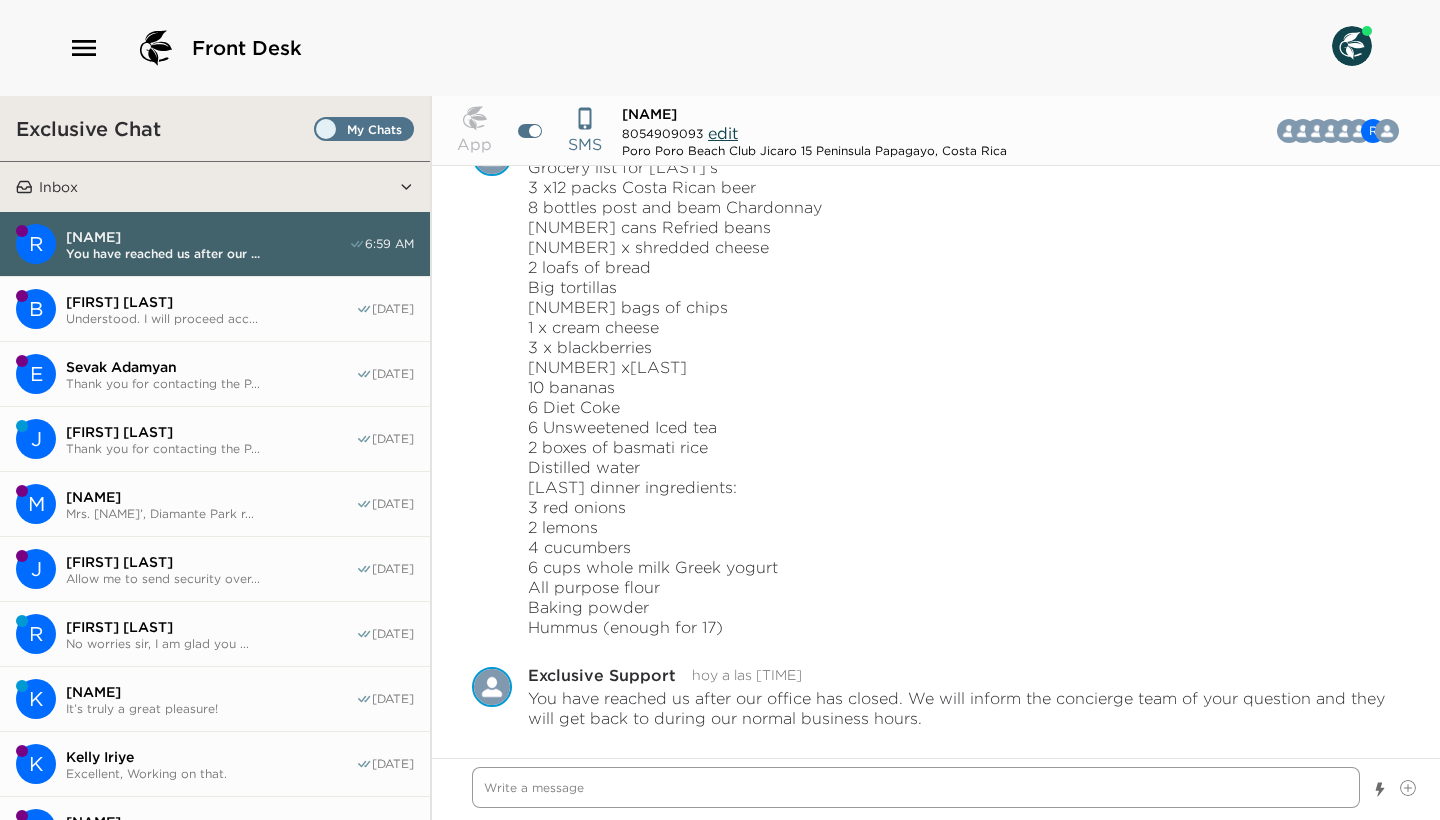 click at bounding box center (916, 787) 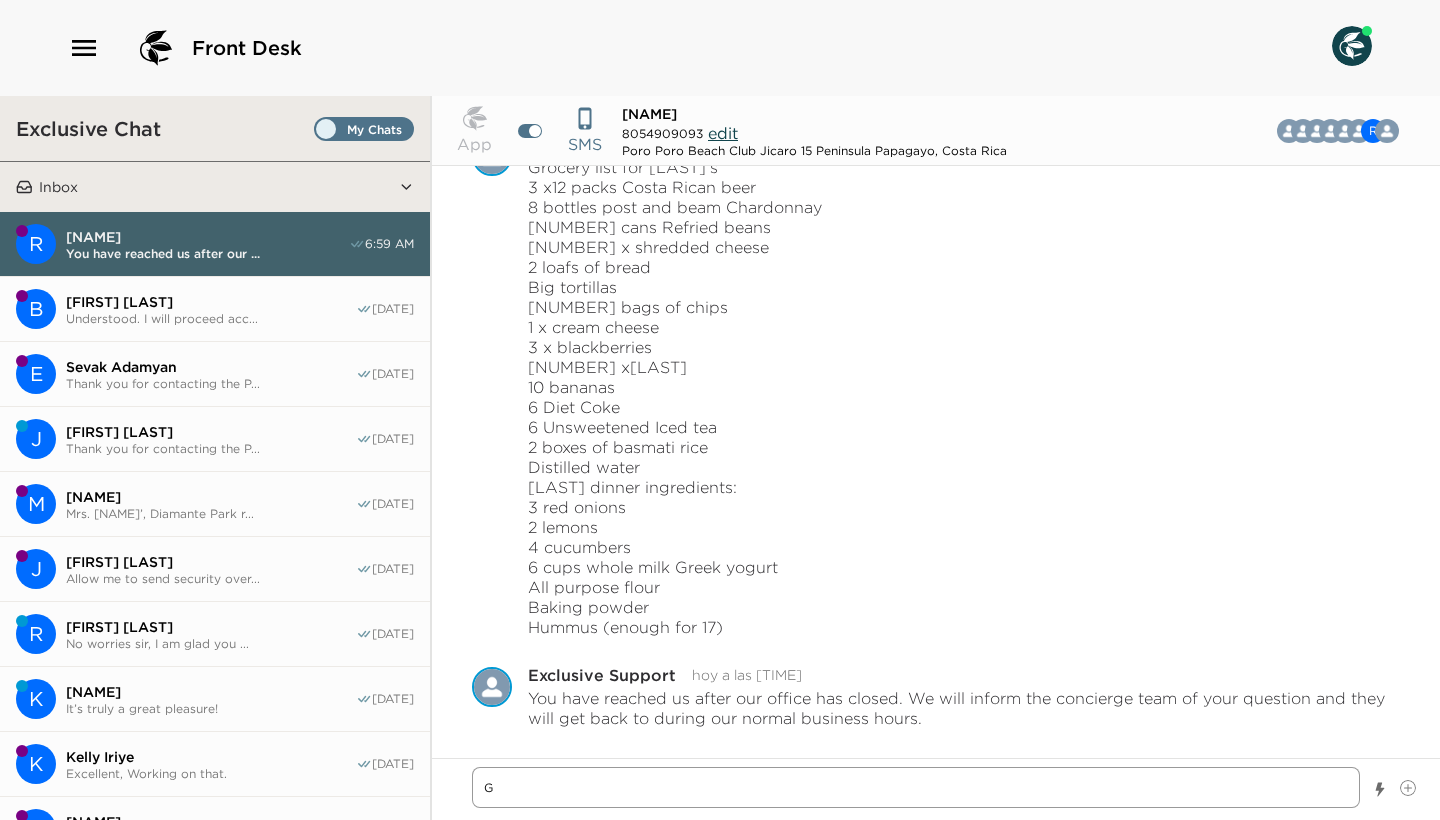 type on "x" 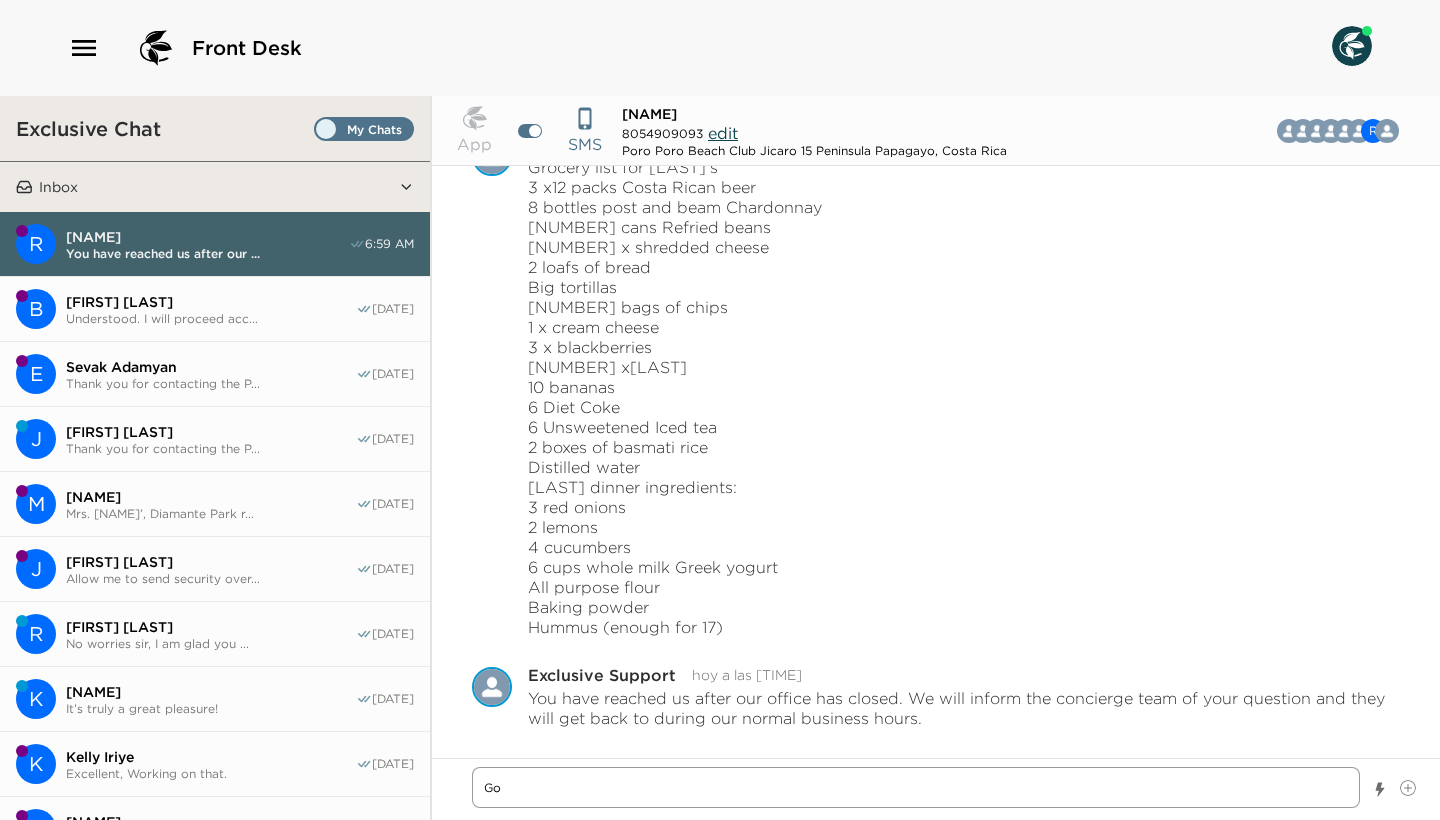 type on "x" 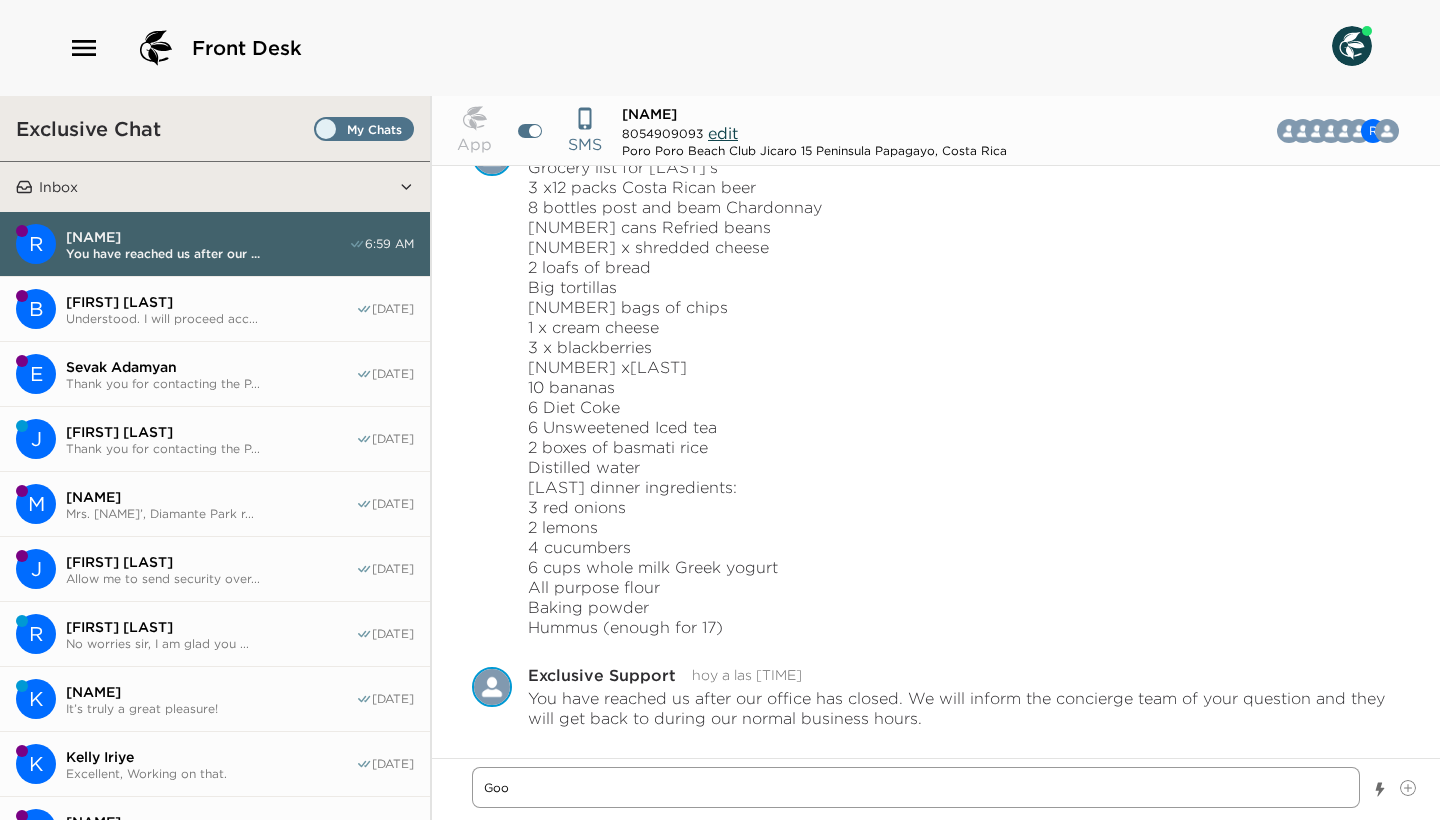 type on "x" 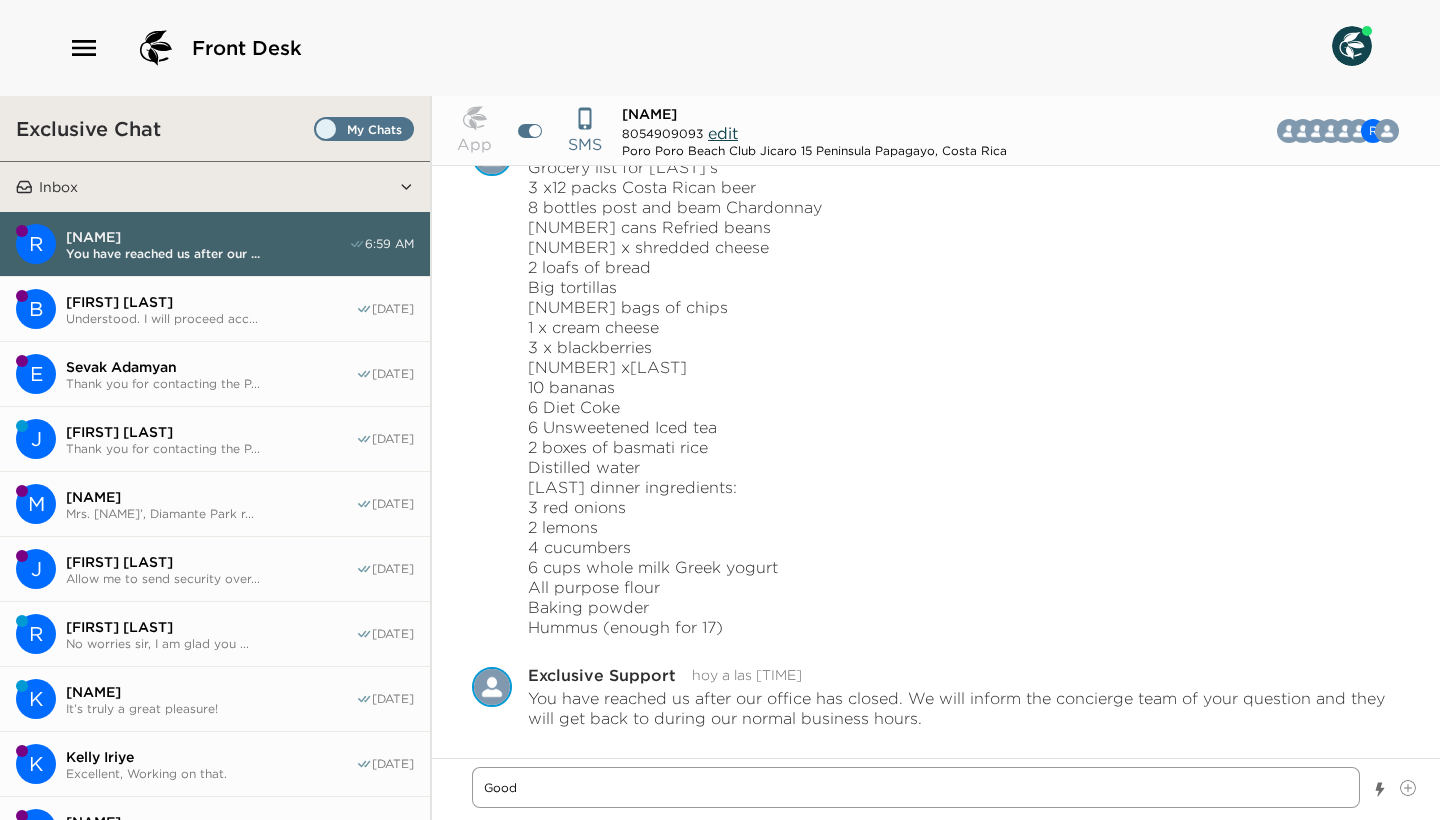 type on "x" 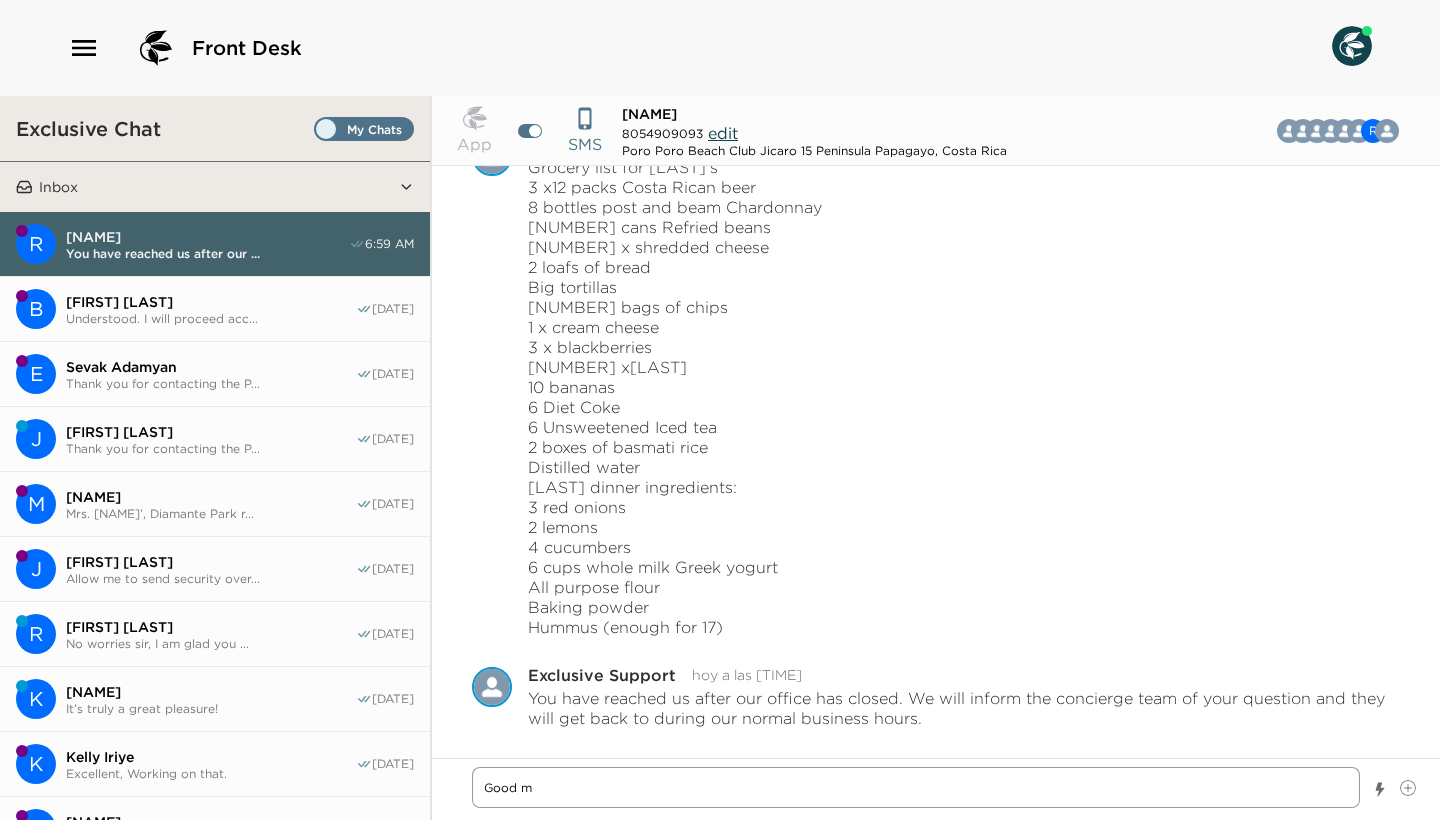 type on "x" 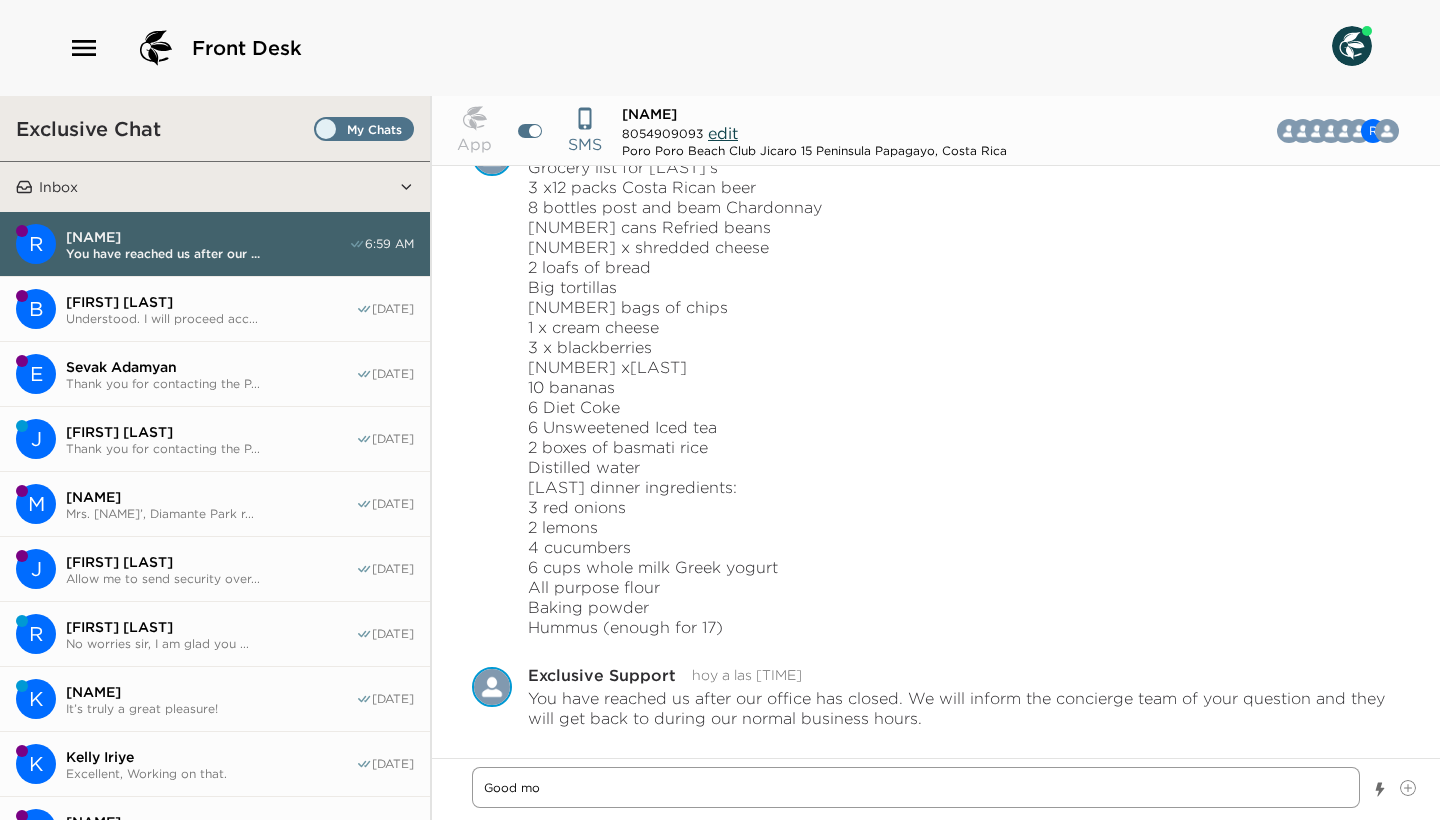 type on "x" 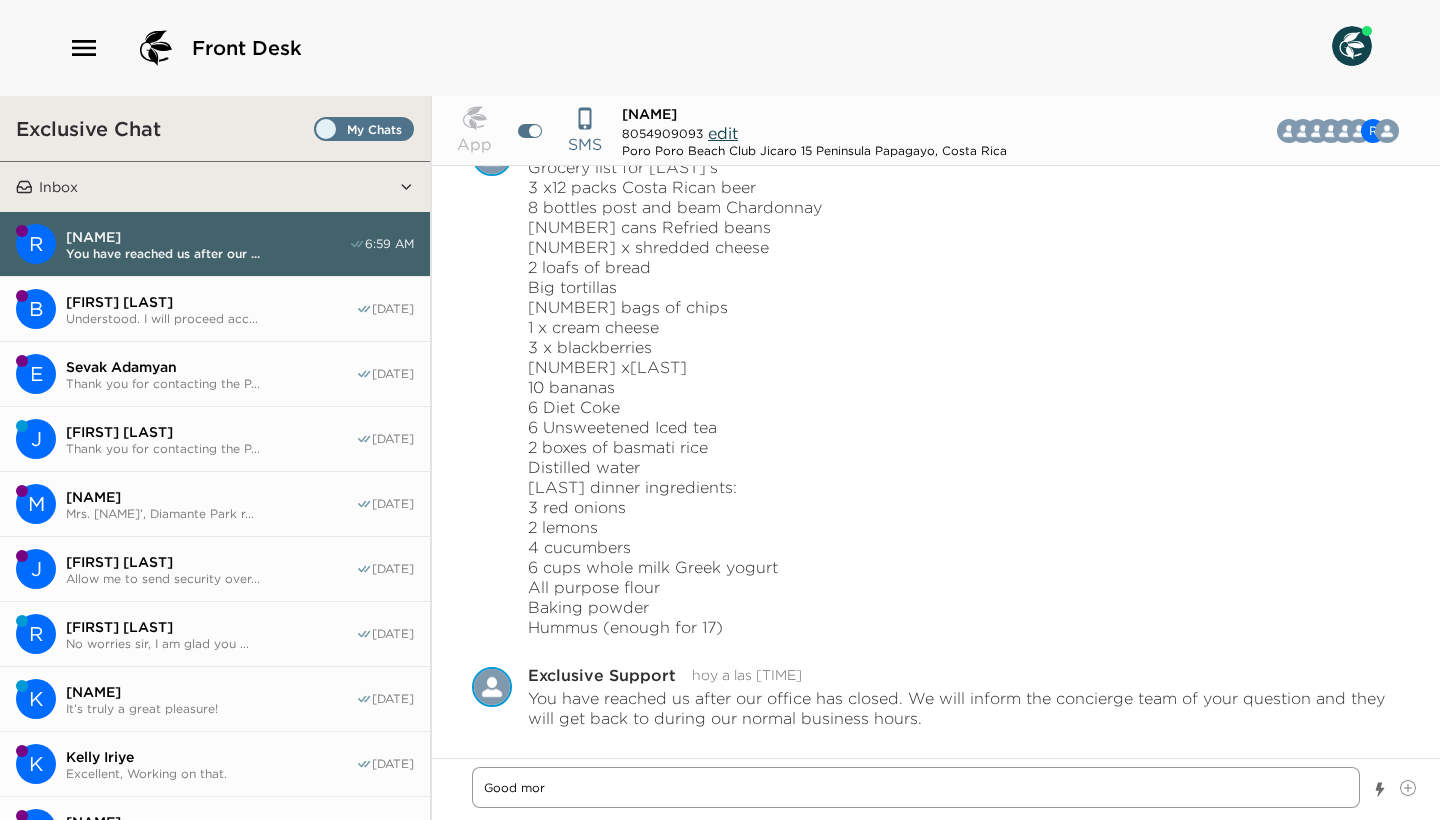 type on "x" 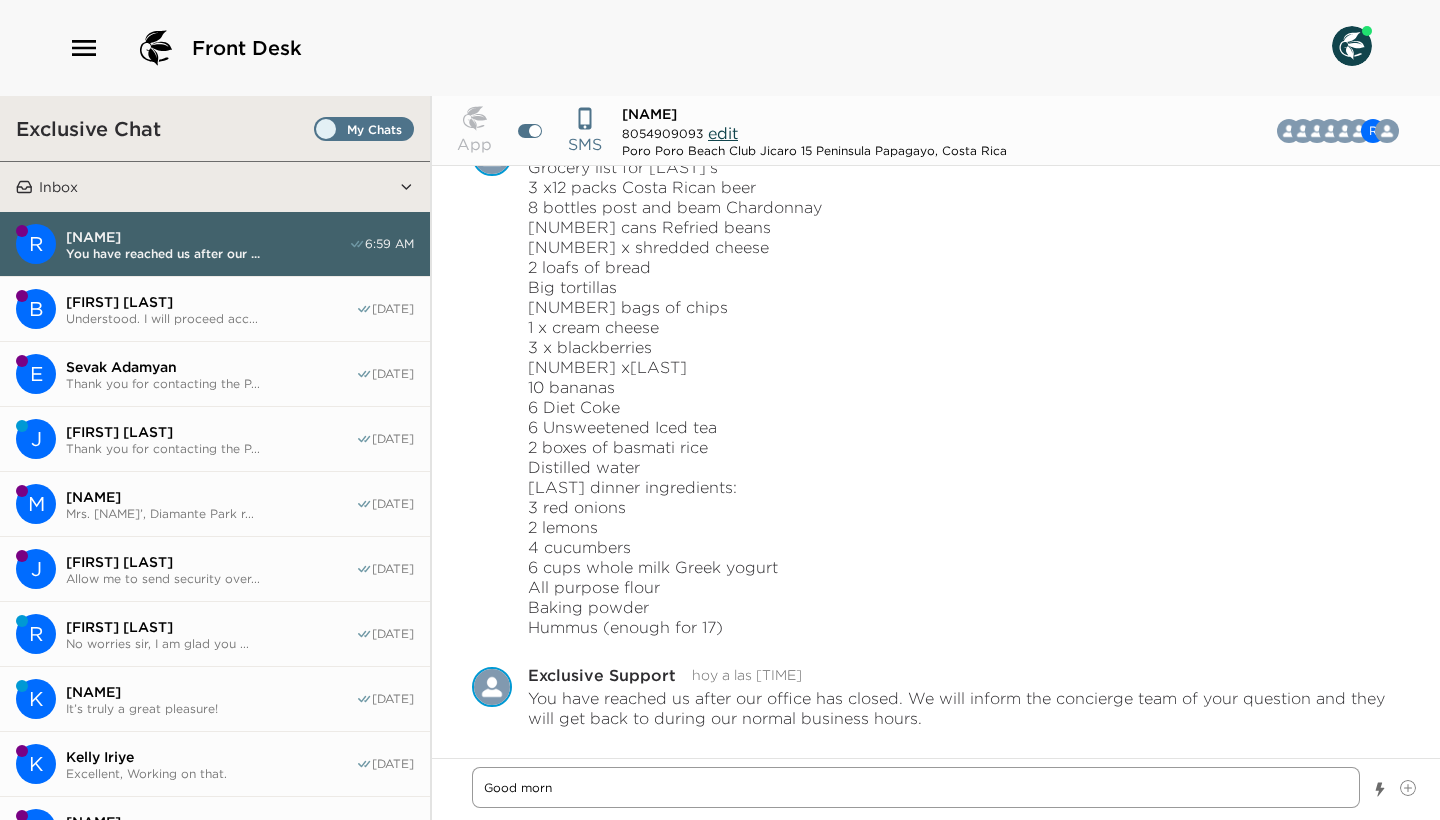 type on "x" 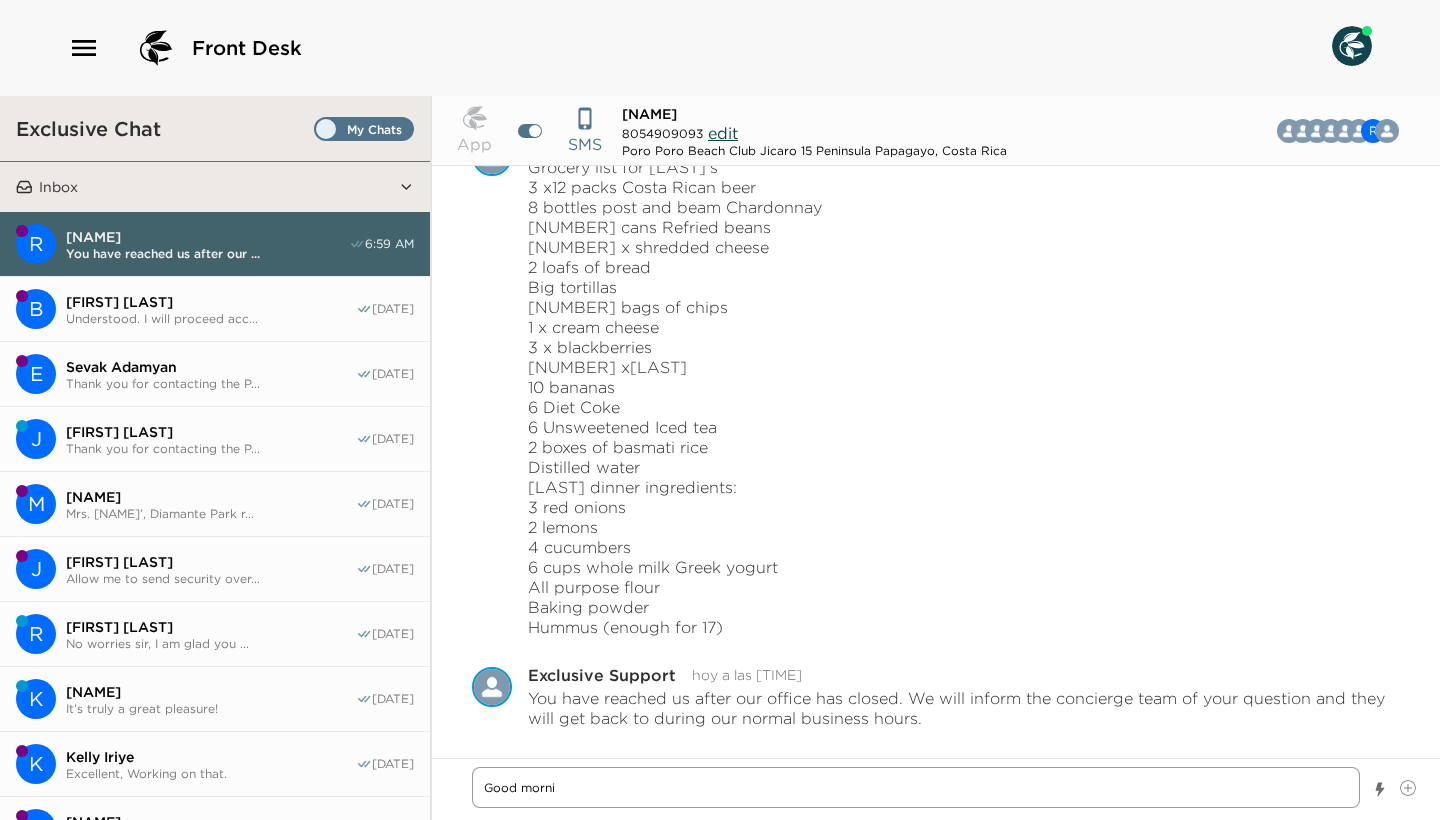 type on "x" 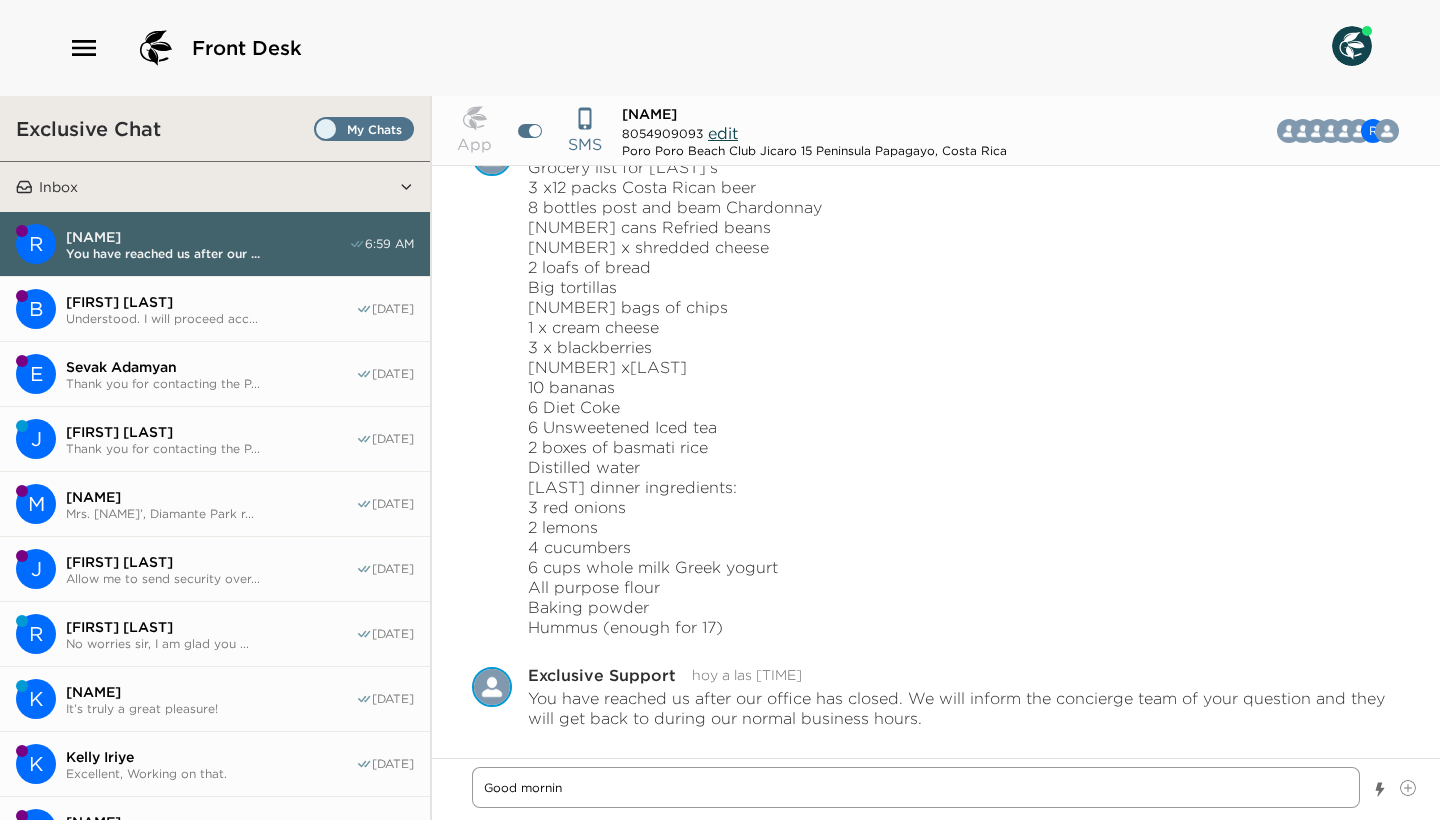 type on "x" 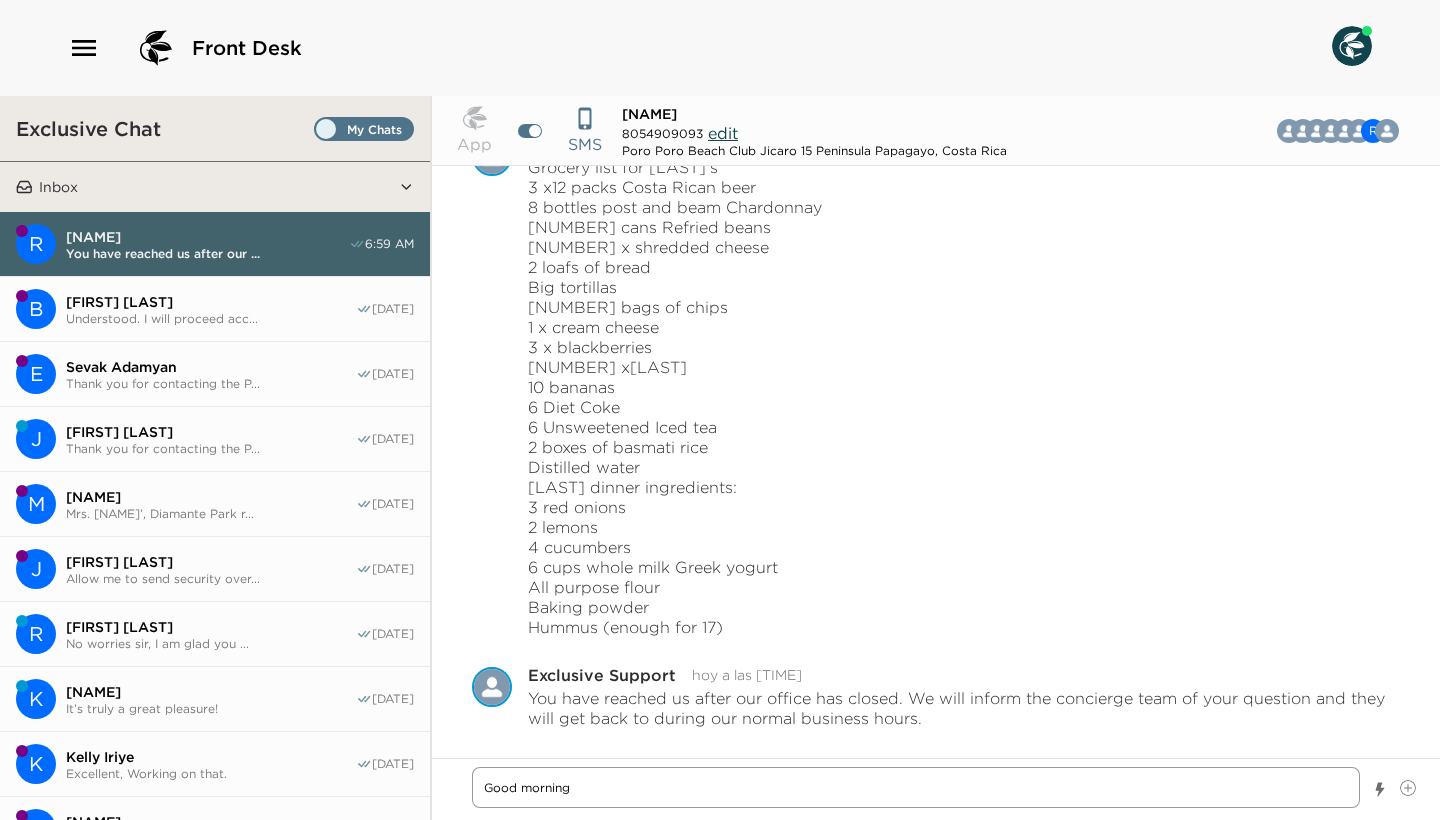 type on "x" 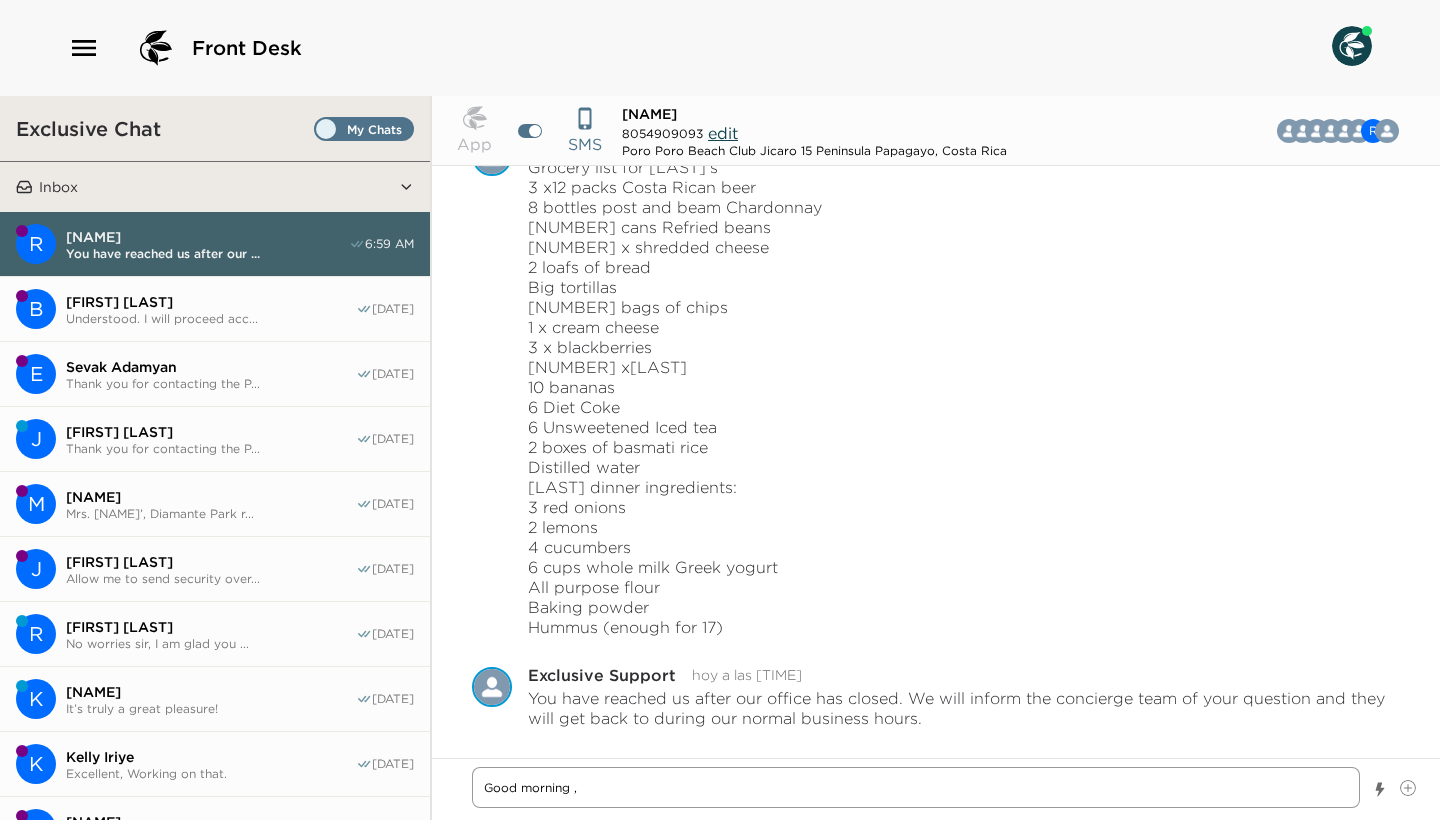 type on "x" 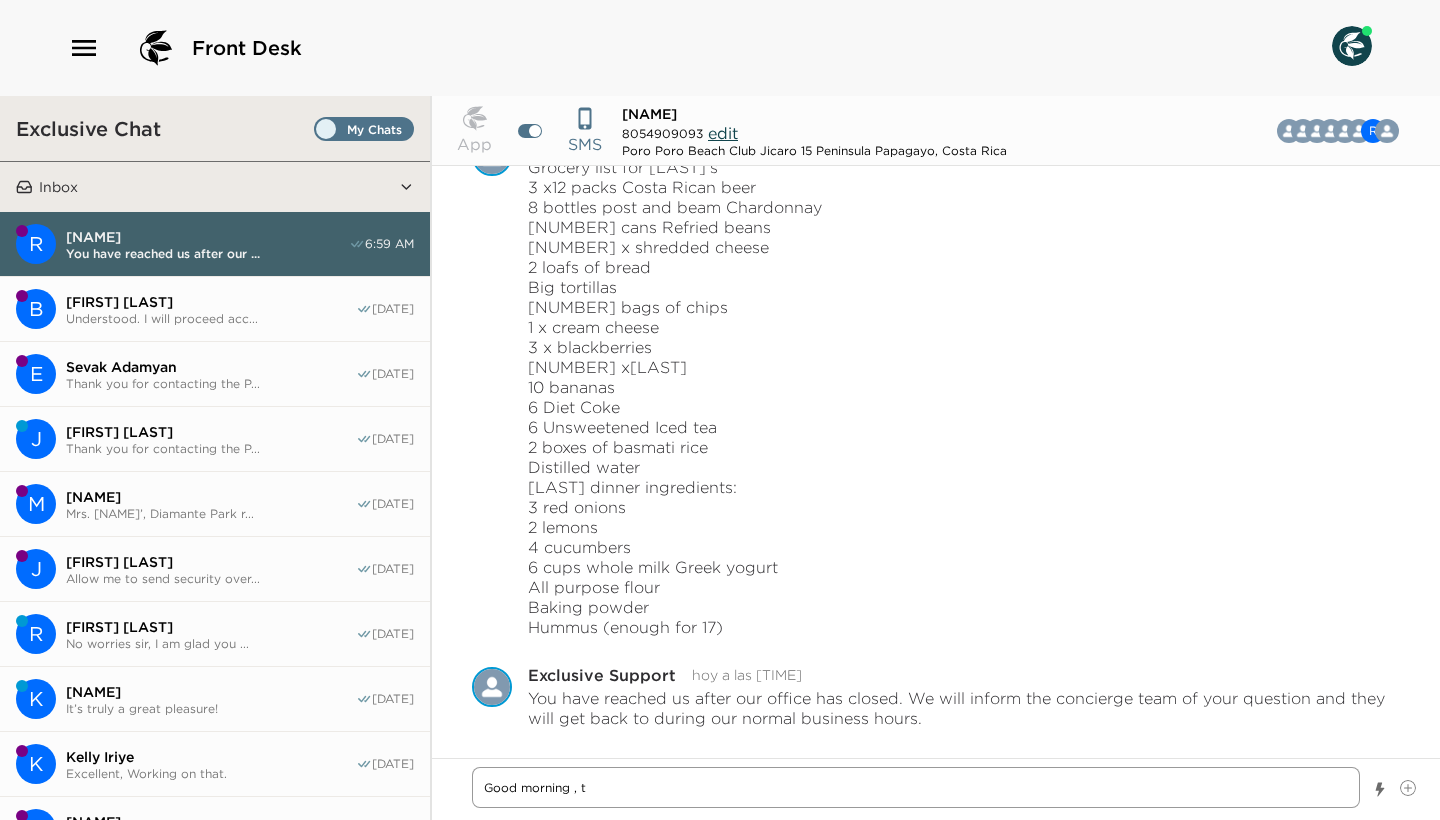 type on "x" 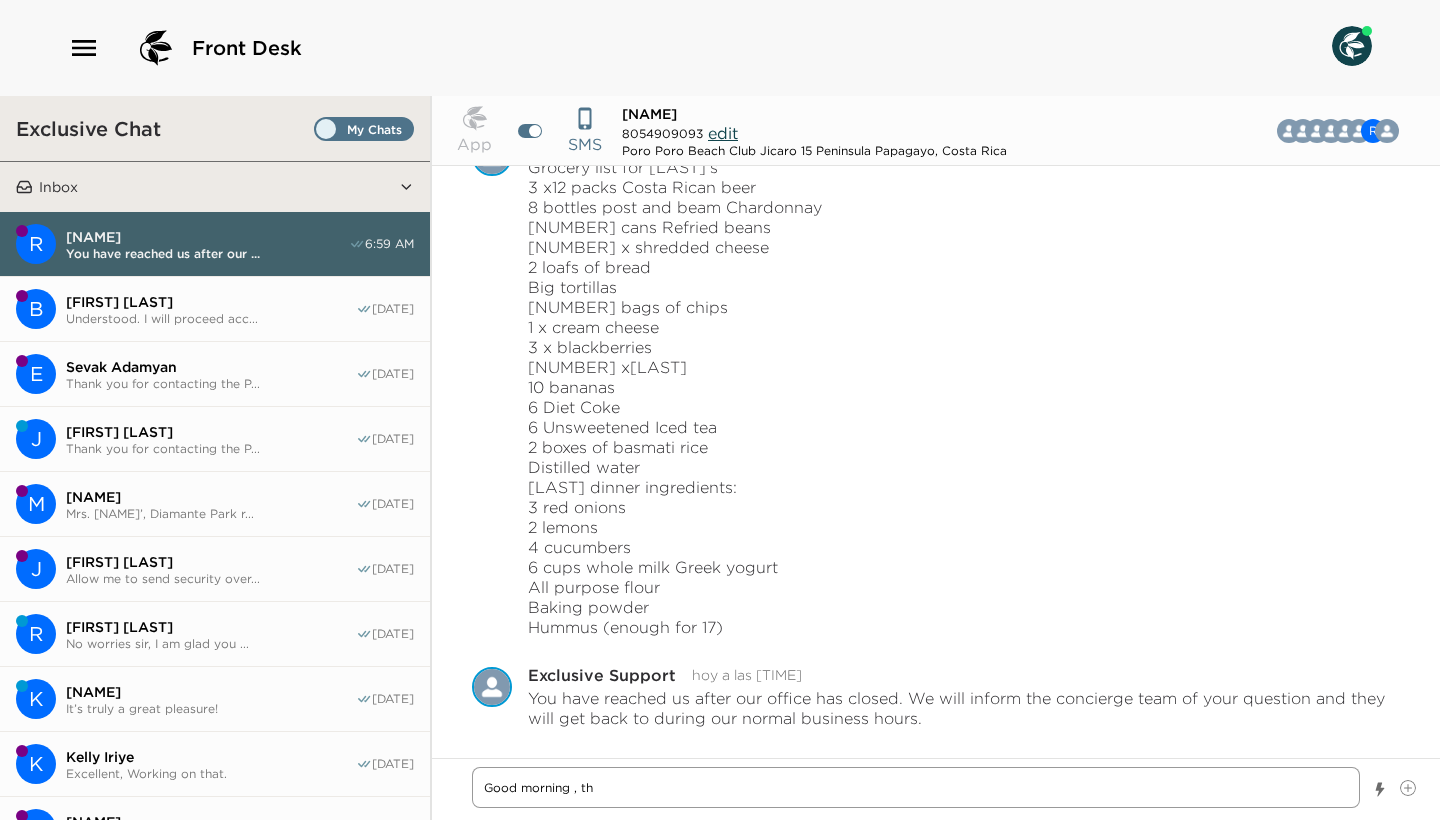 type on "x" 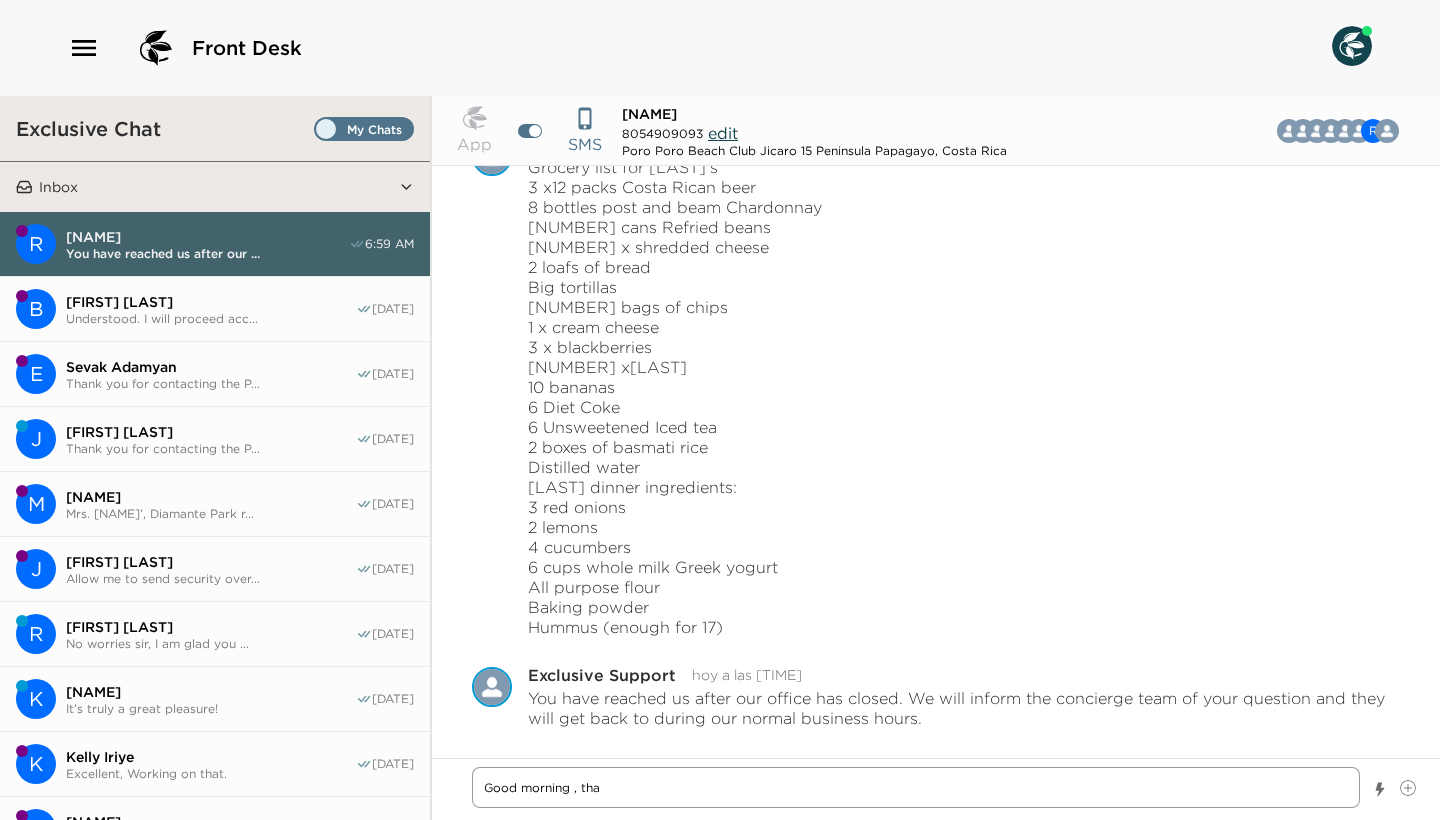type on "x" 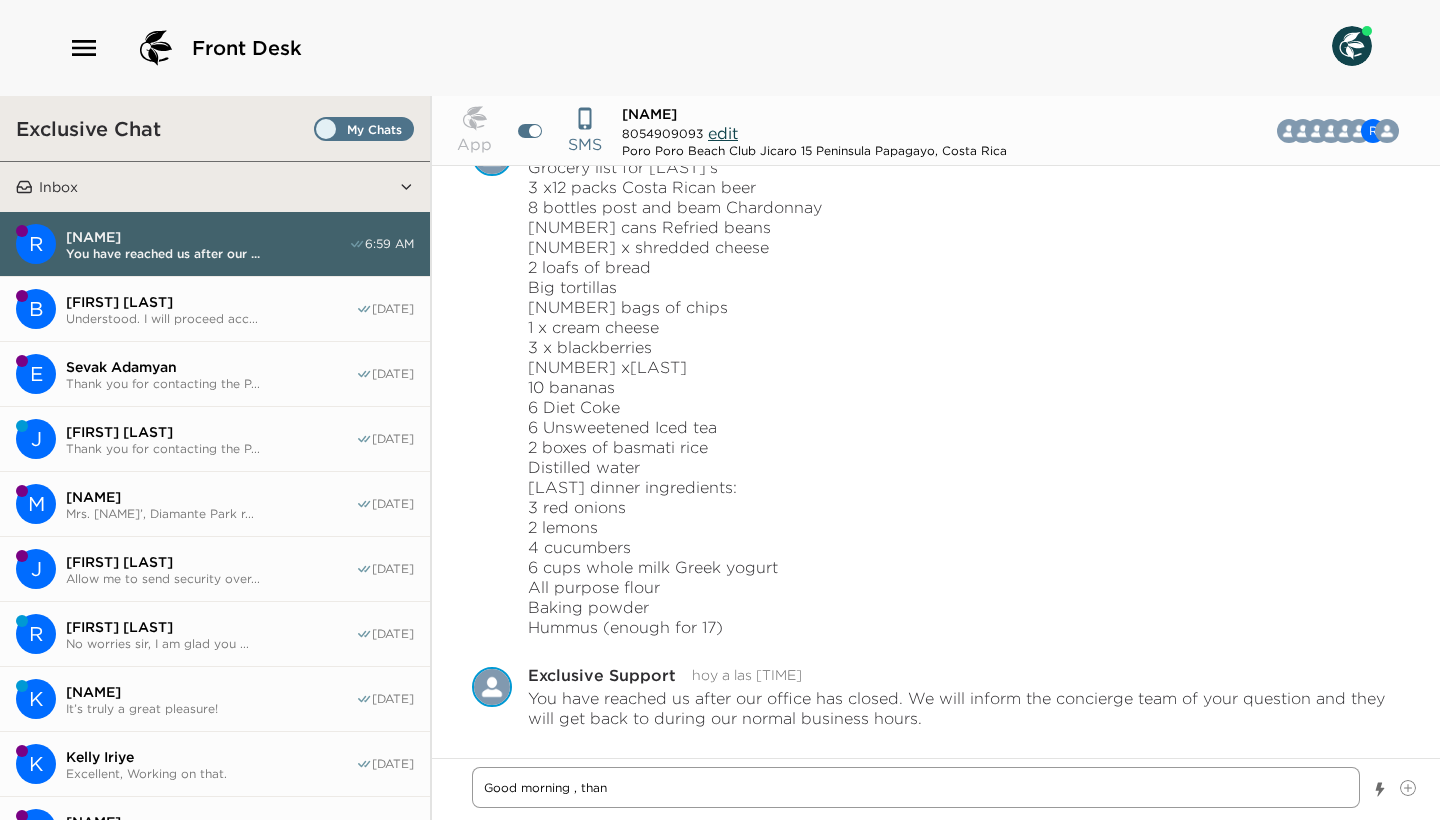 type on "x" 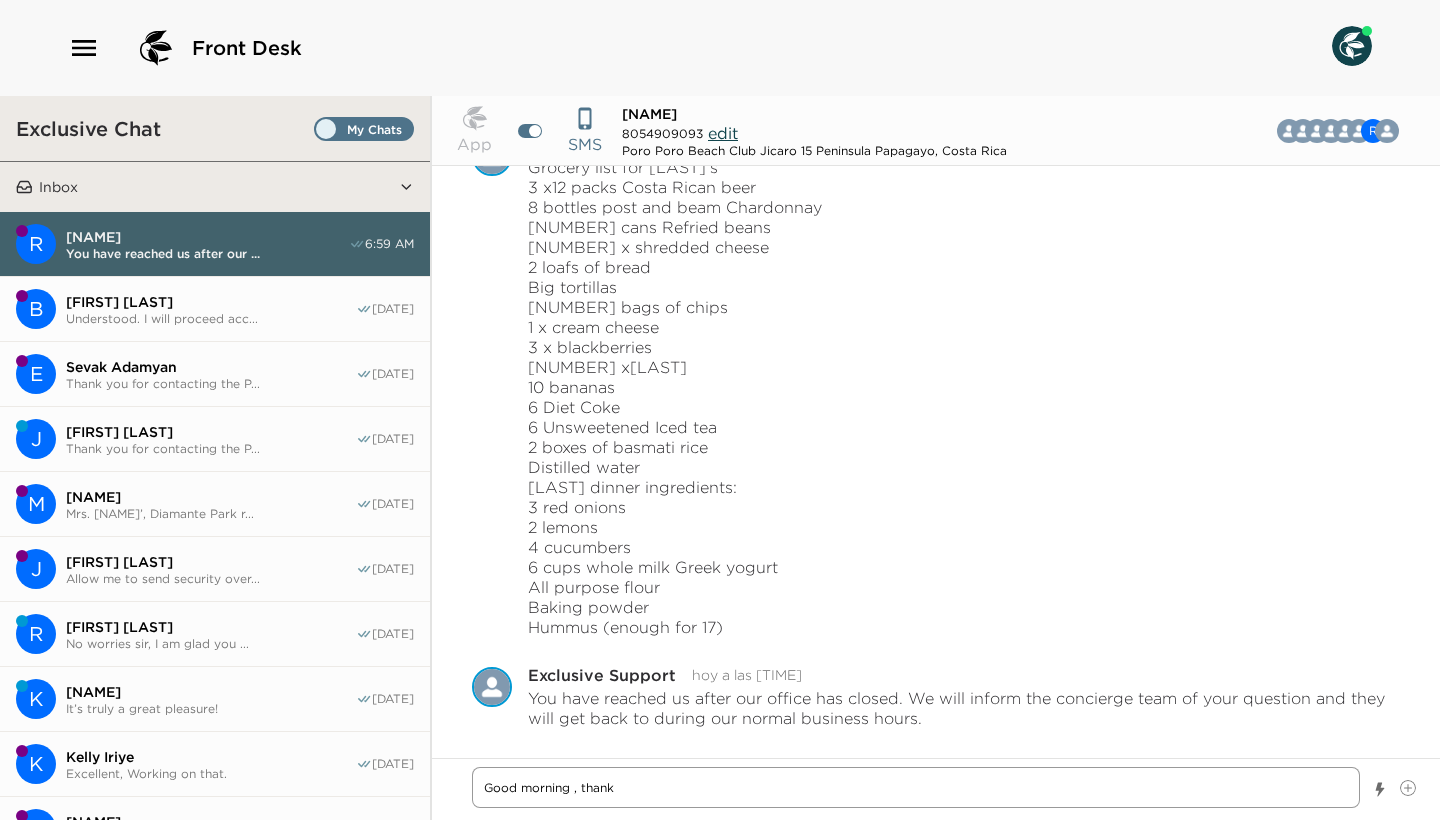 type on "x" 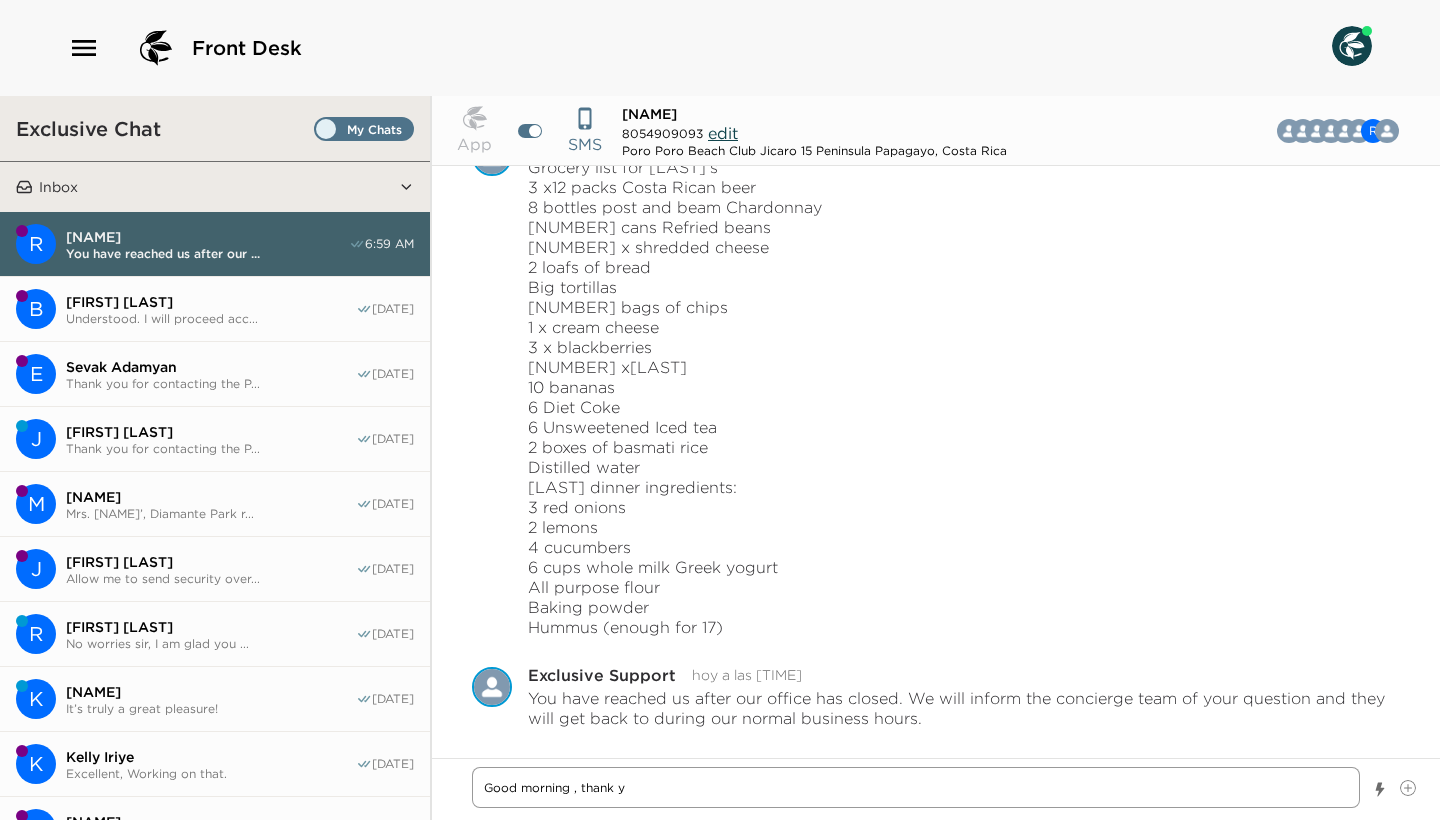 type on "x" 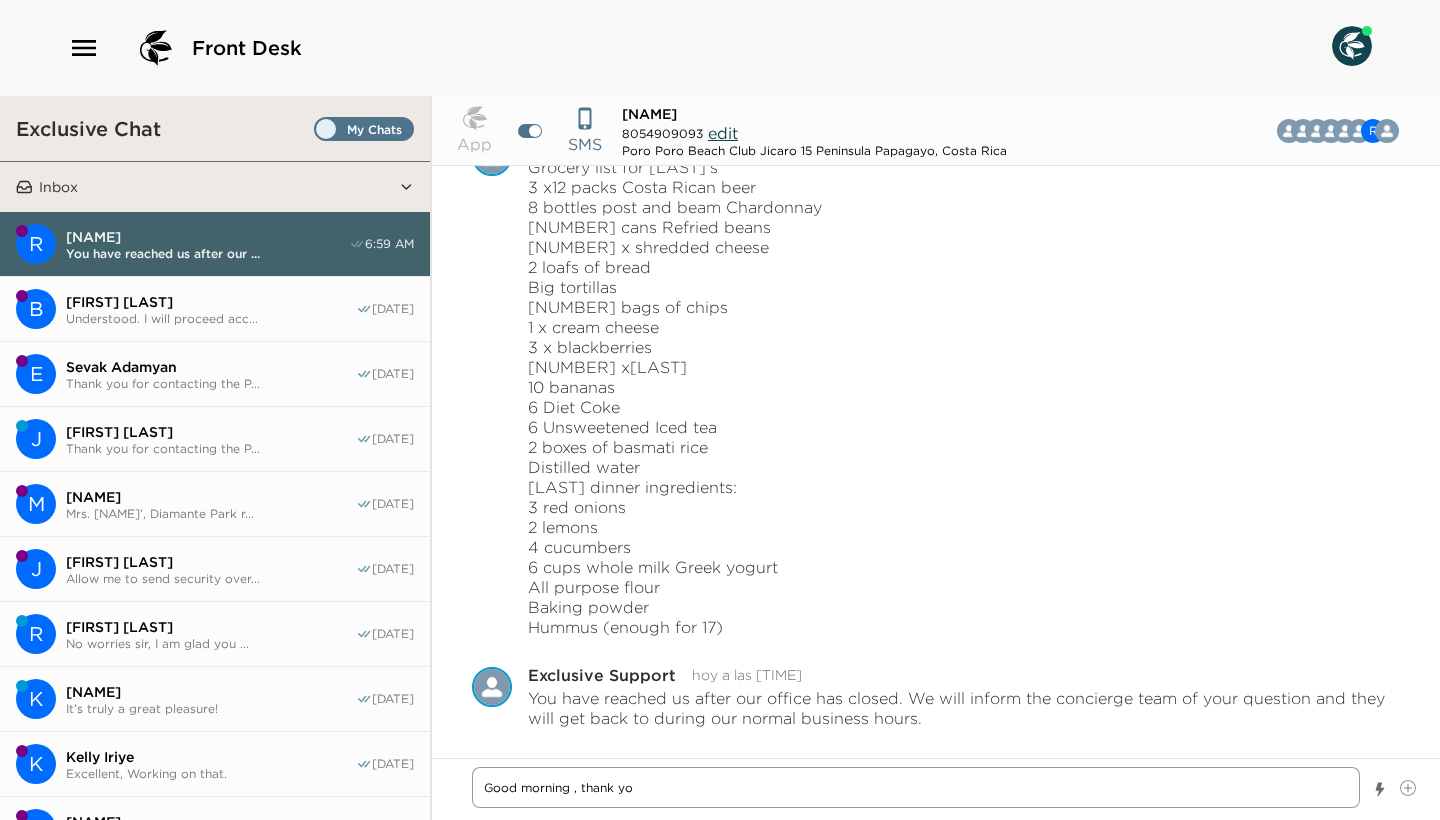 type on "x" 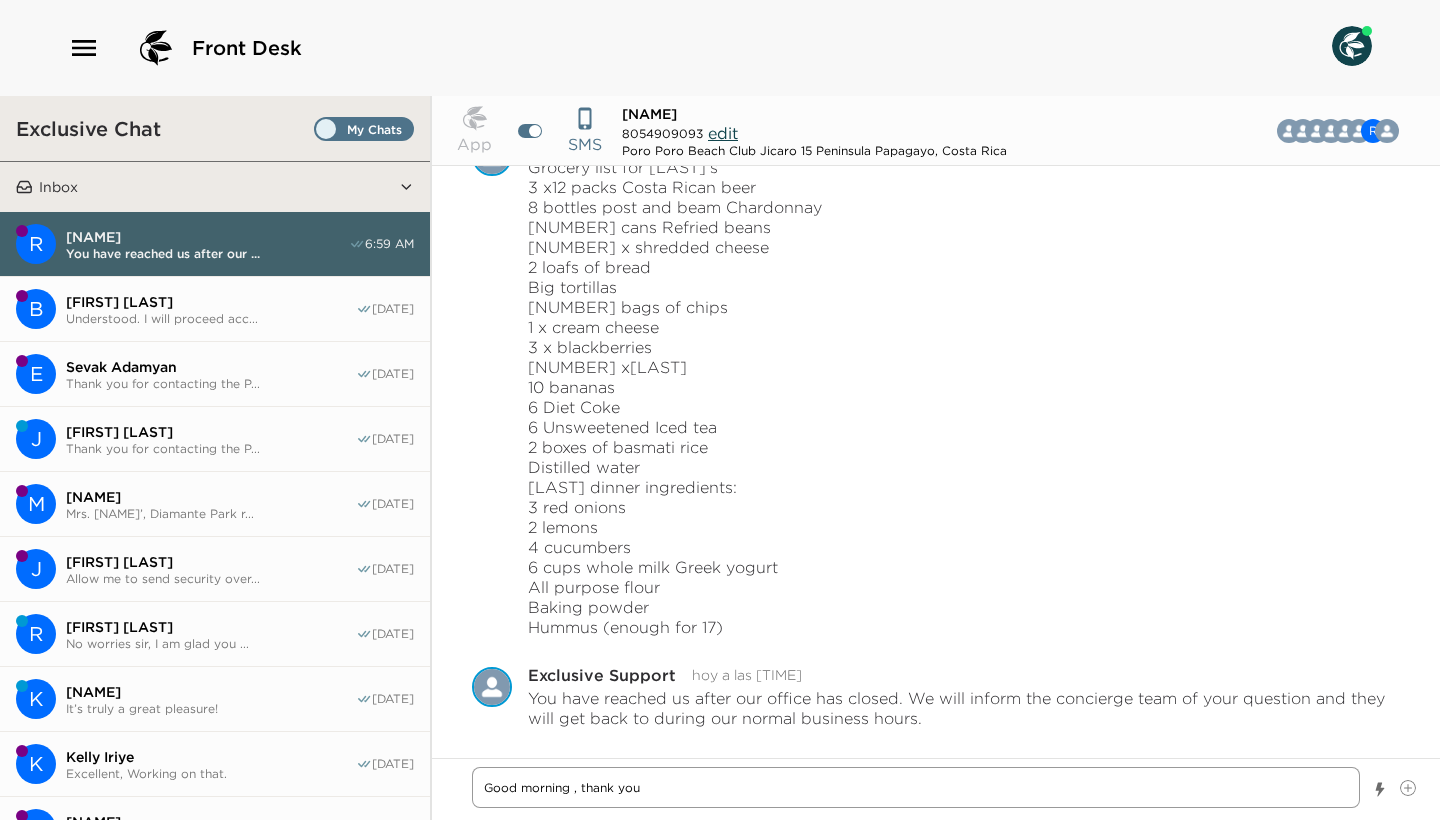 type on "x" 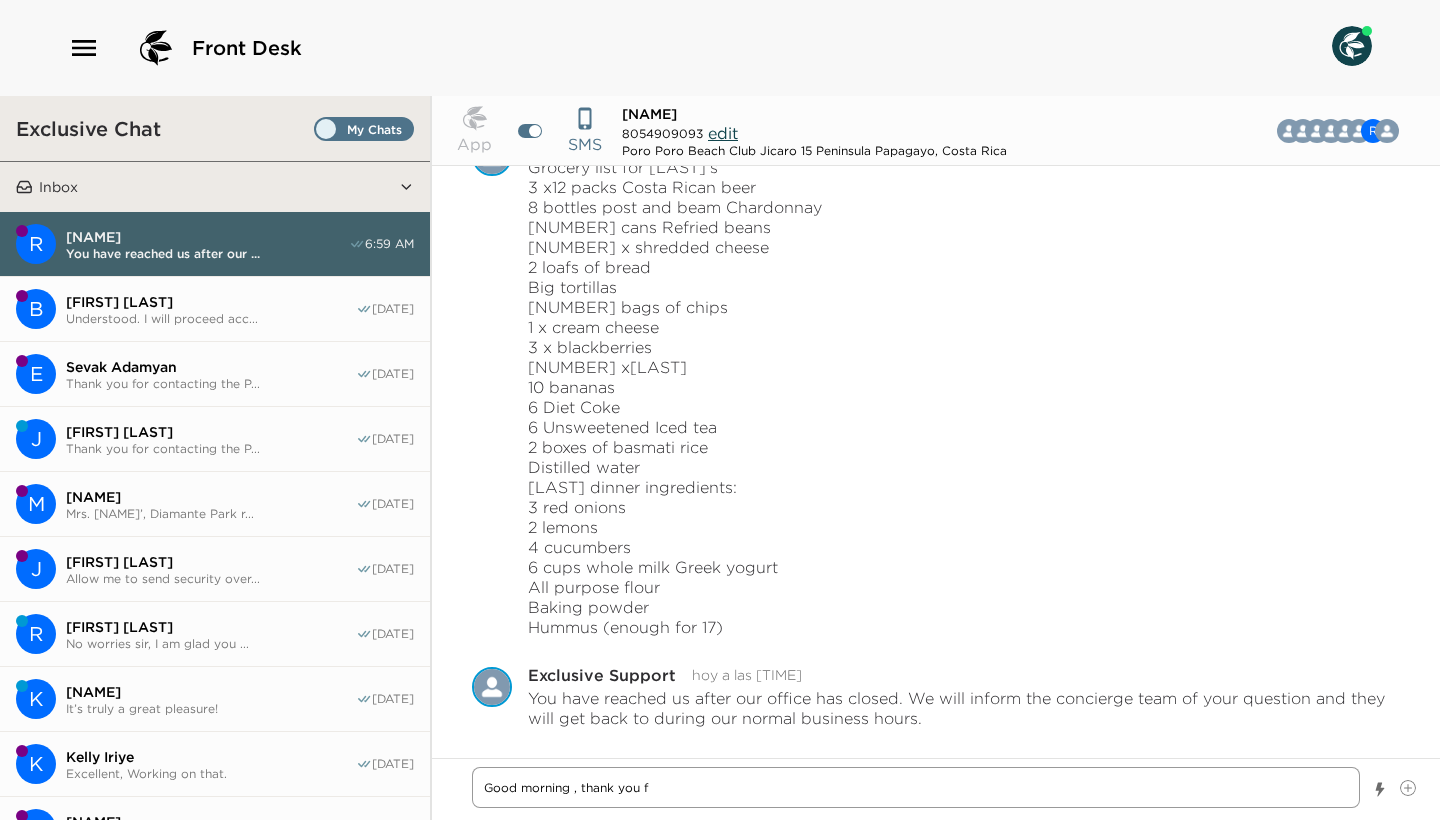 type on "x" 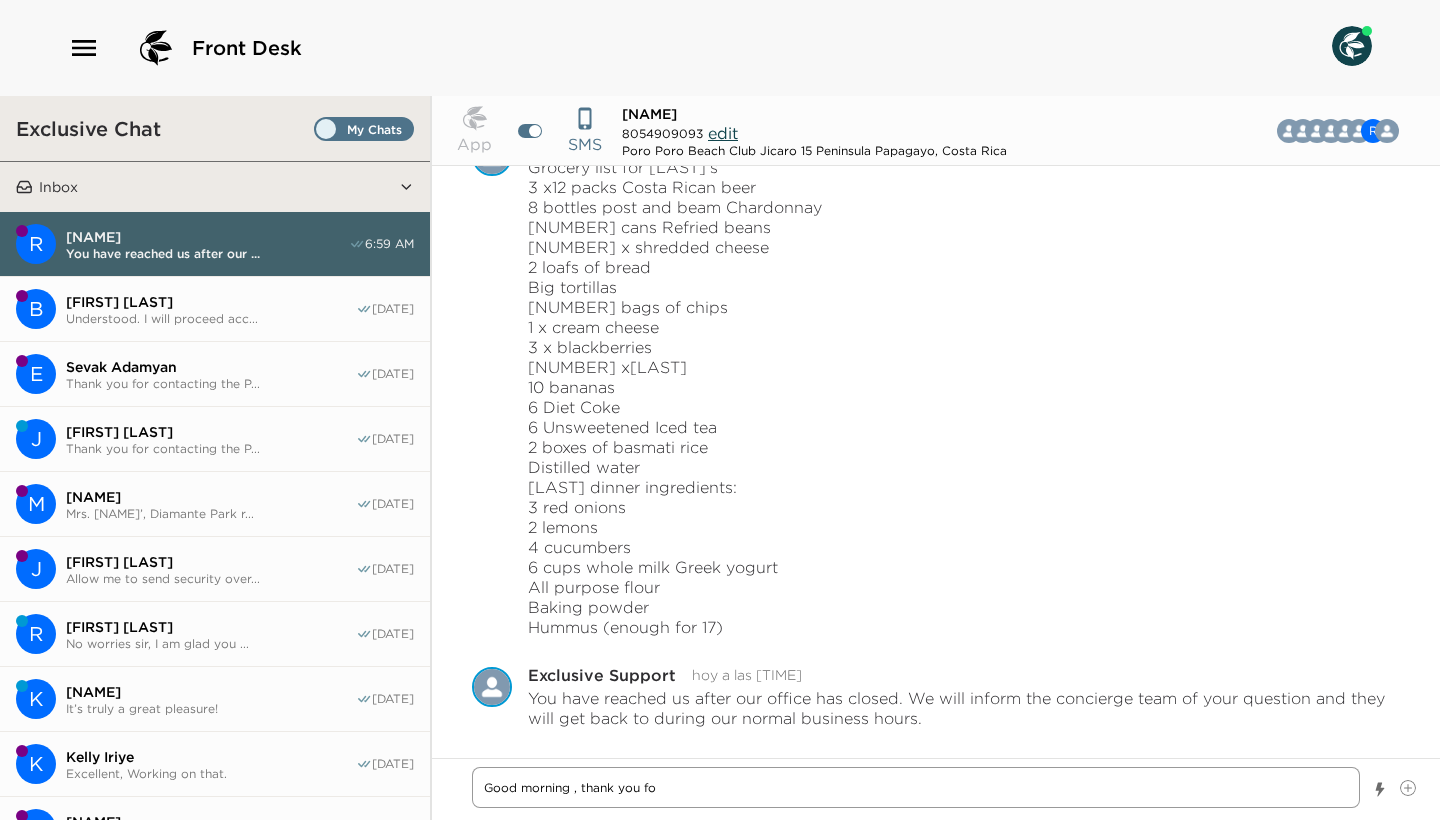 type on "x" 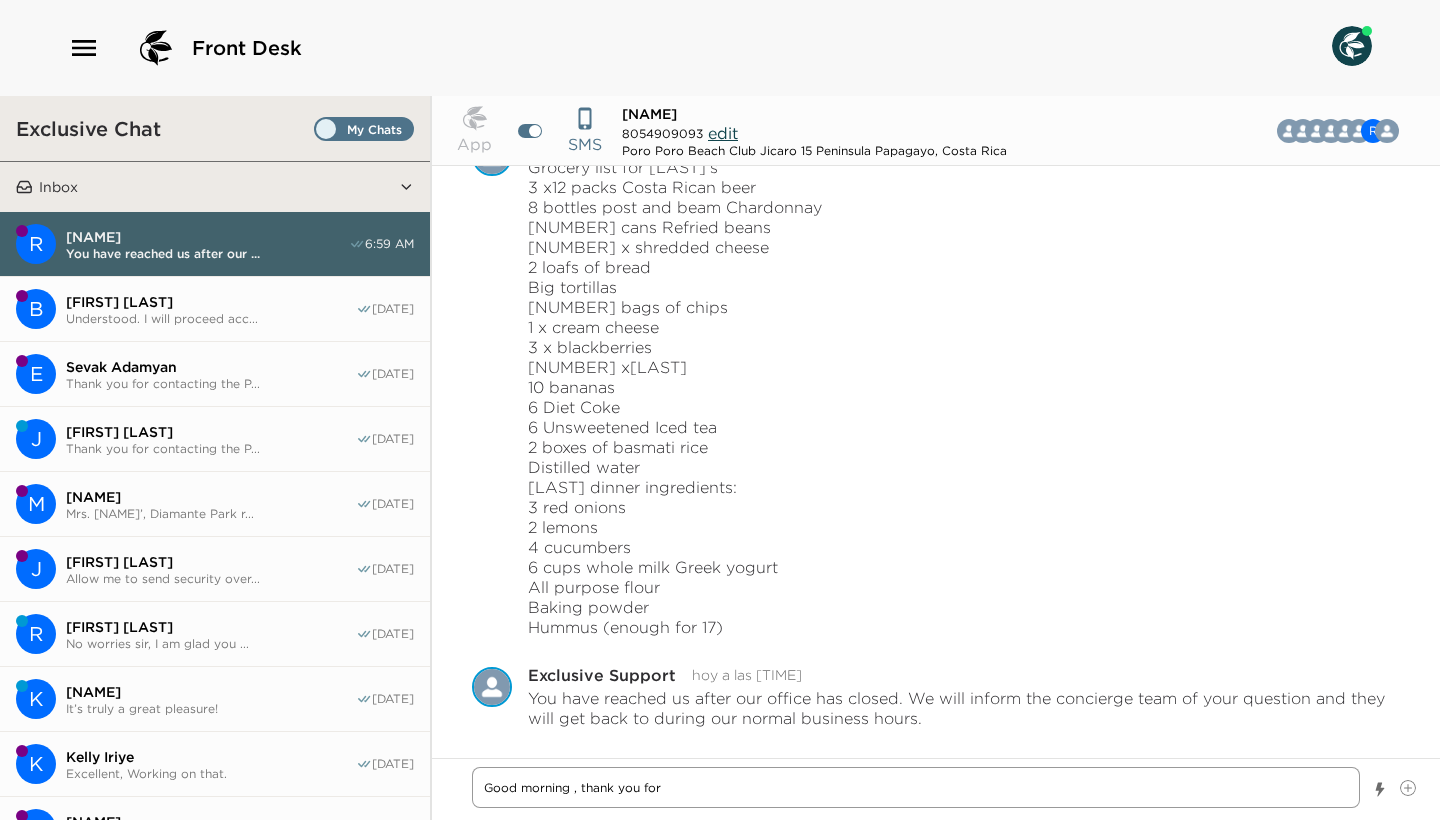 type on "x" 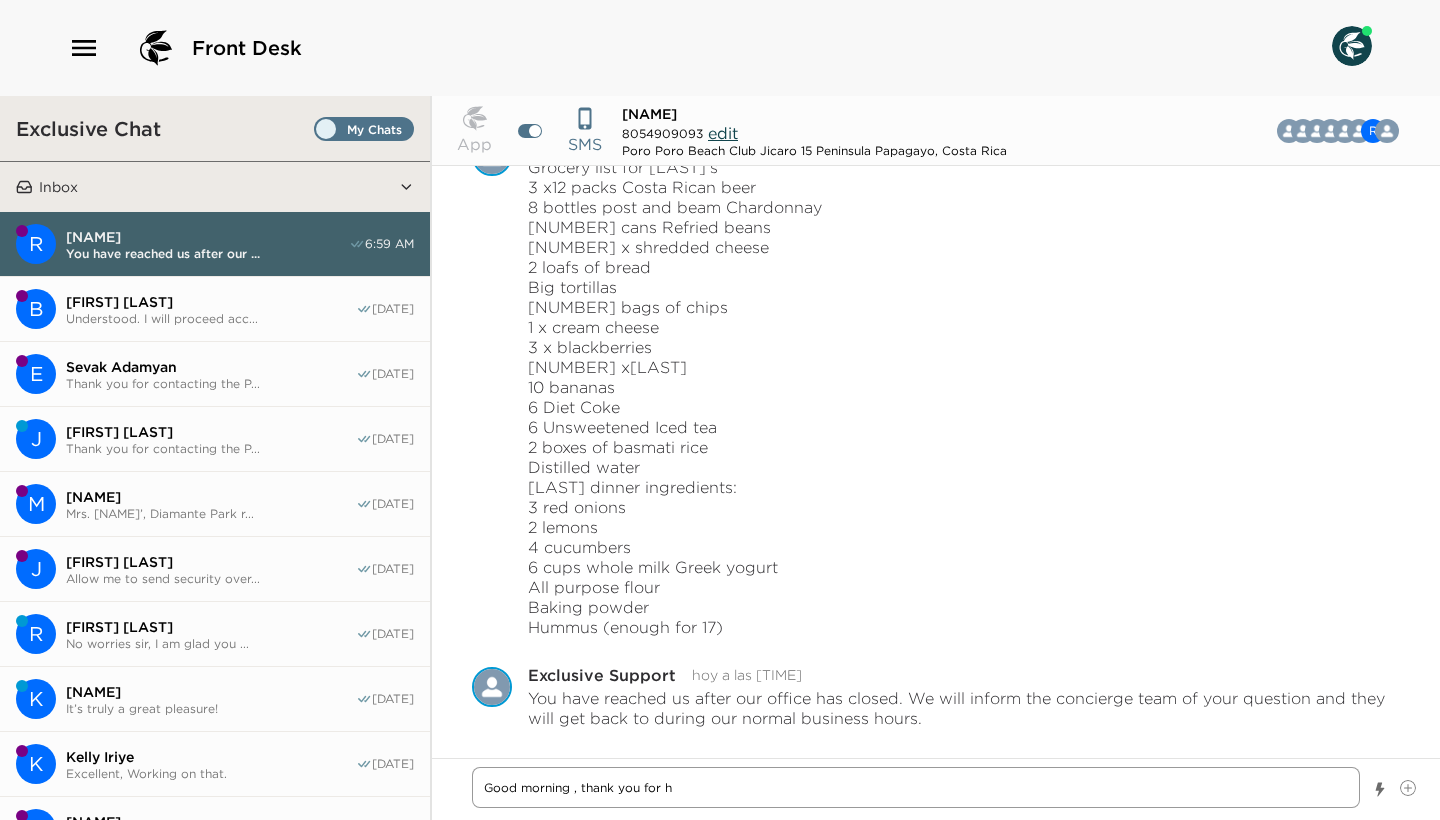 type on "x" 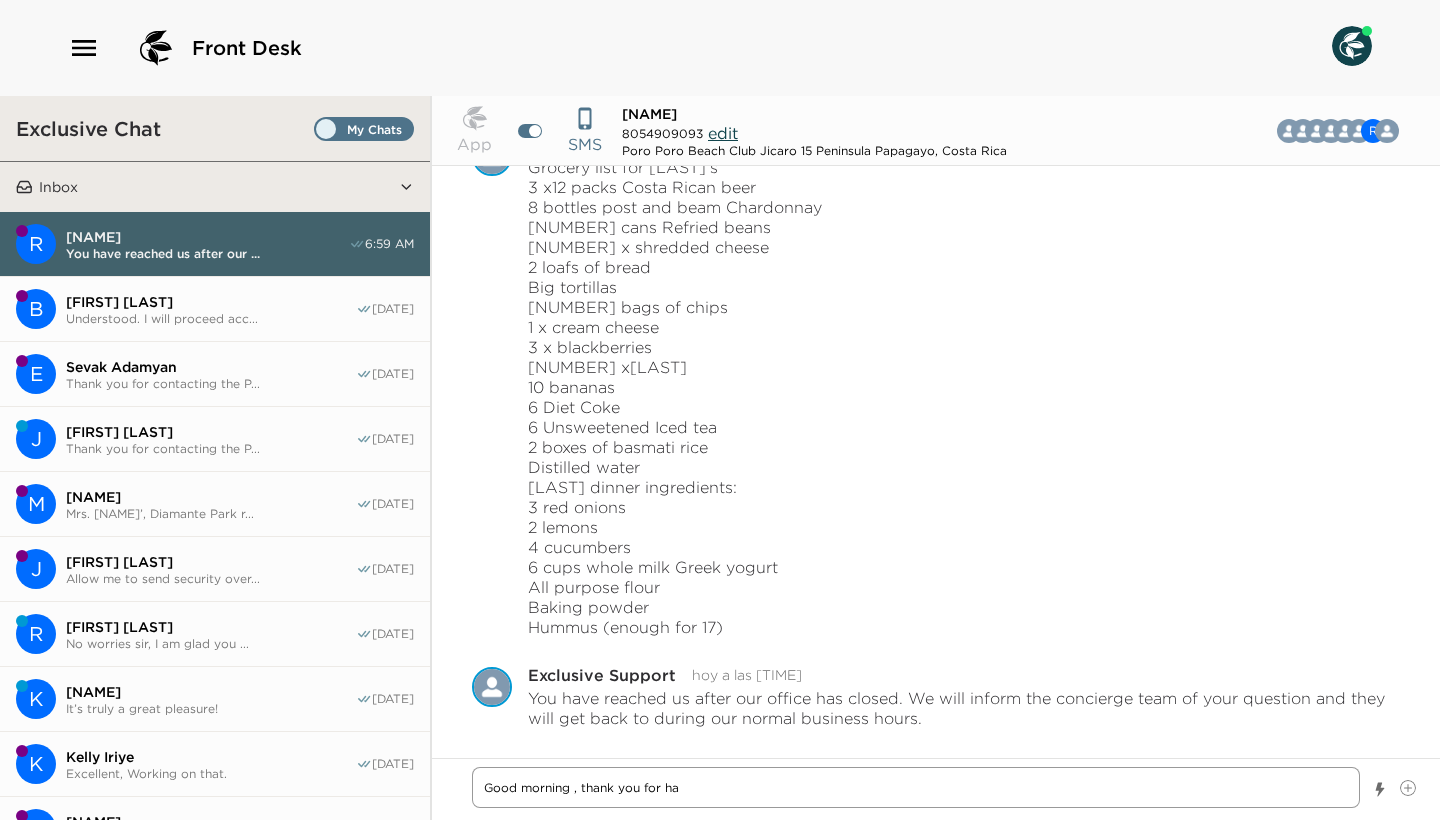 type on "x" 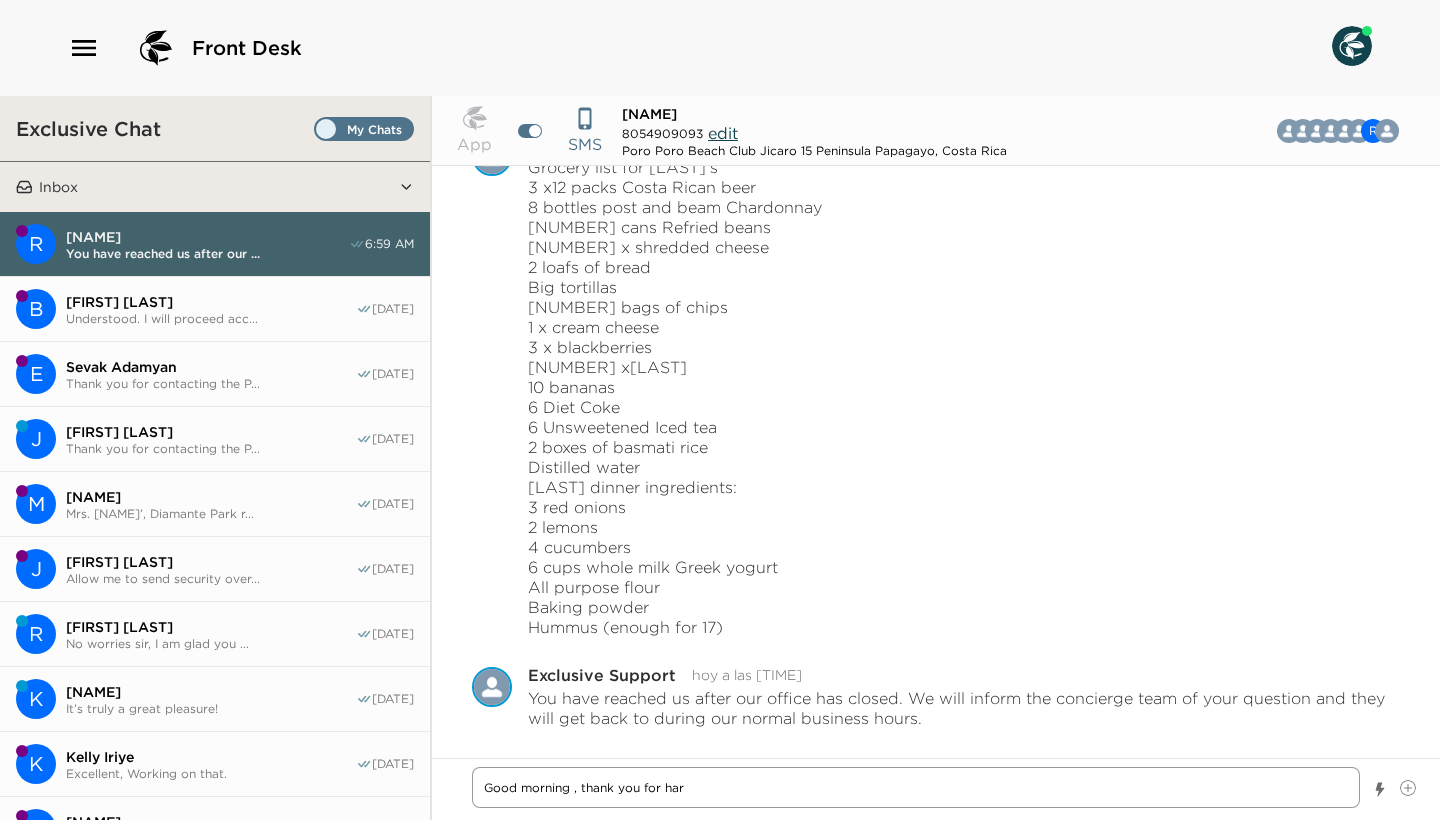 type on "x" 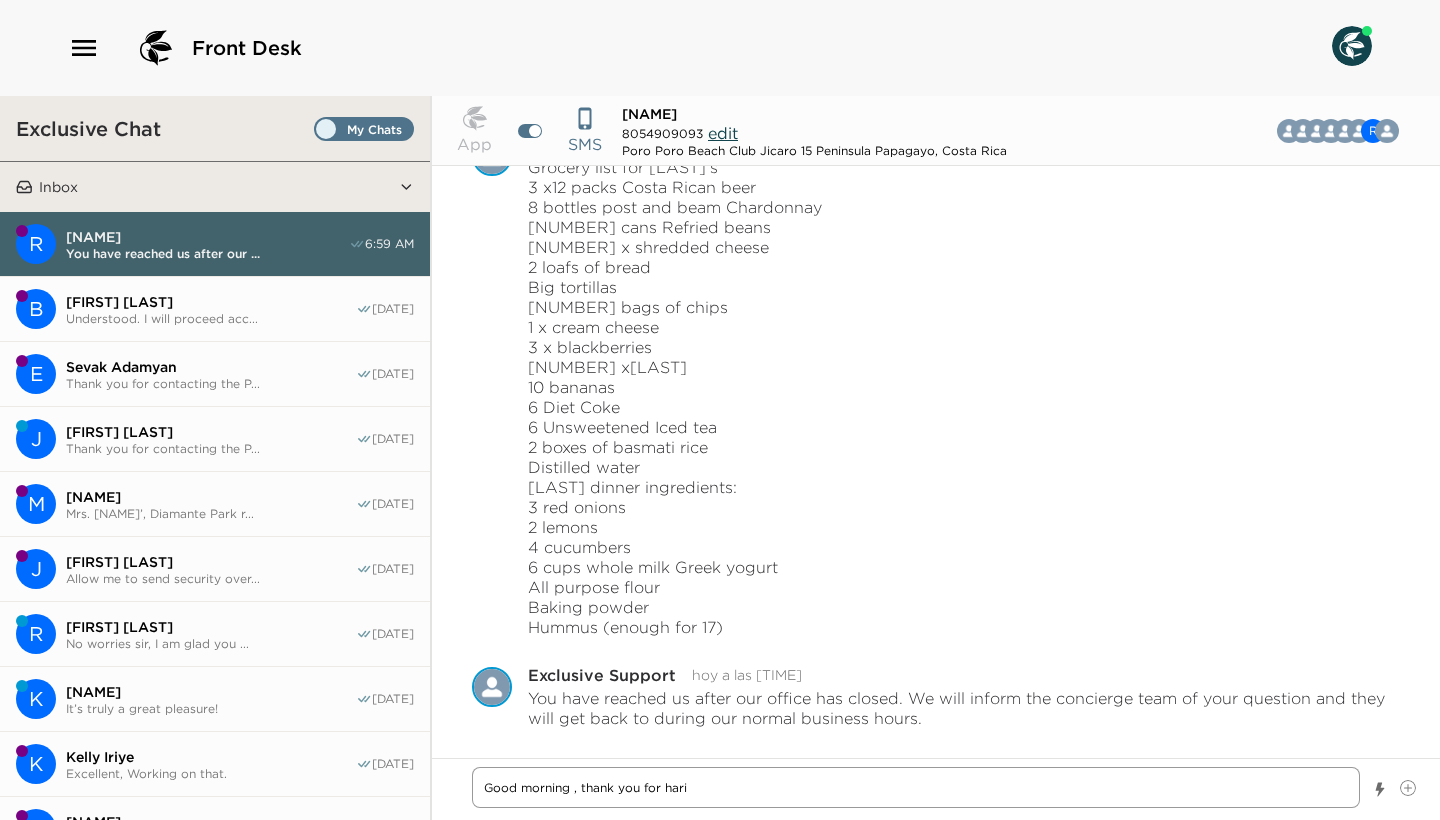type on "x" 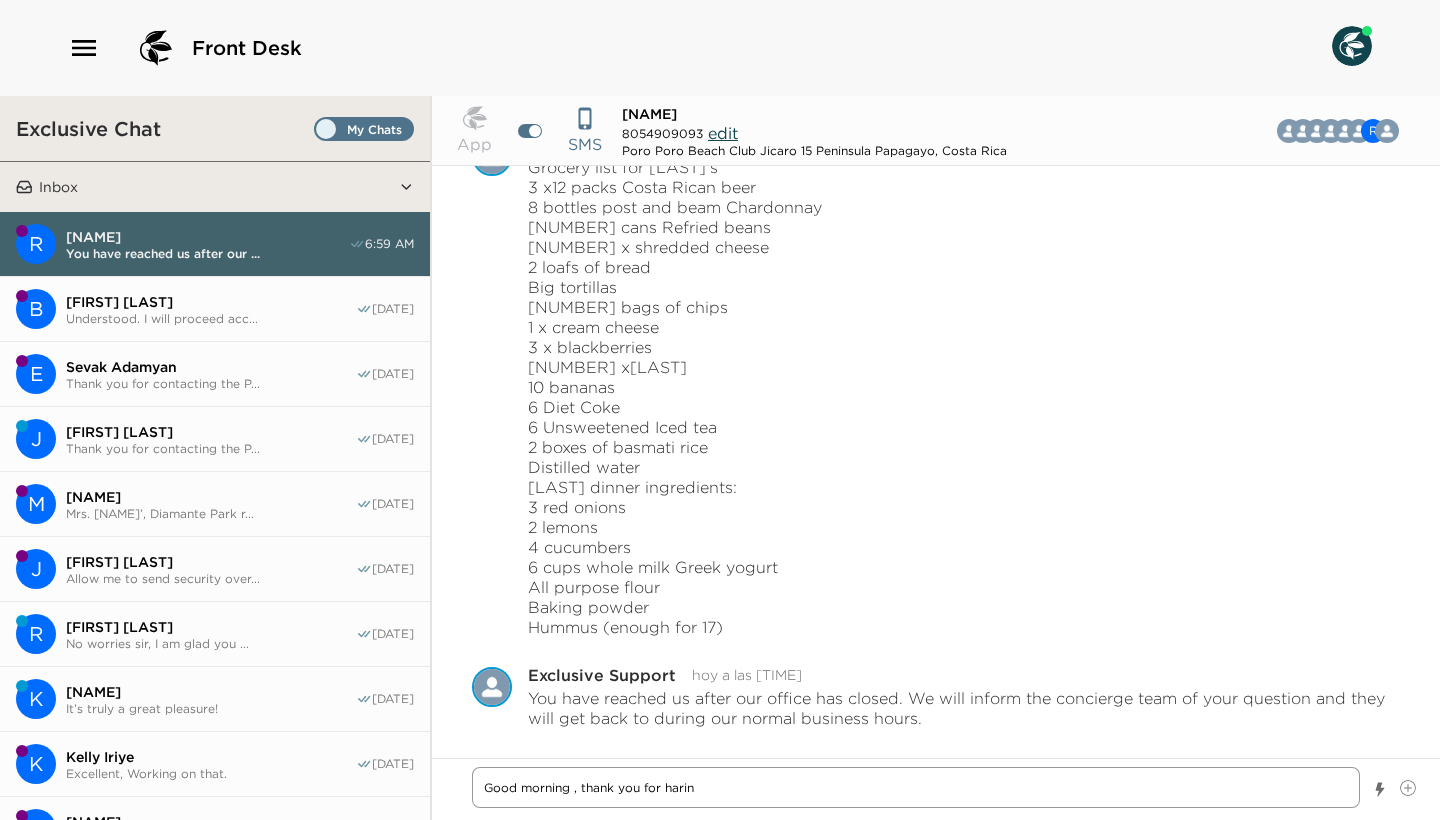 type on "x" 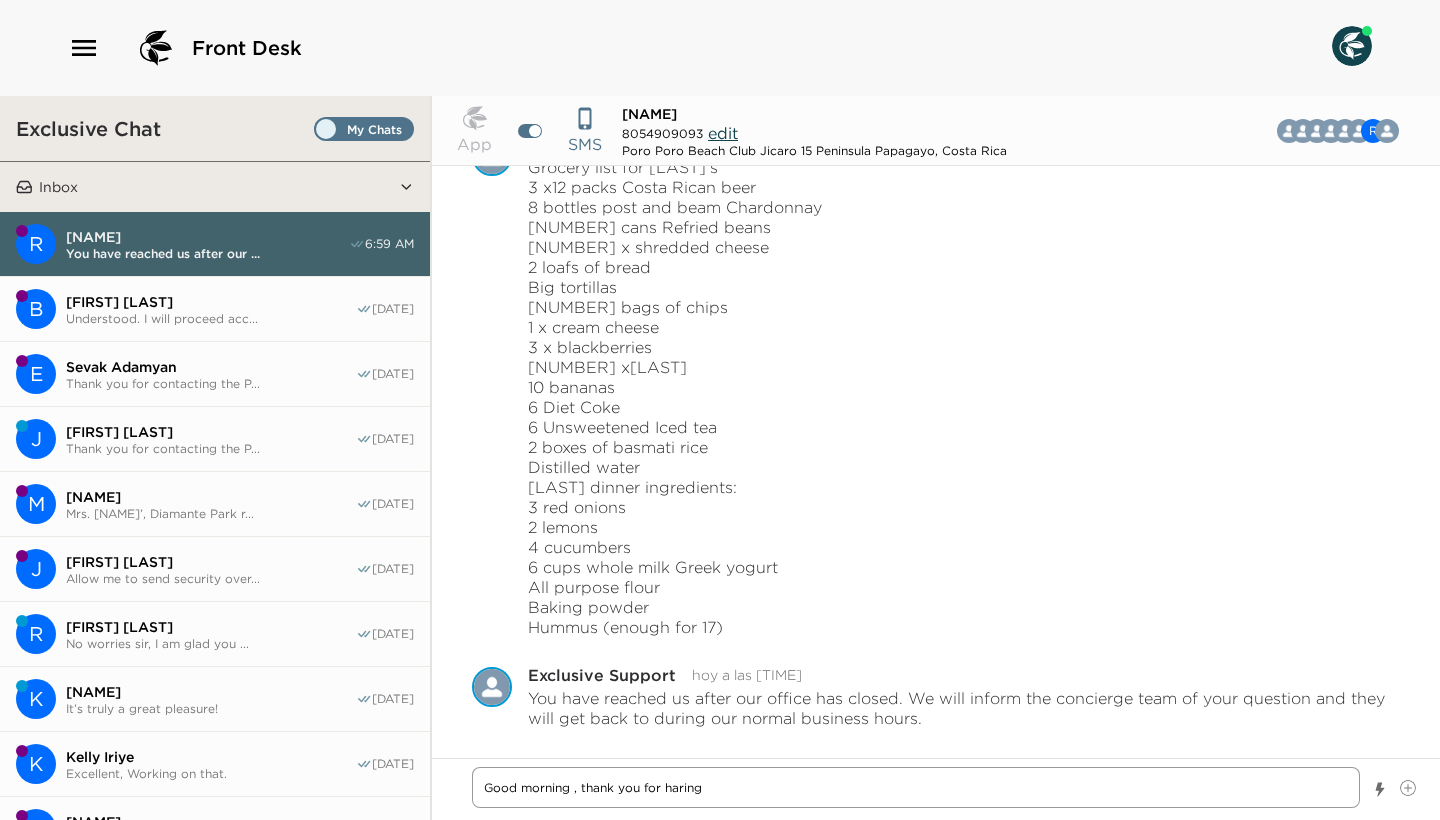 type on "x" 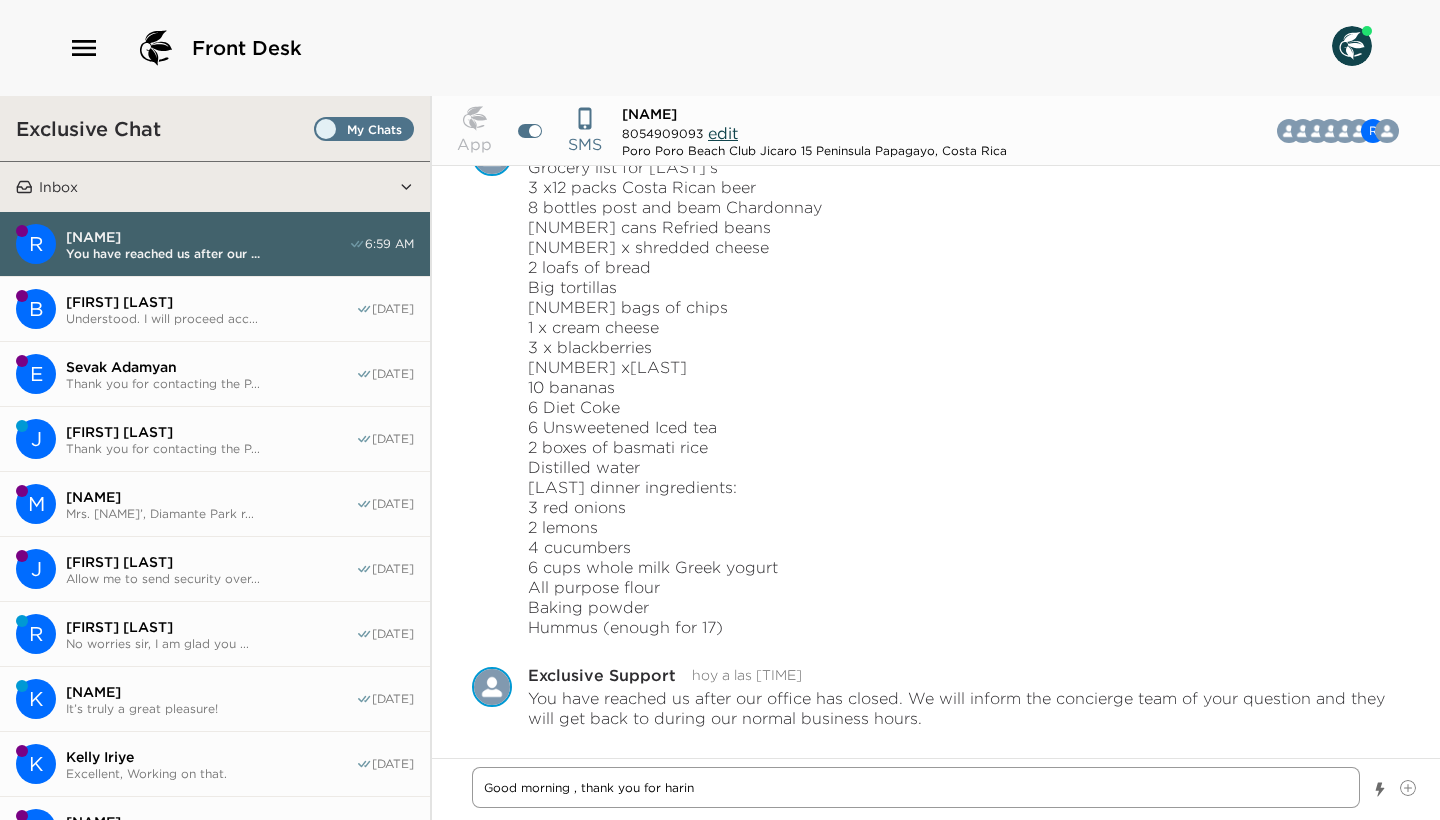 type on "x" 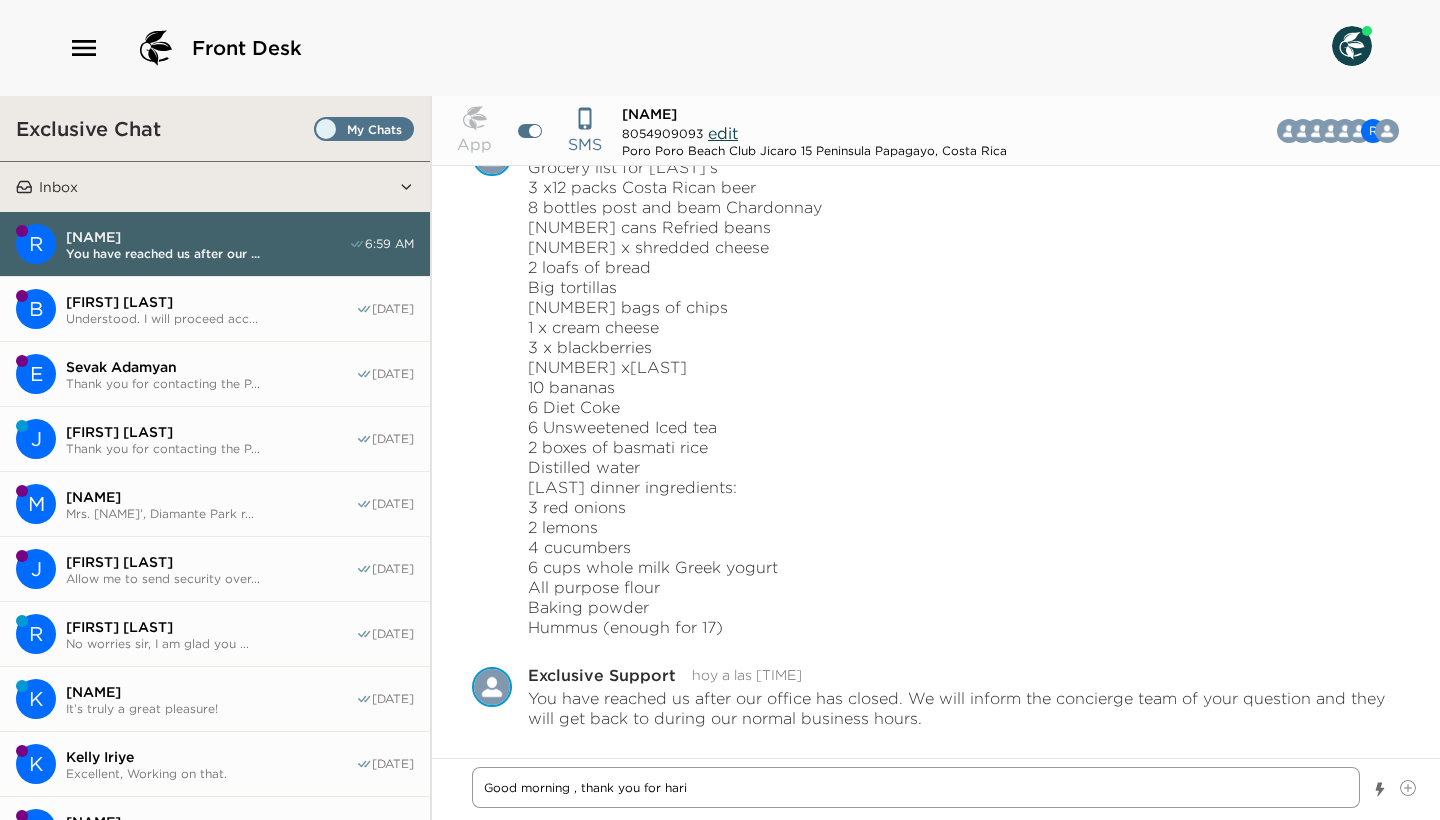 type on "x" 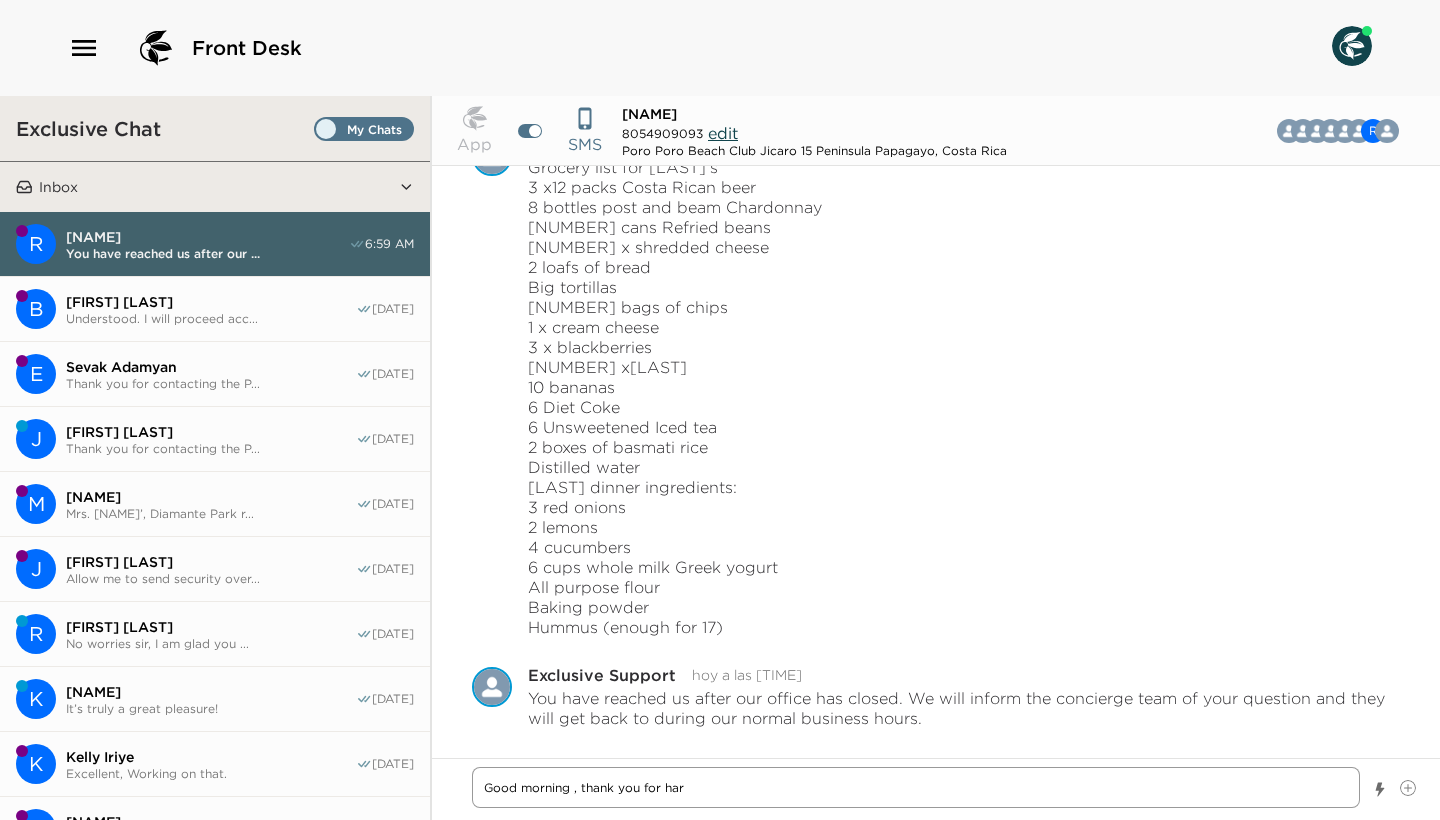 type on "x" 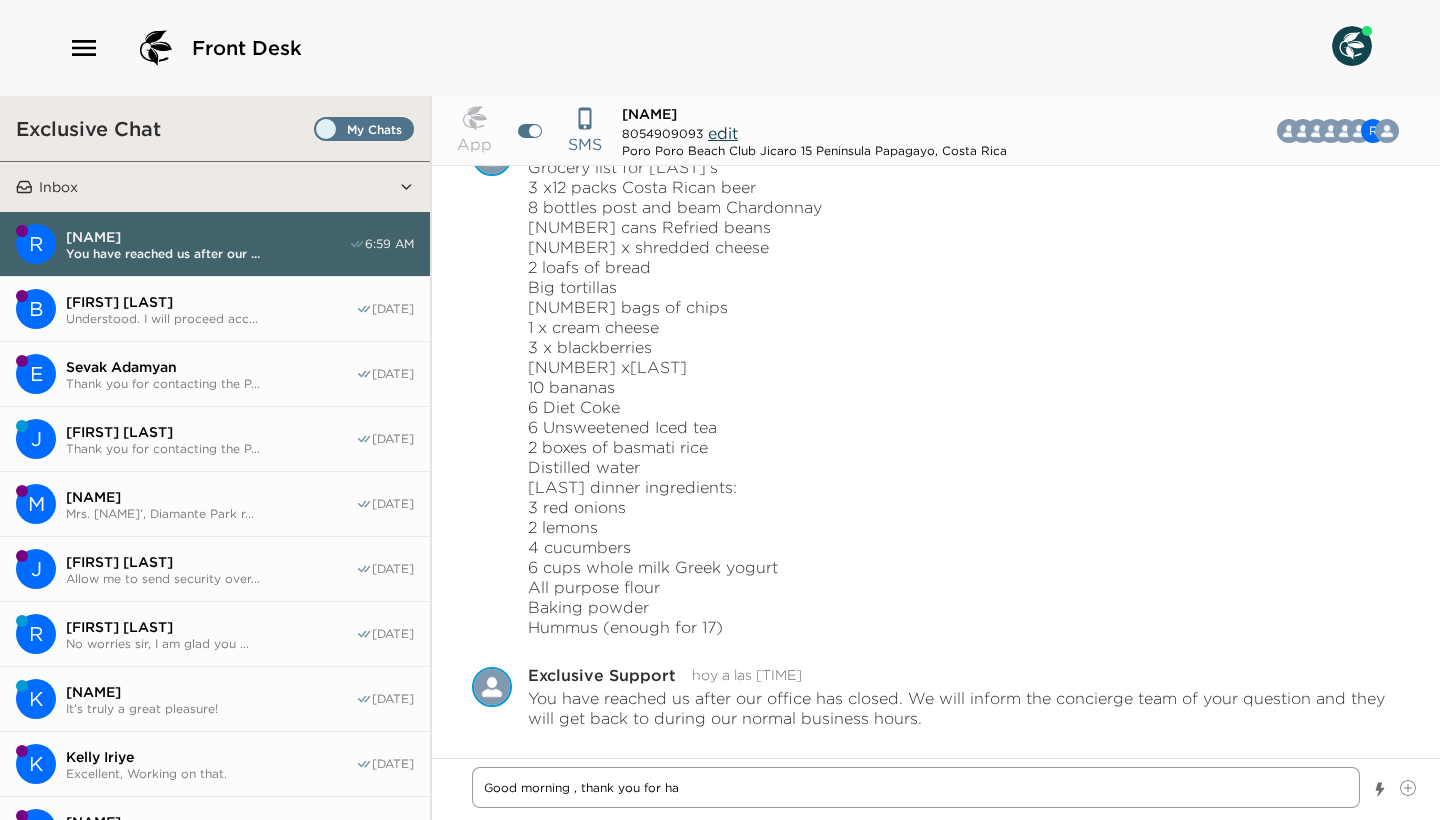 type on "x" 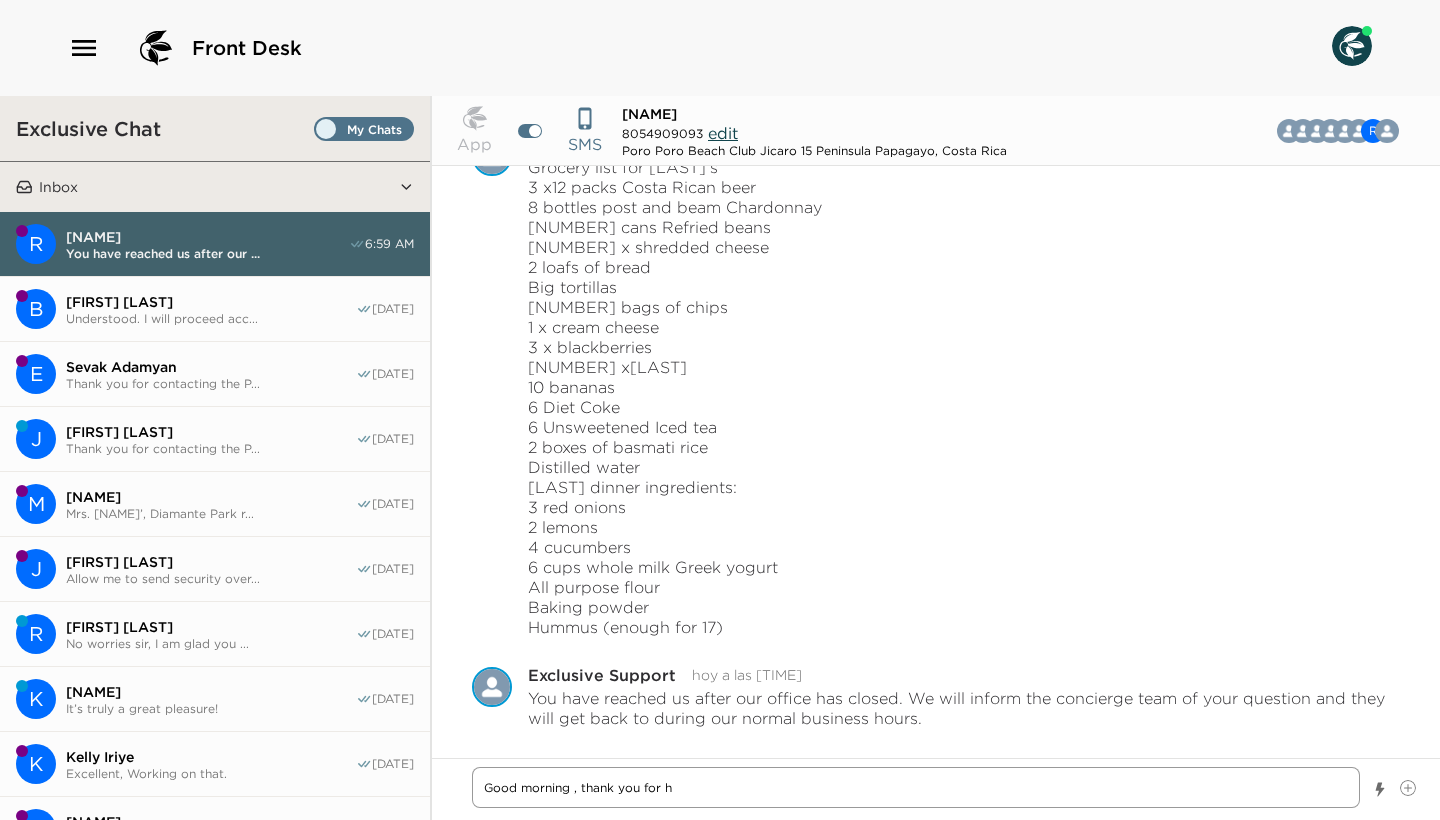 type on "x" 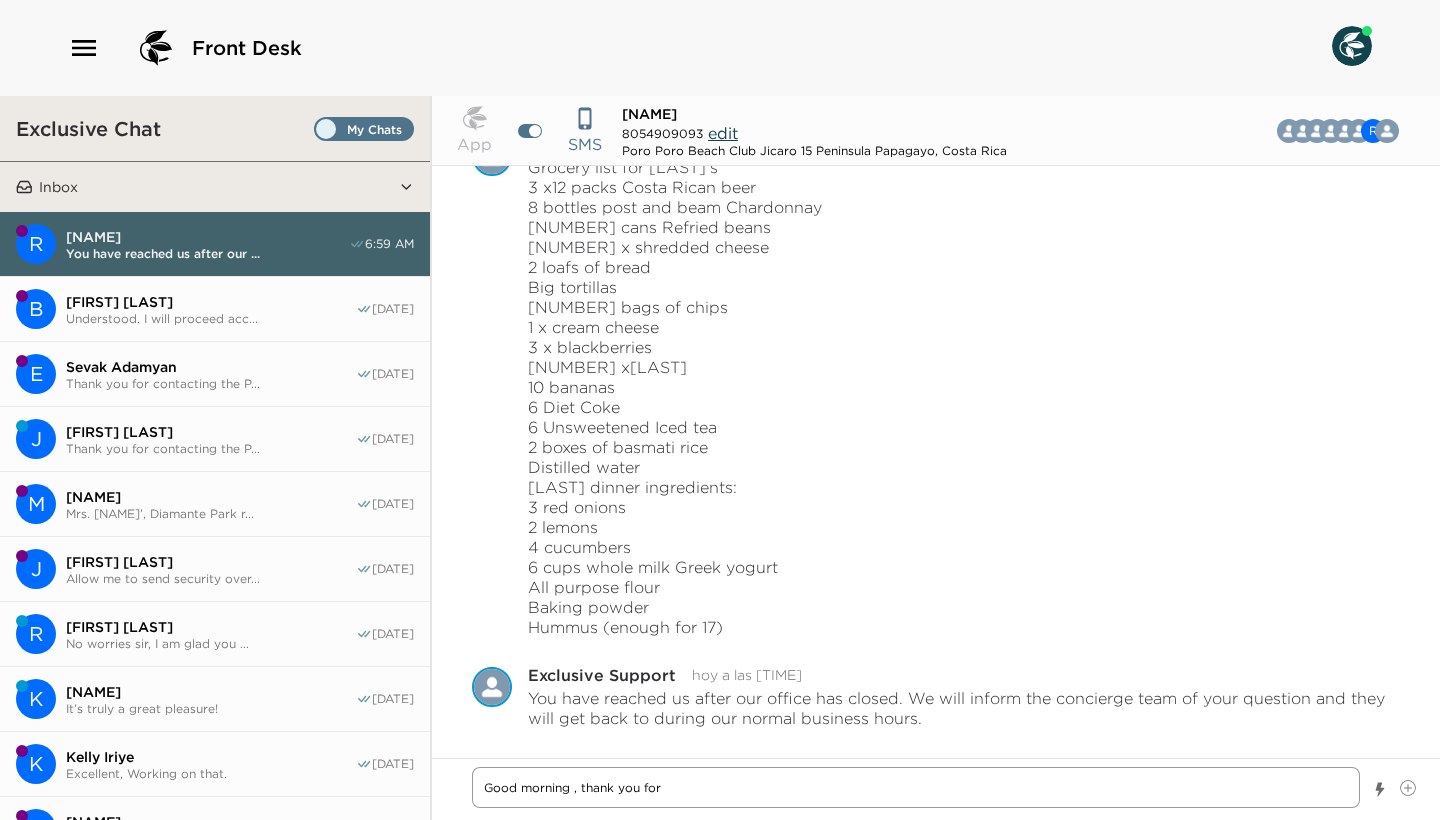 type on "x" 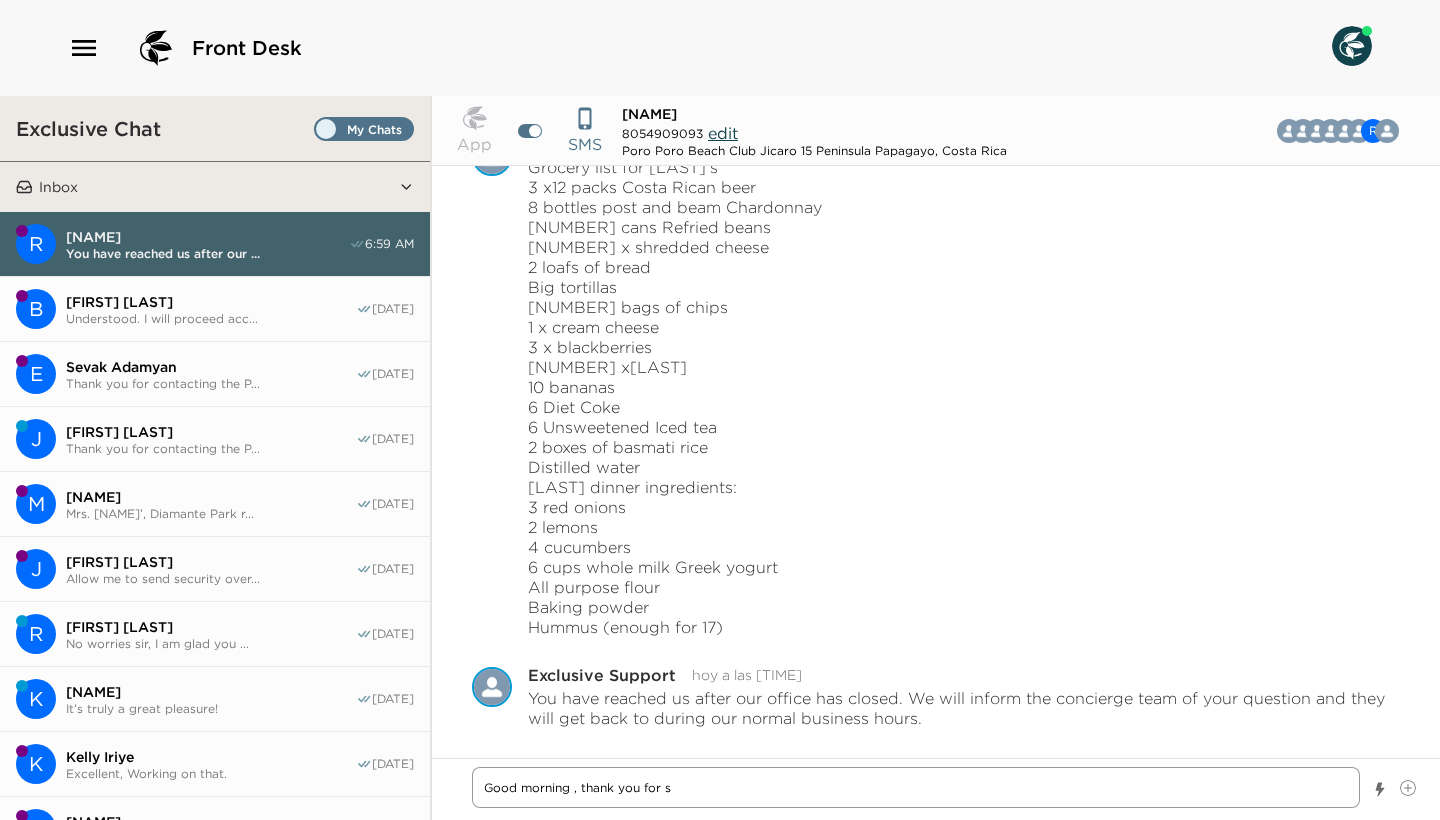 type on "x" 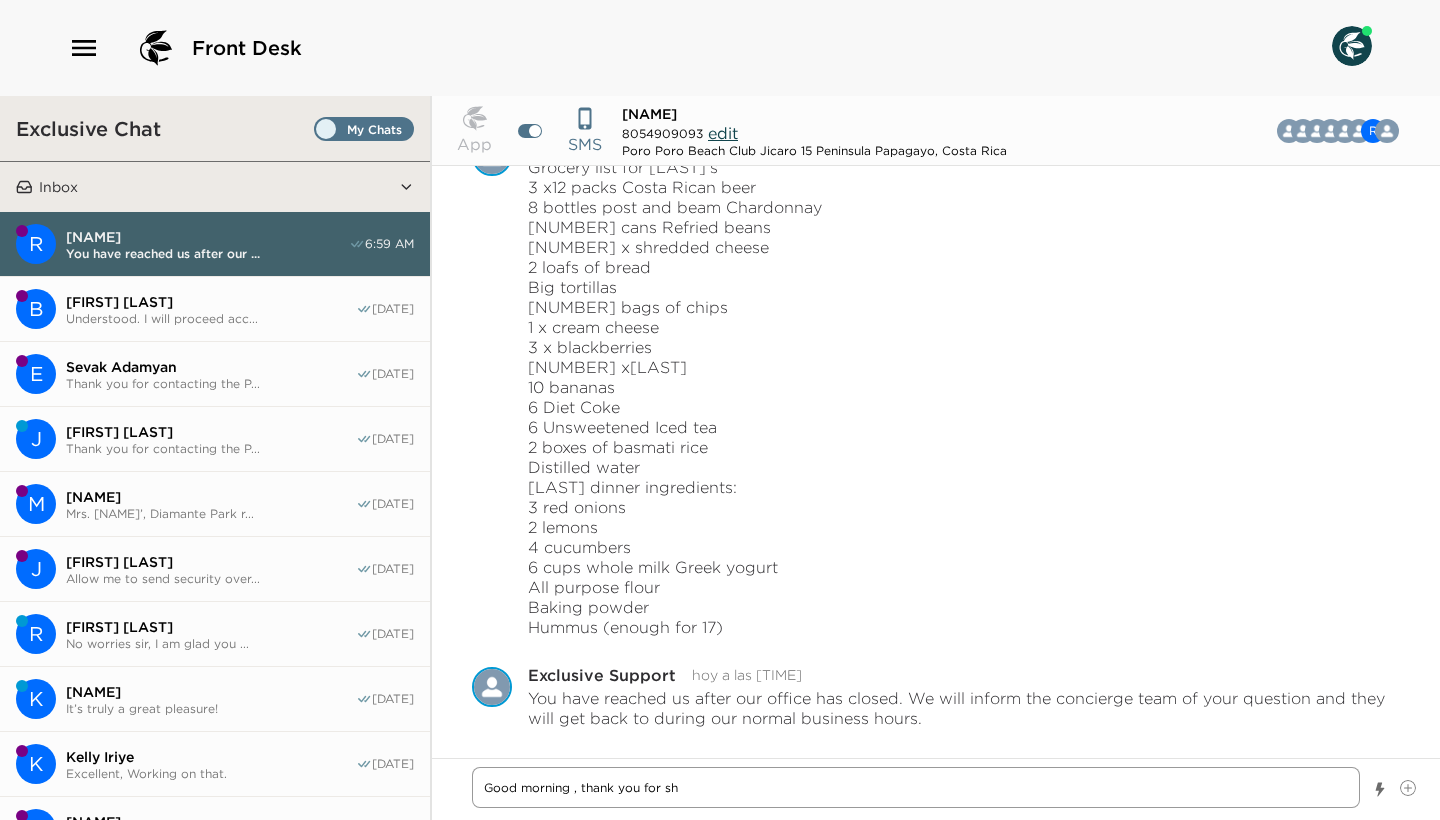 type on "x" 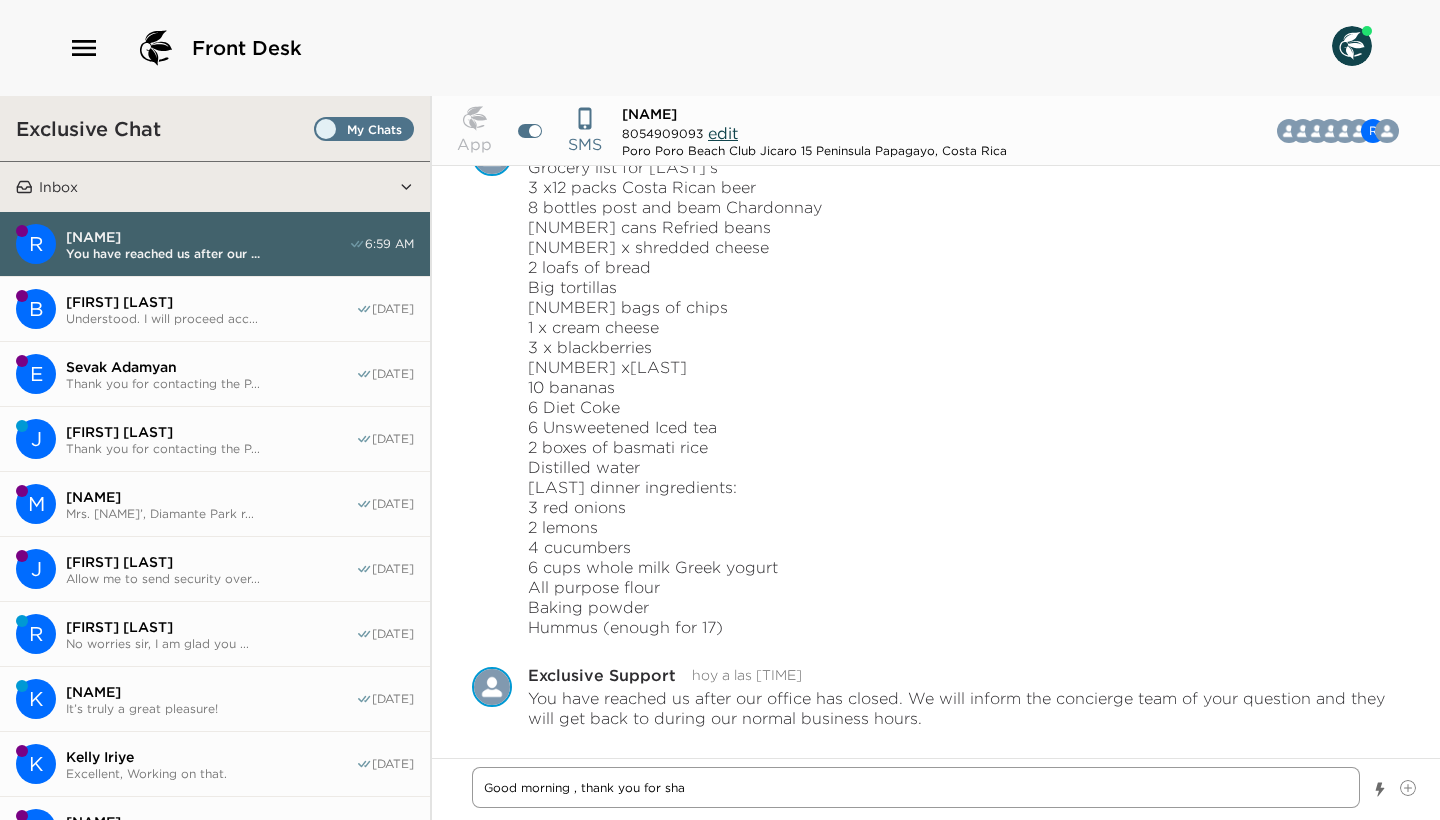 type on "x" 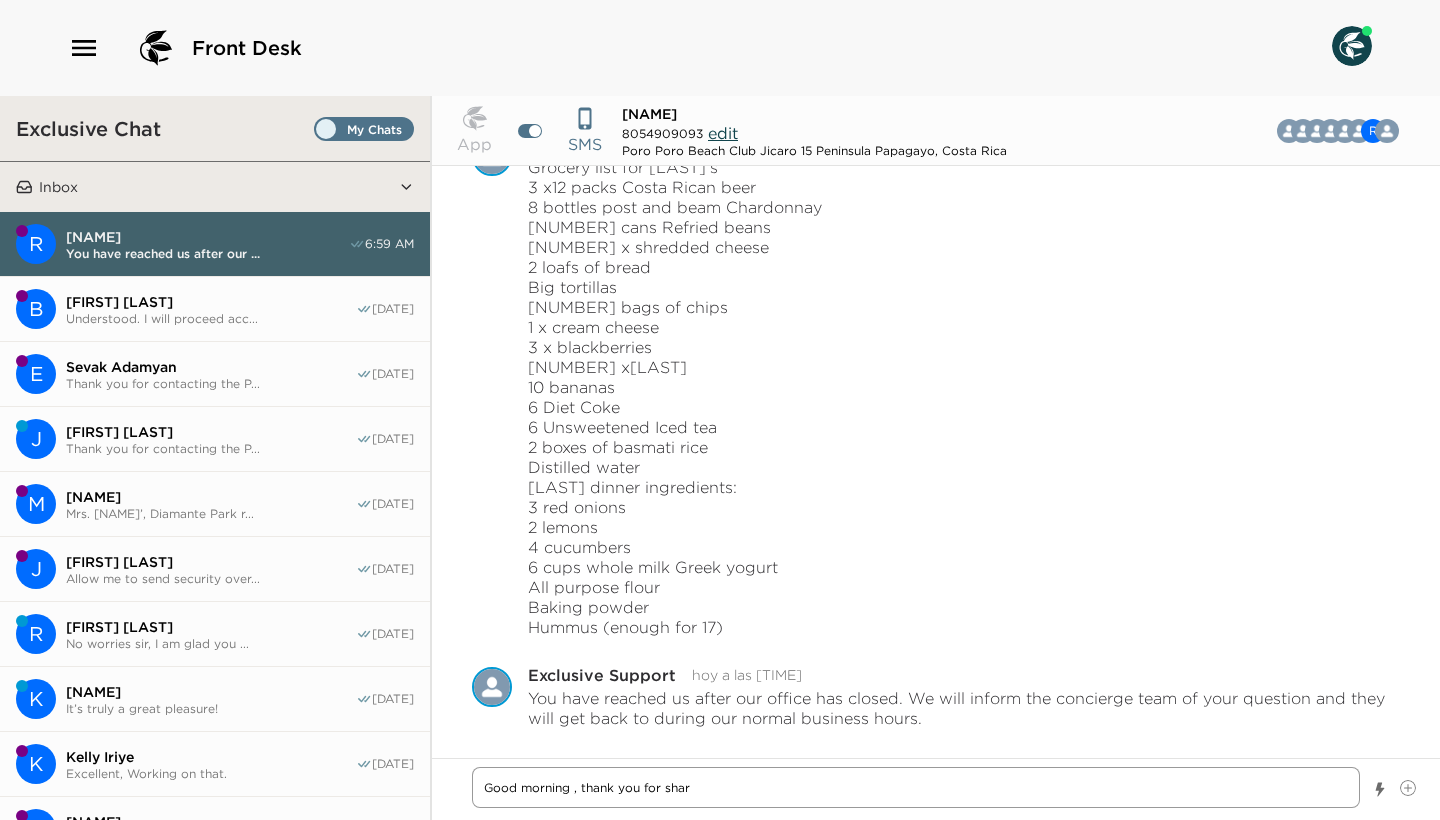 type on "x" 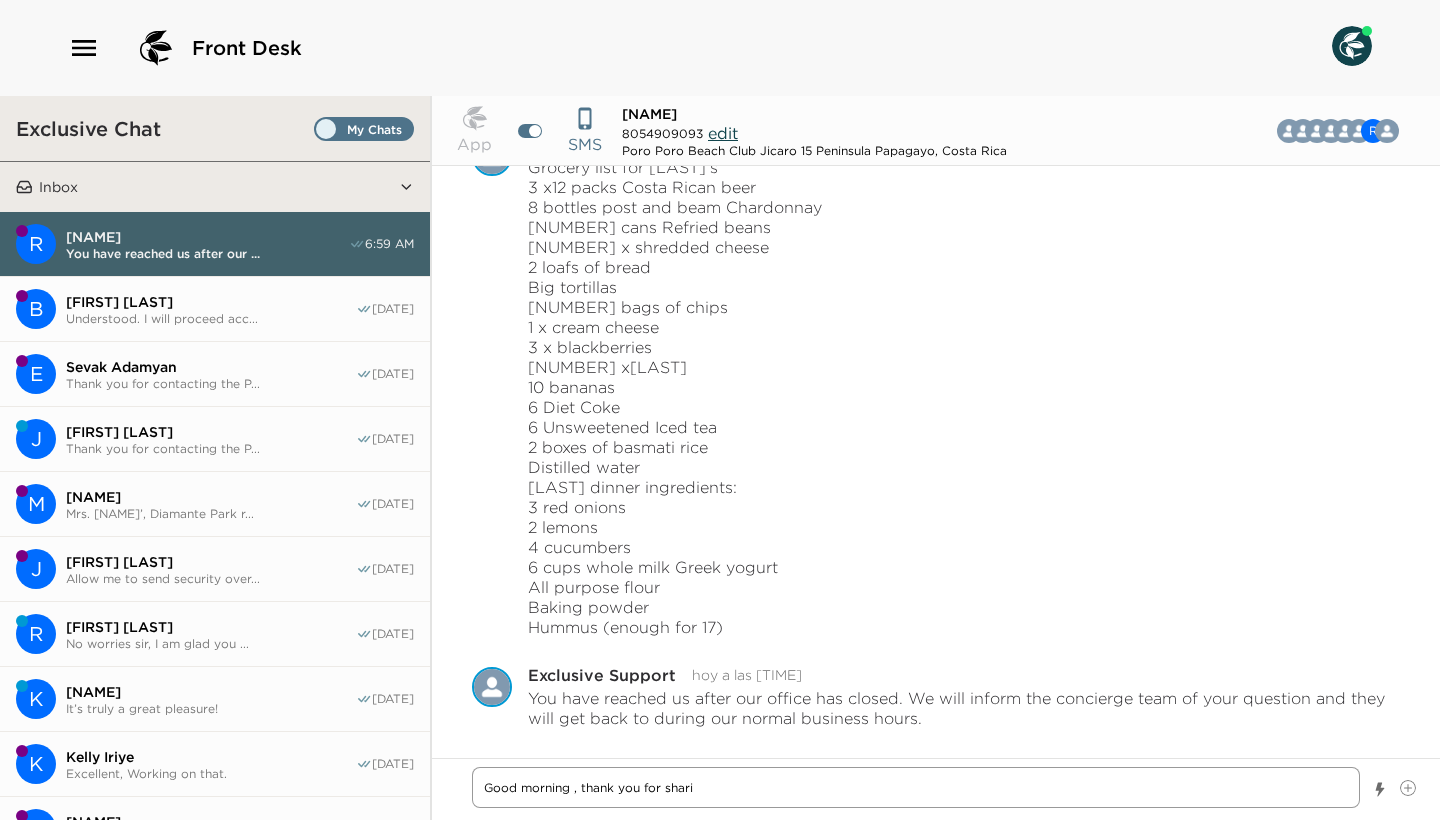 type on "x" 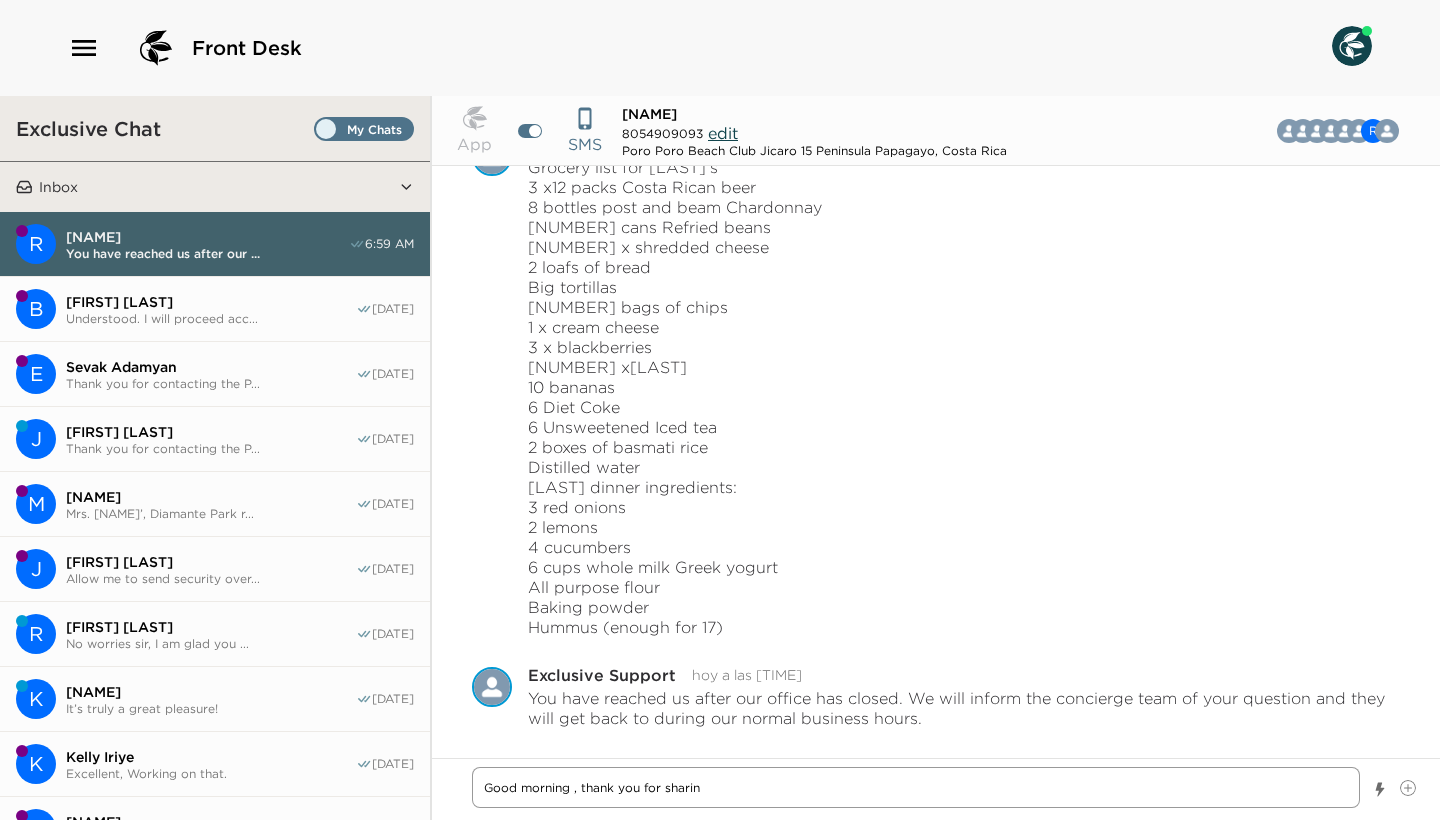 type on "x" 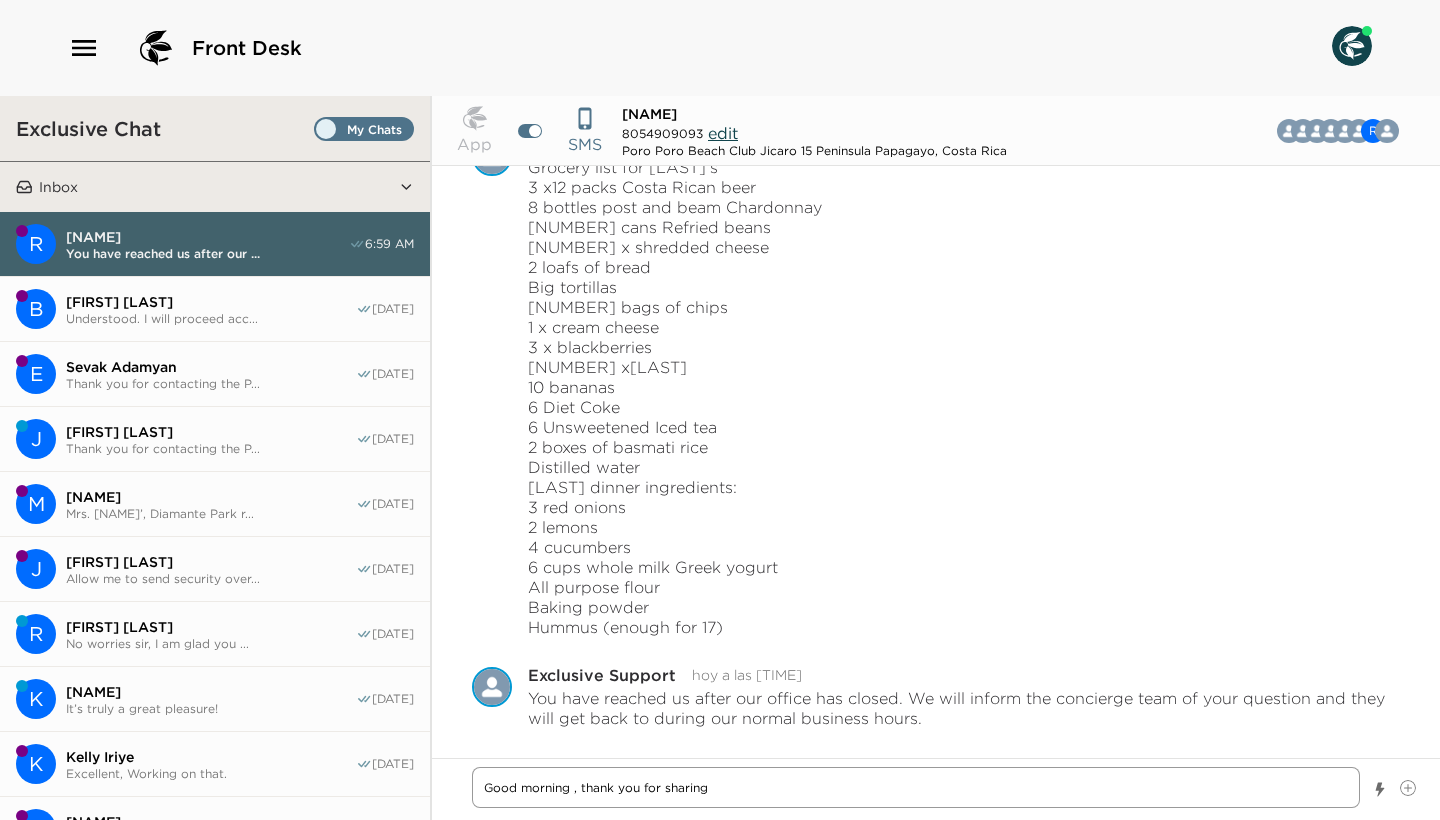 type on "x" 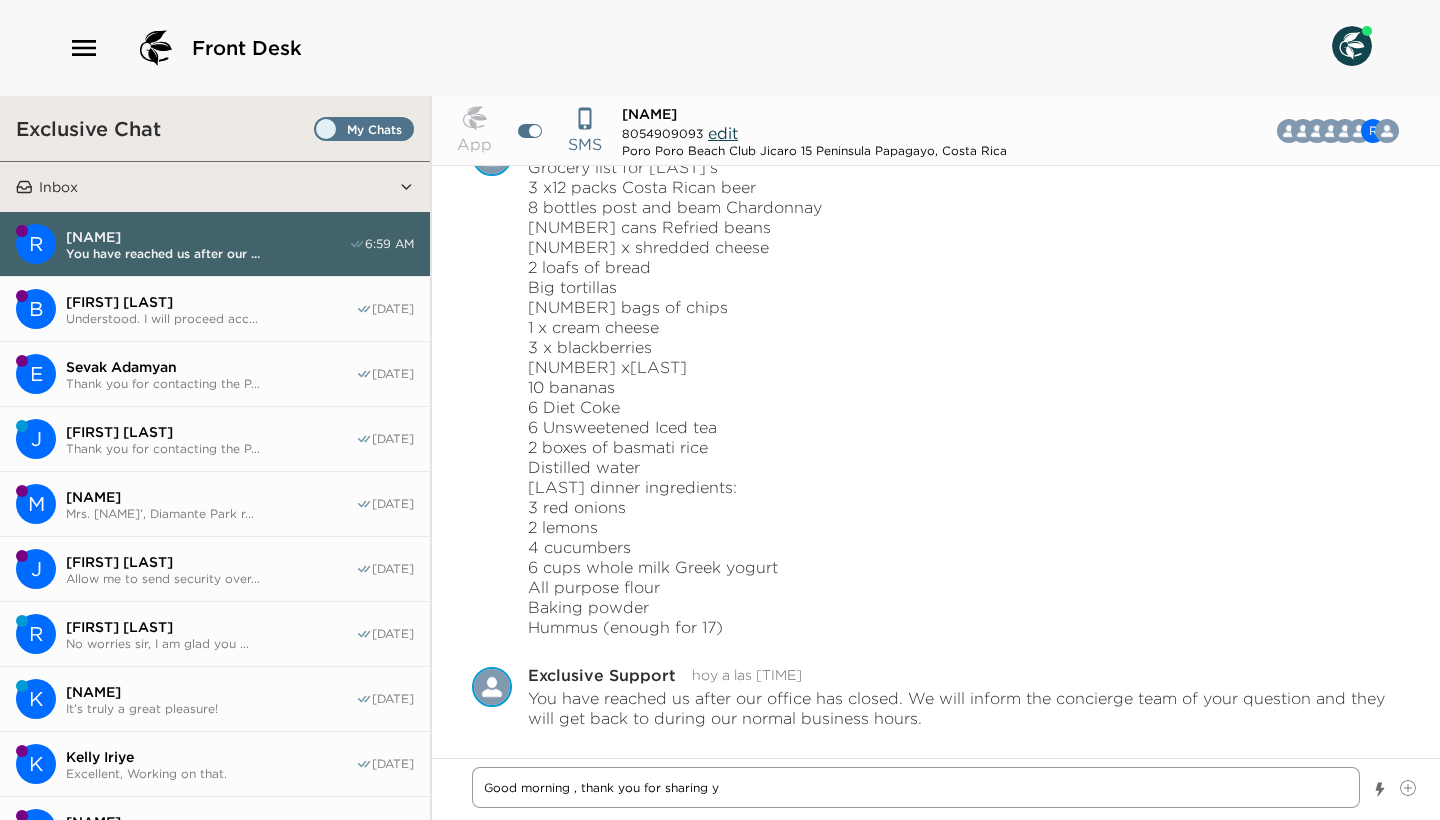 type on "x" 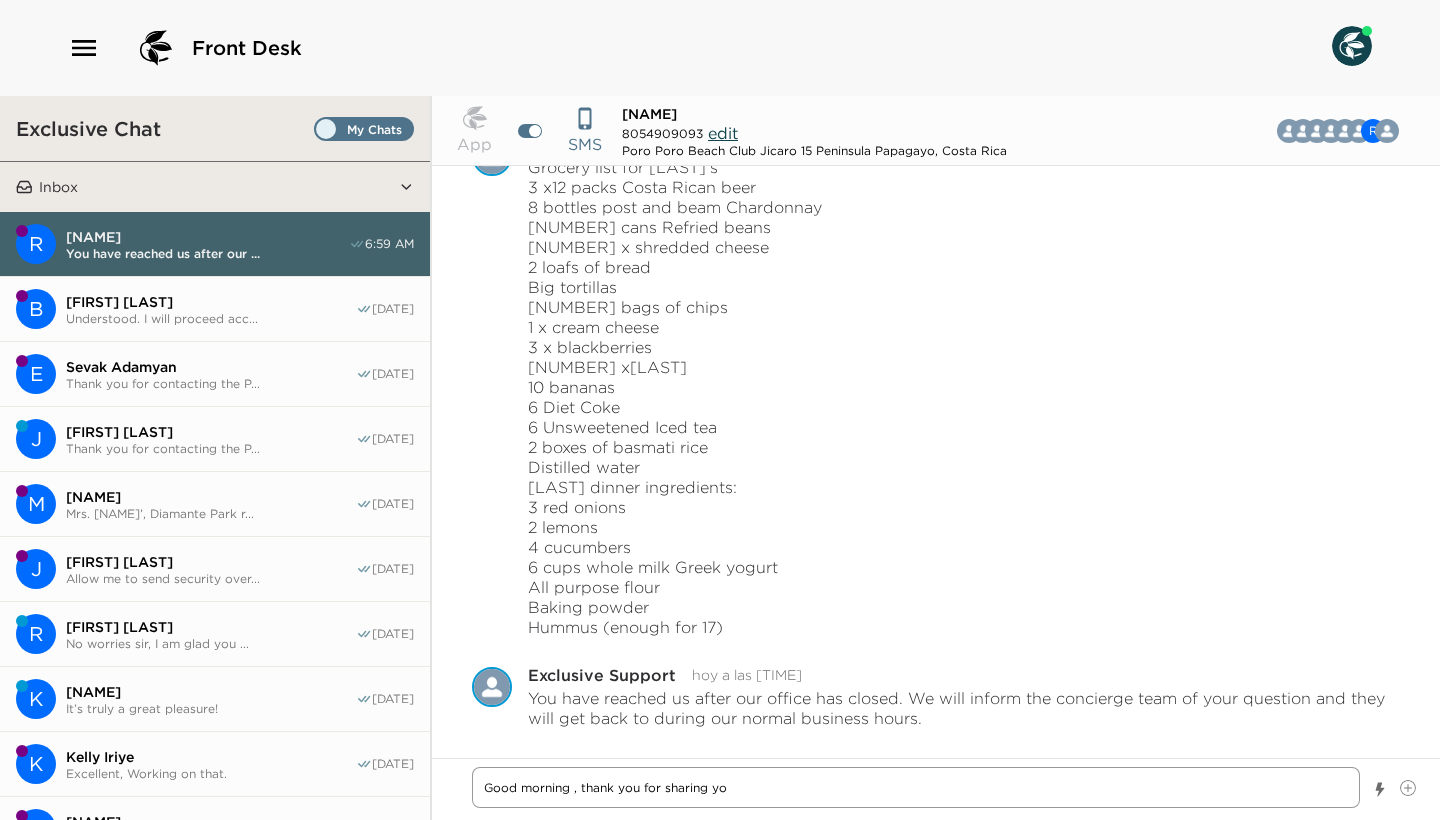 type on "x" 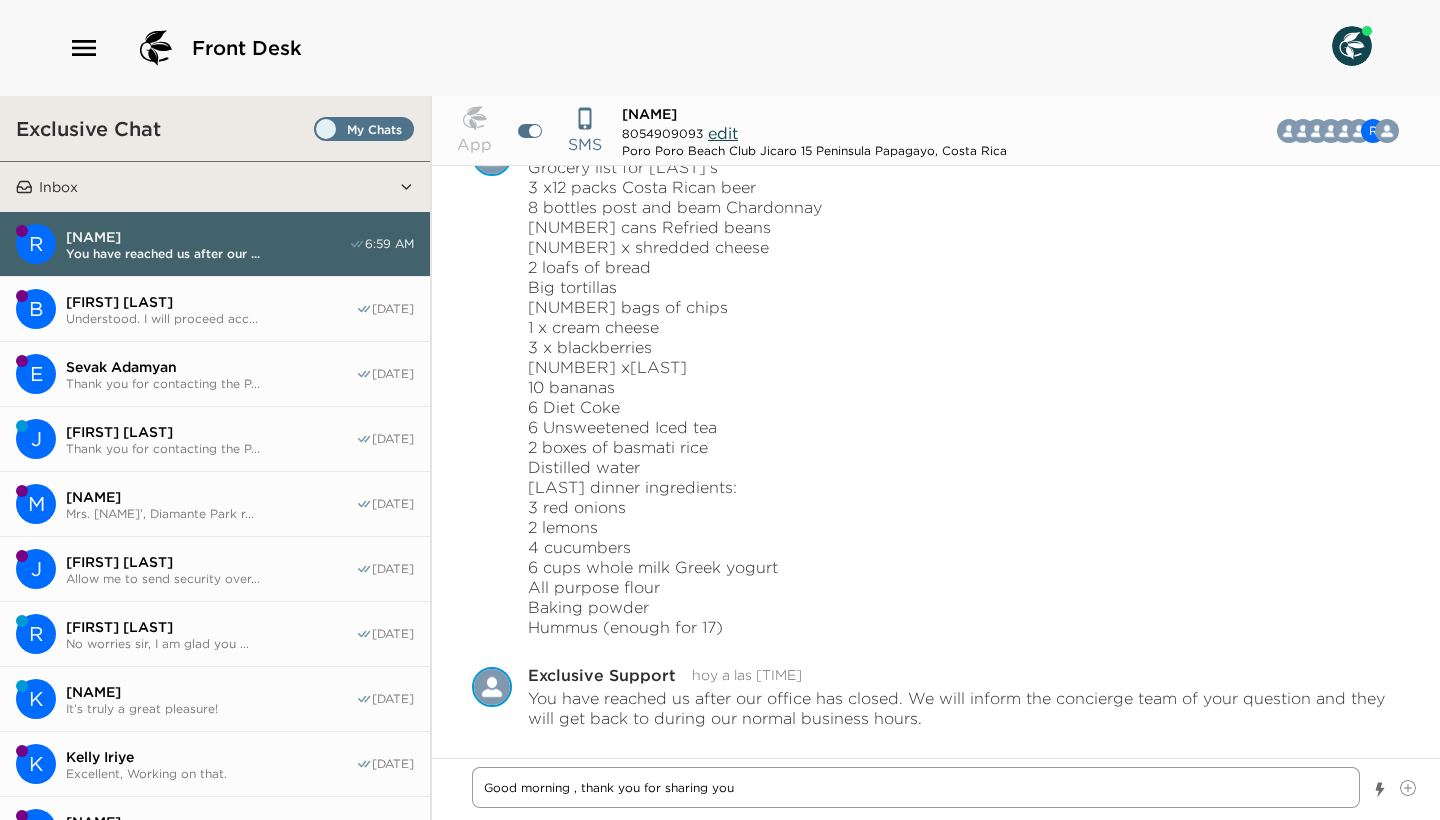 type on "x" 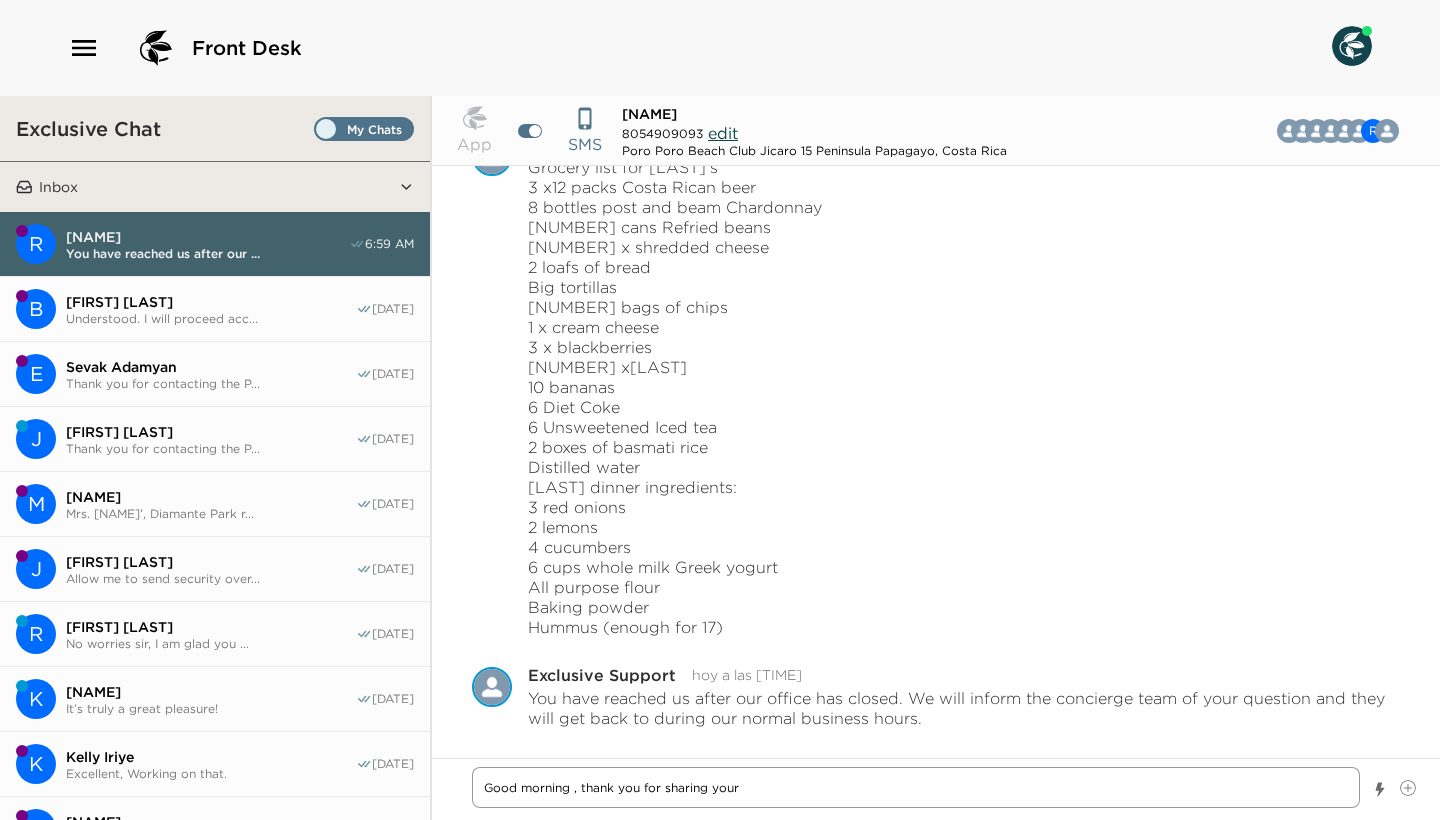 type on "x" 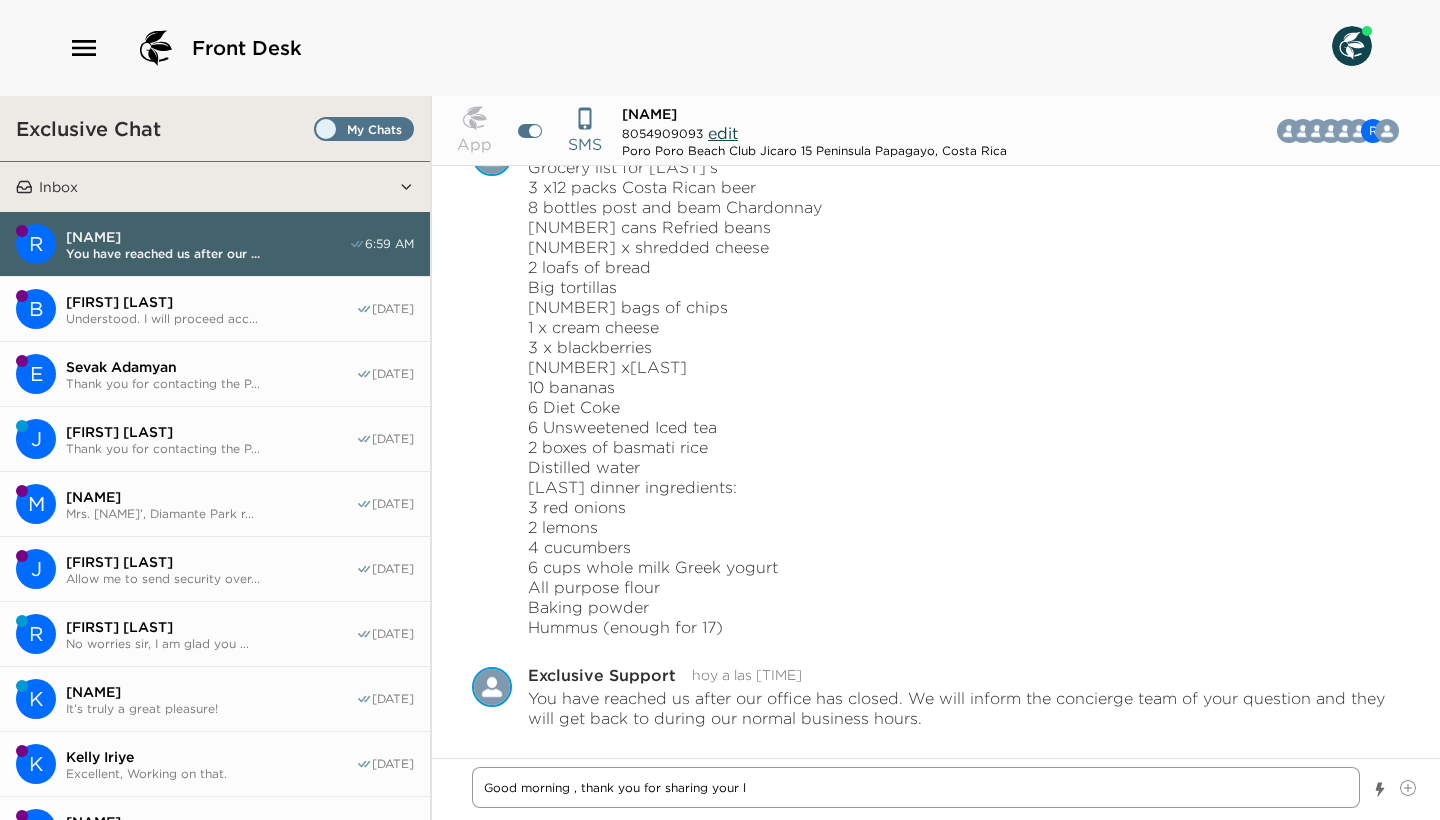 type on "x" 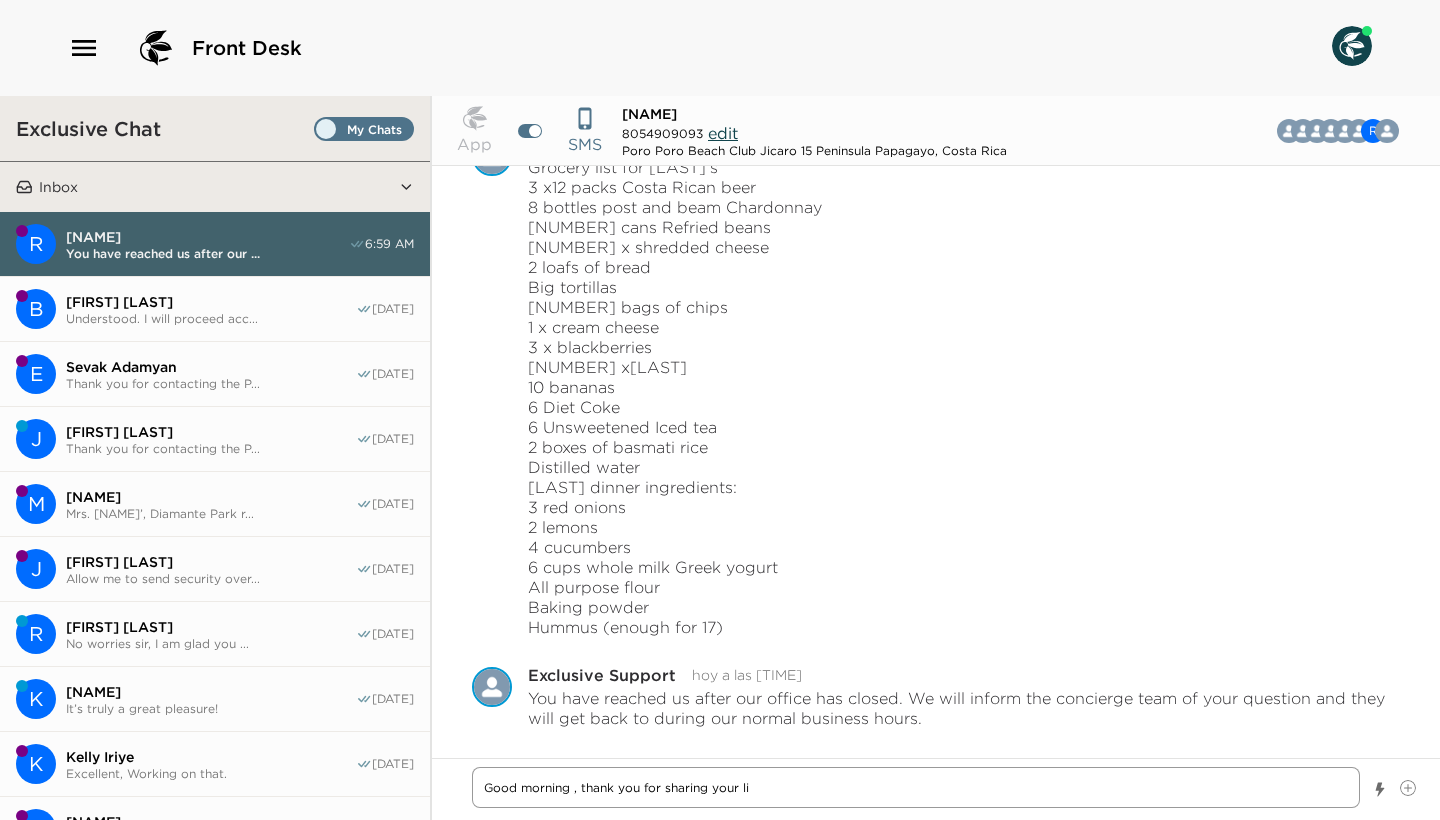 type on "x" 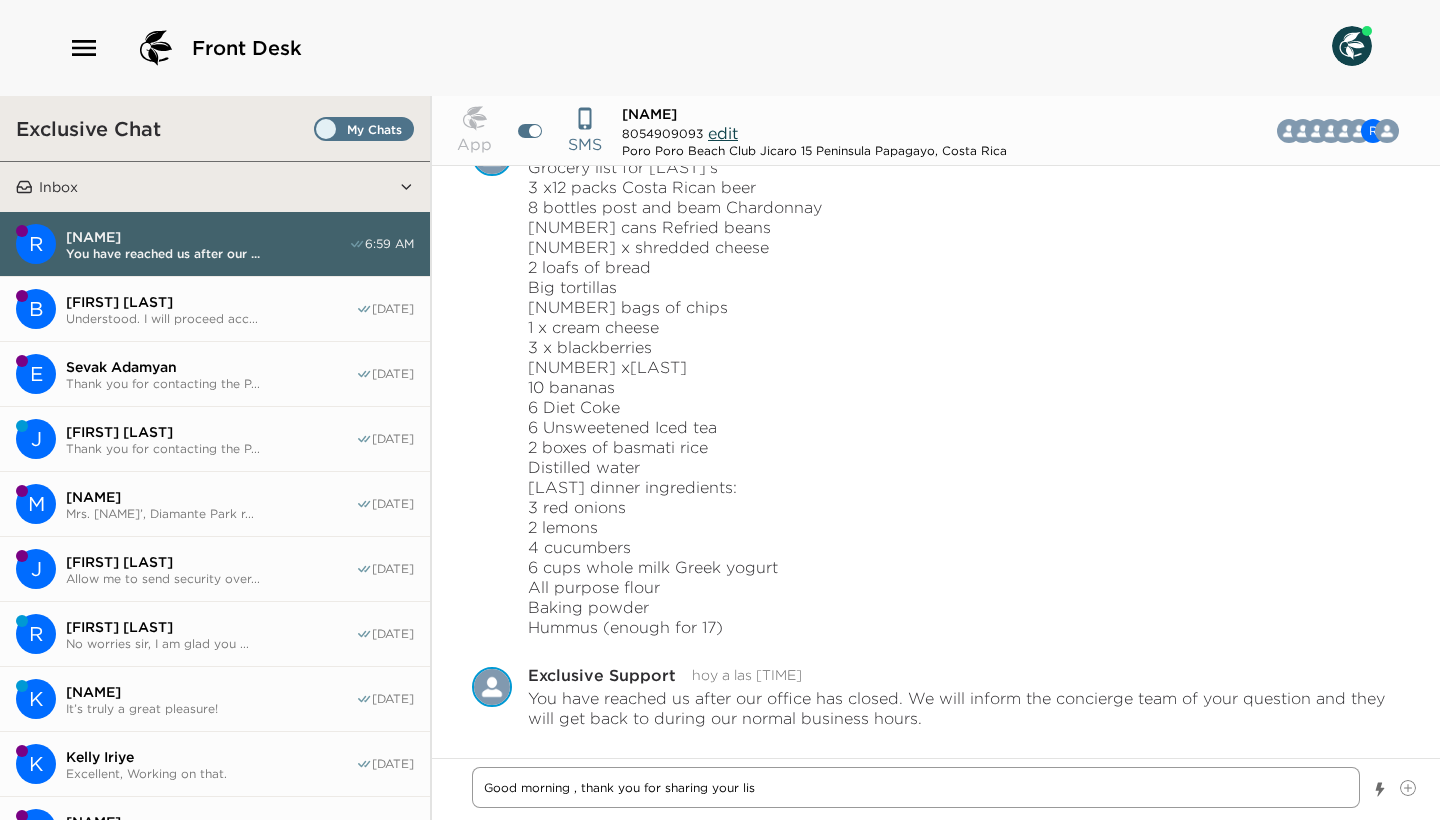 type on "x" 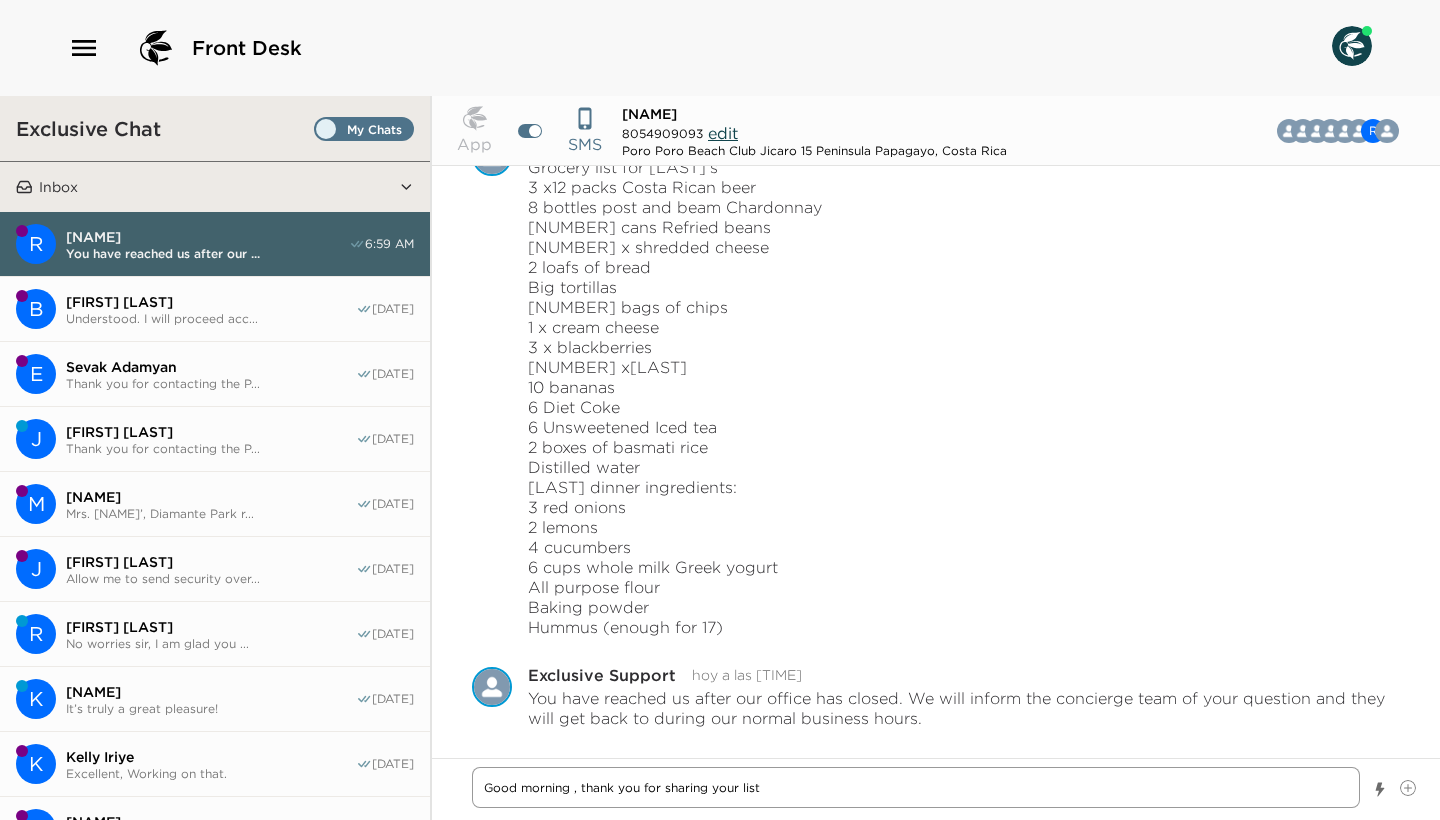 type on "x" 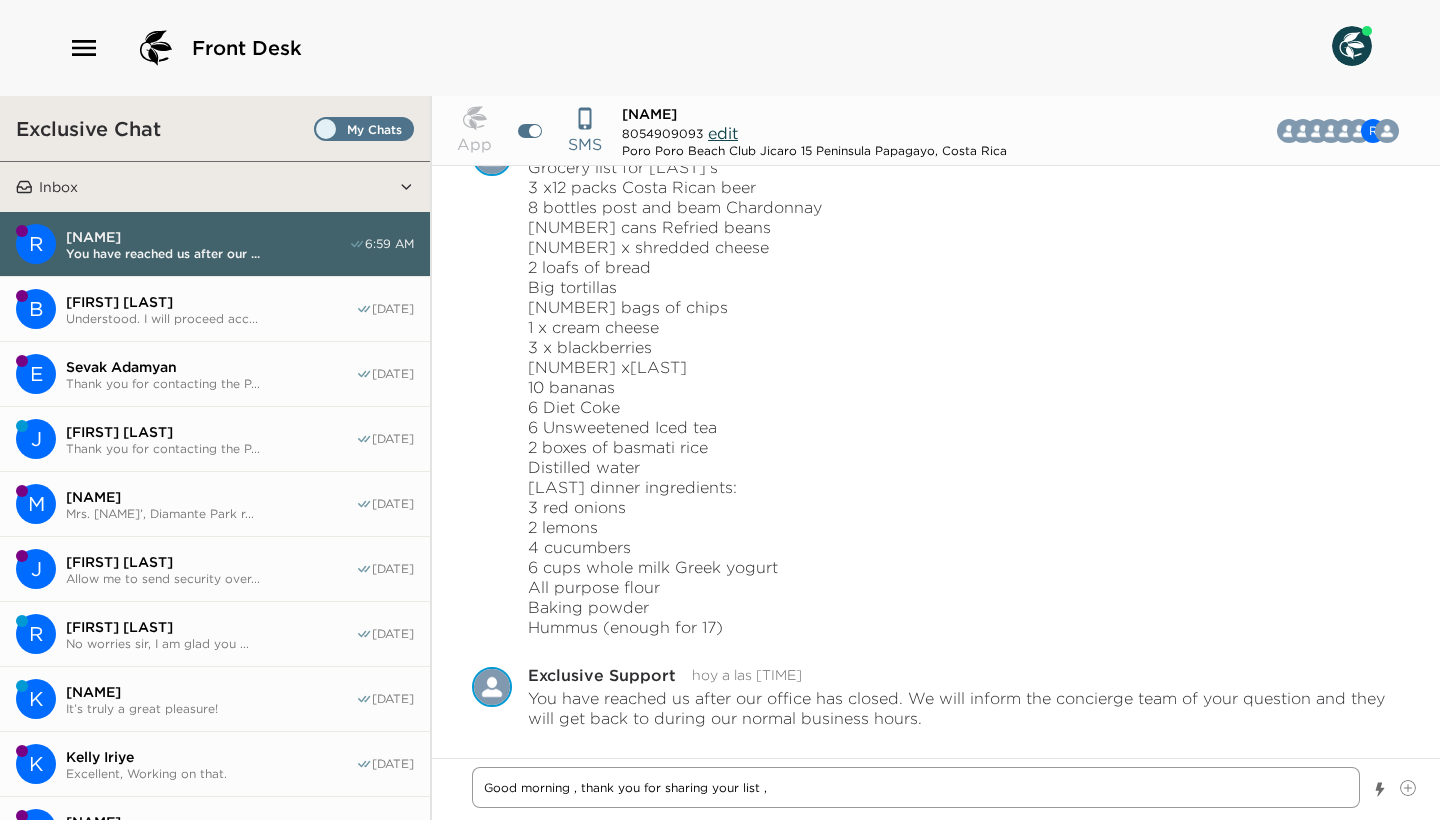 type on "x" 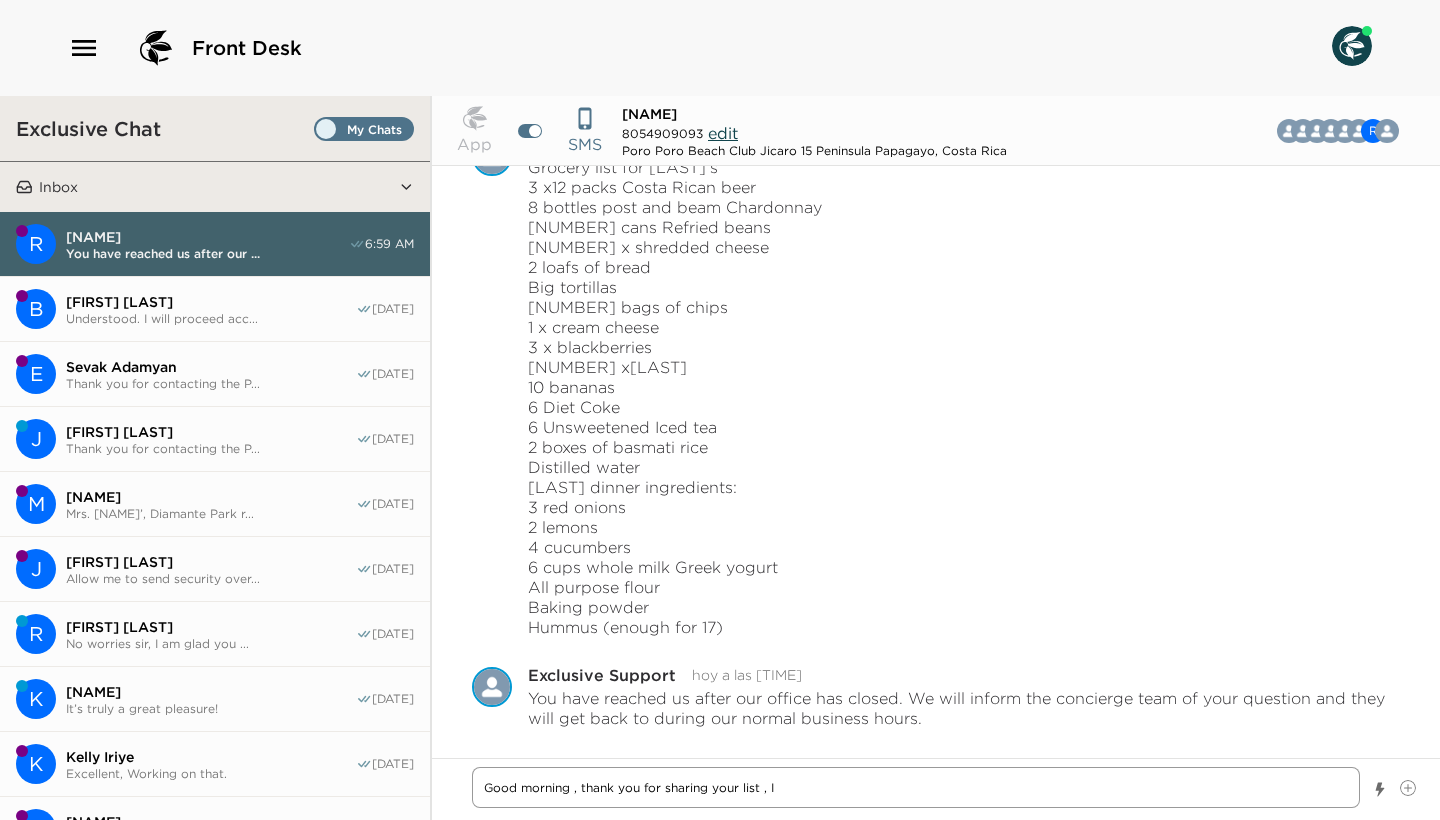 type on "x" 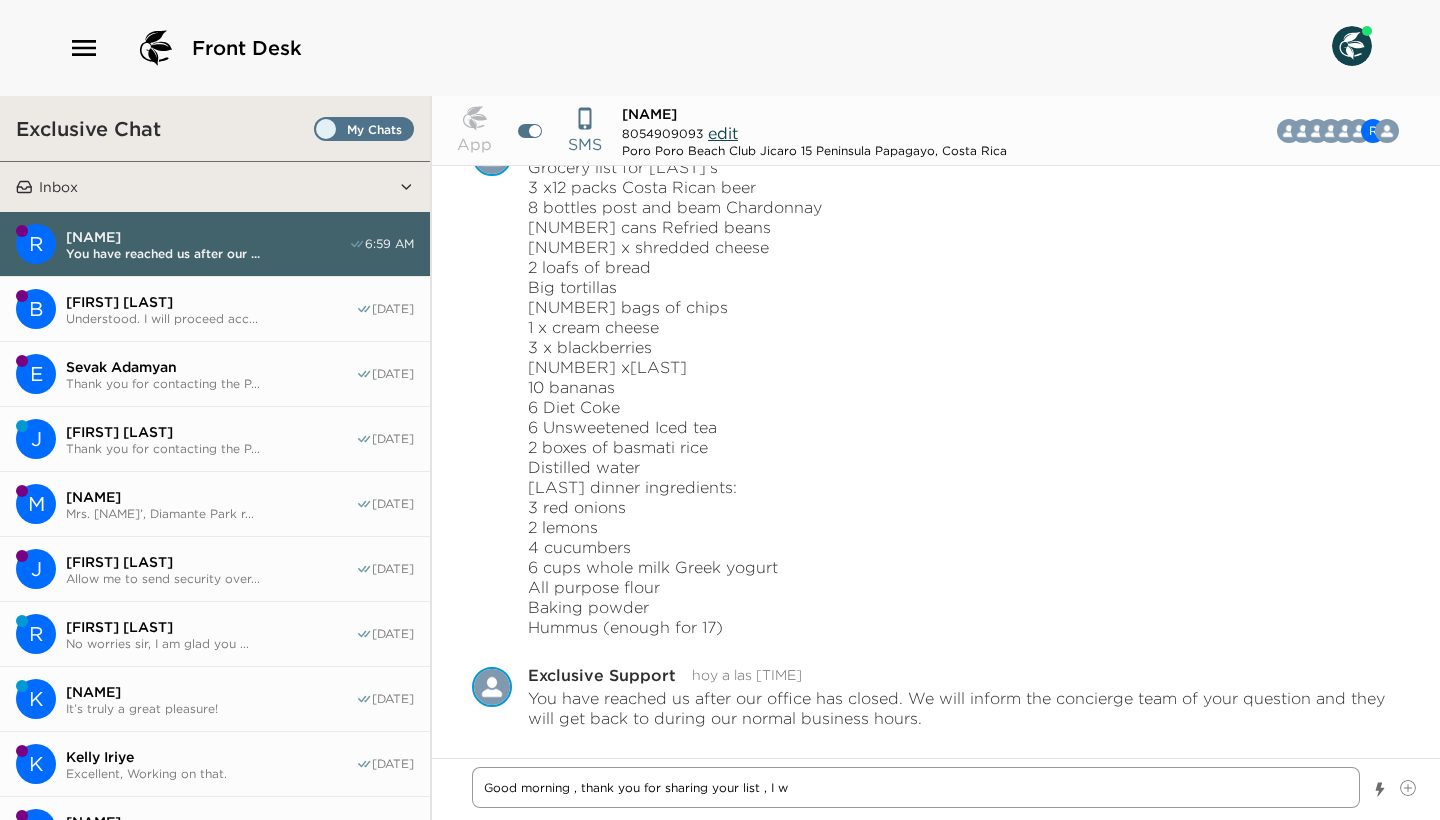 type on "x" 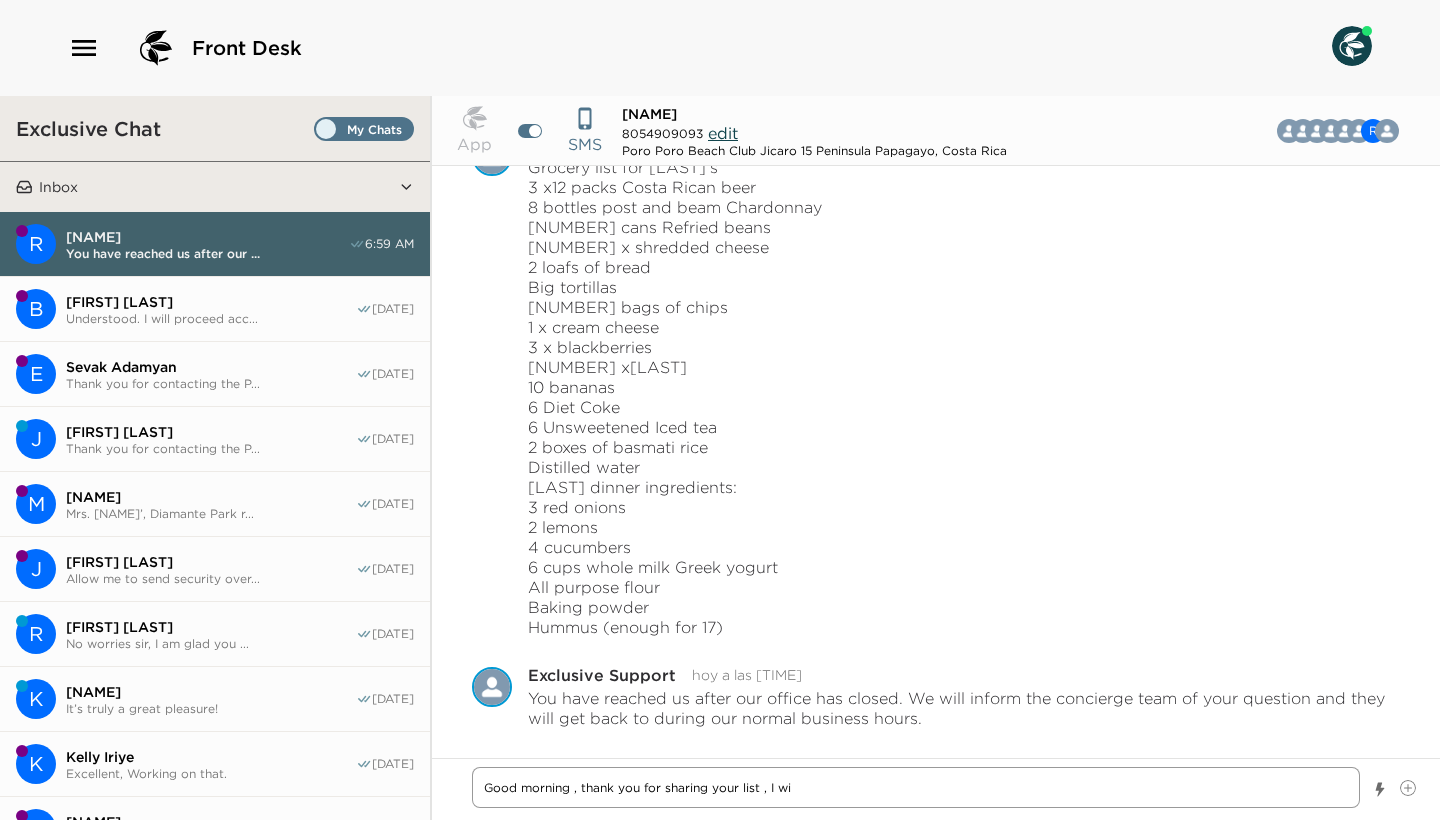 type on "x" 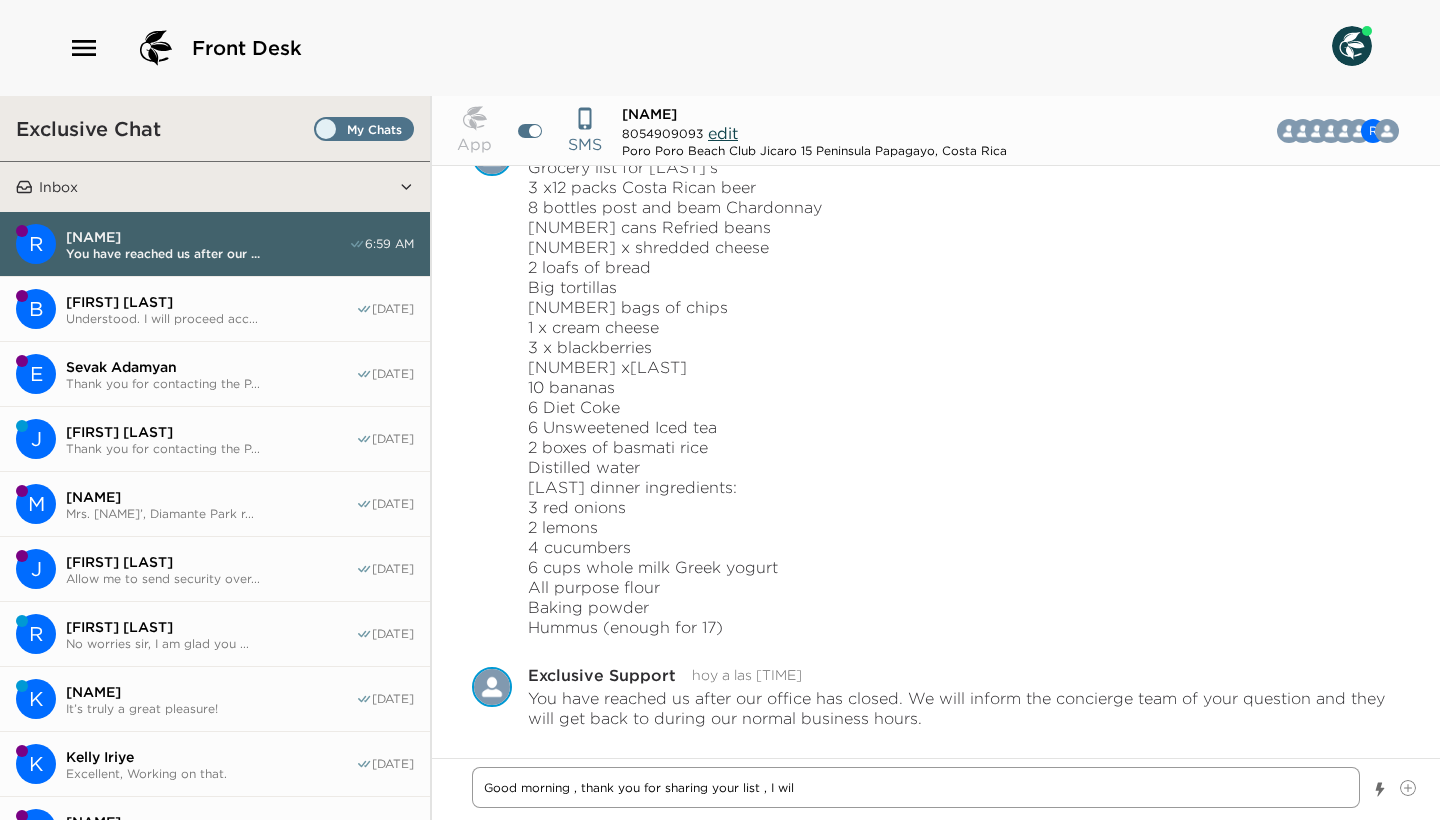 type on "x" 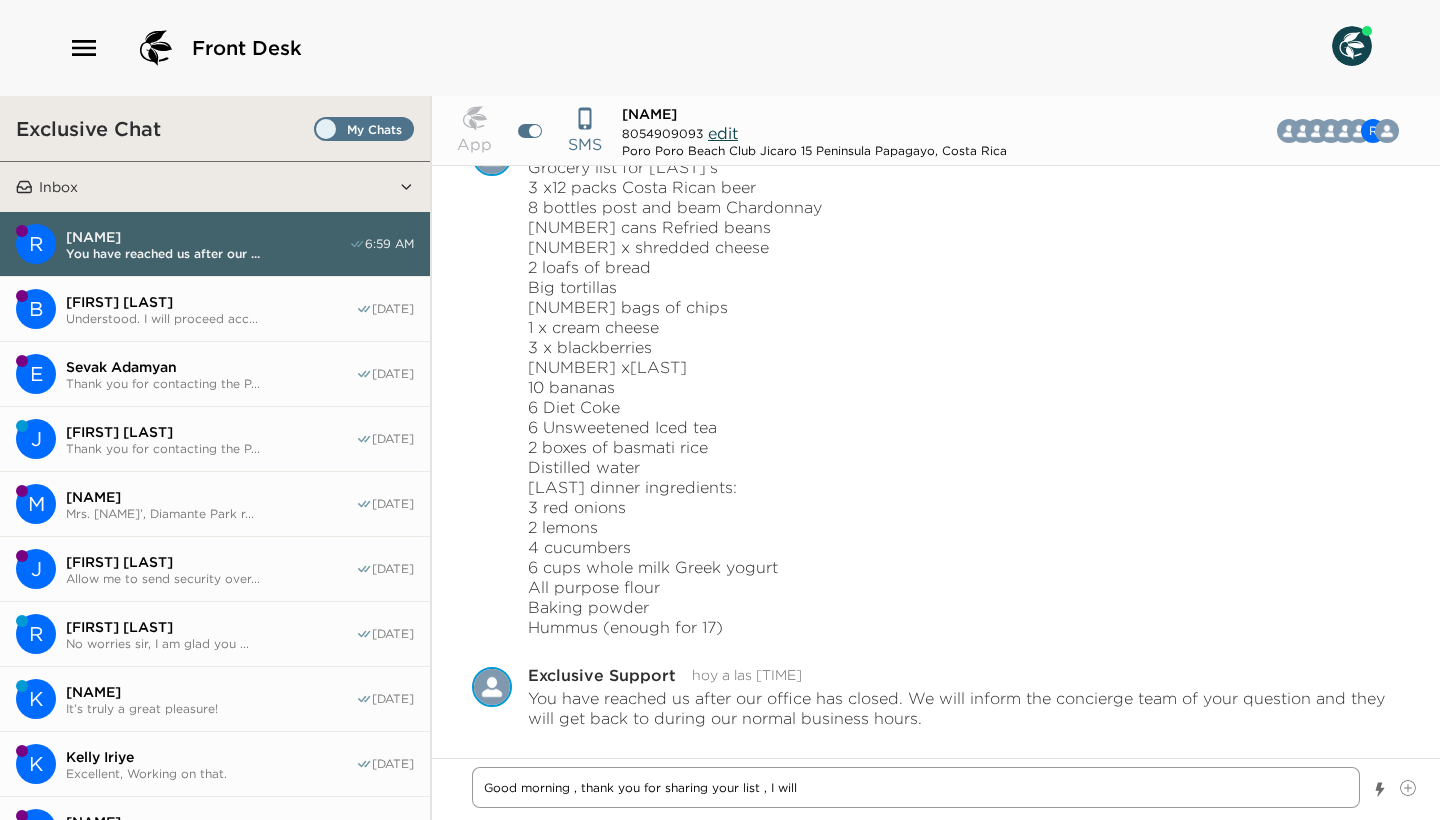 type on "x" 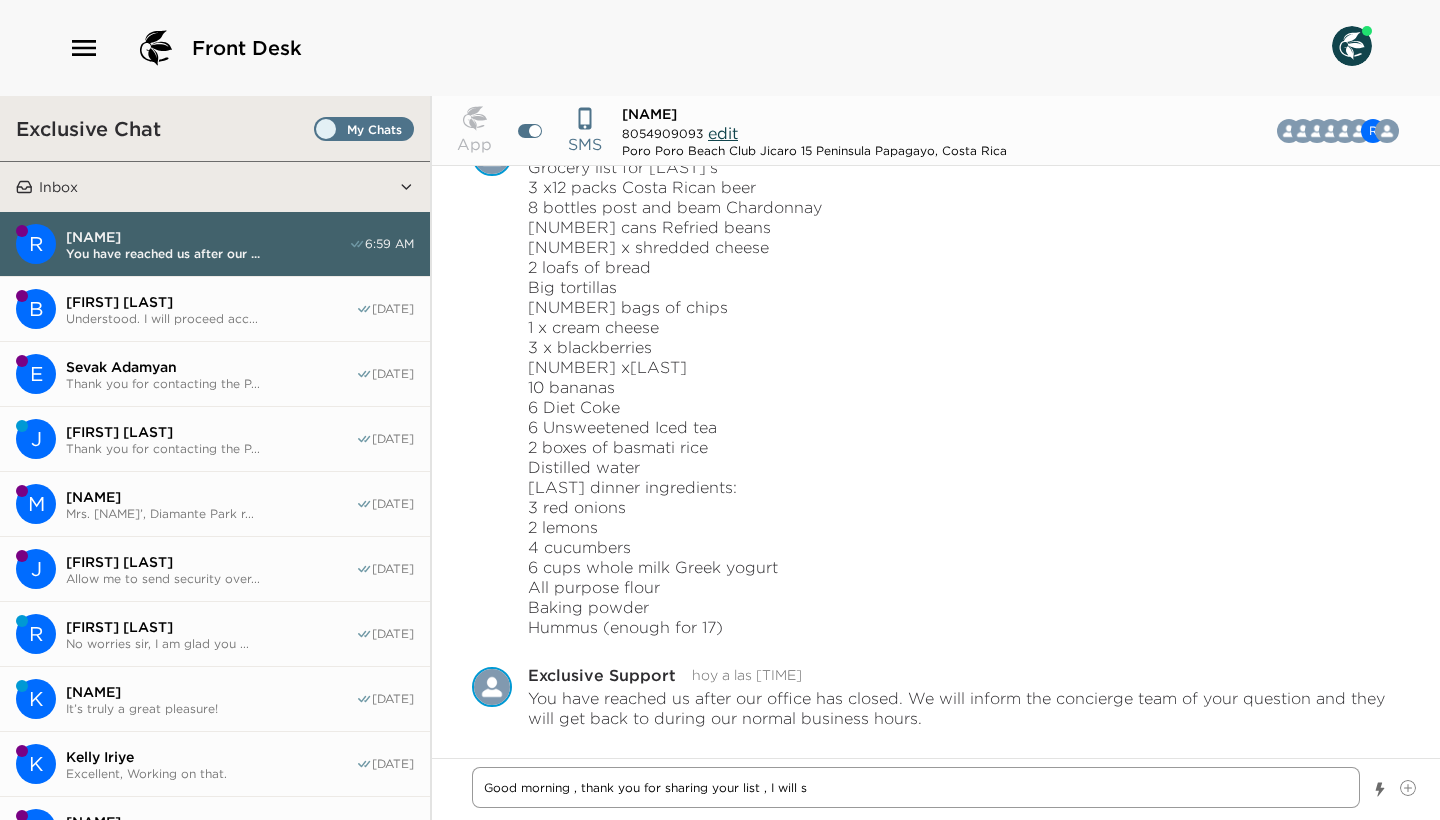 type on "x" 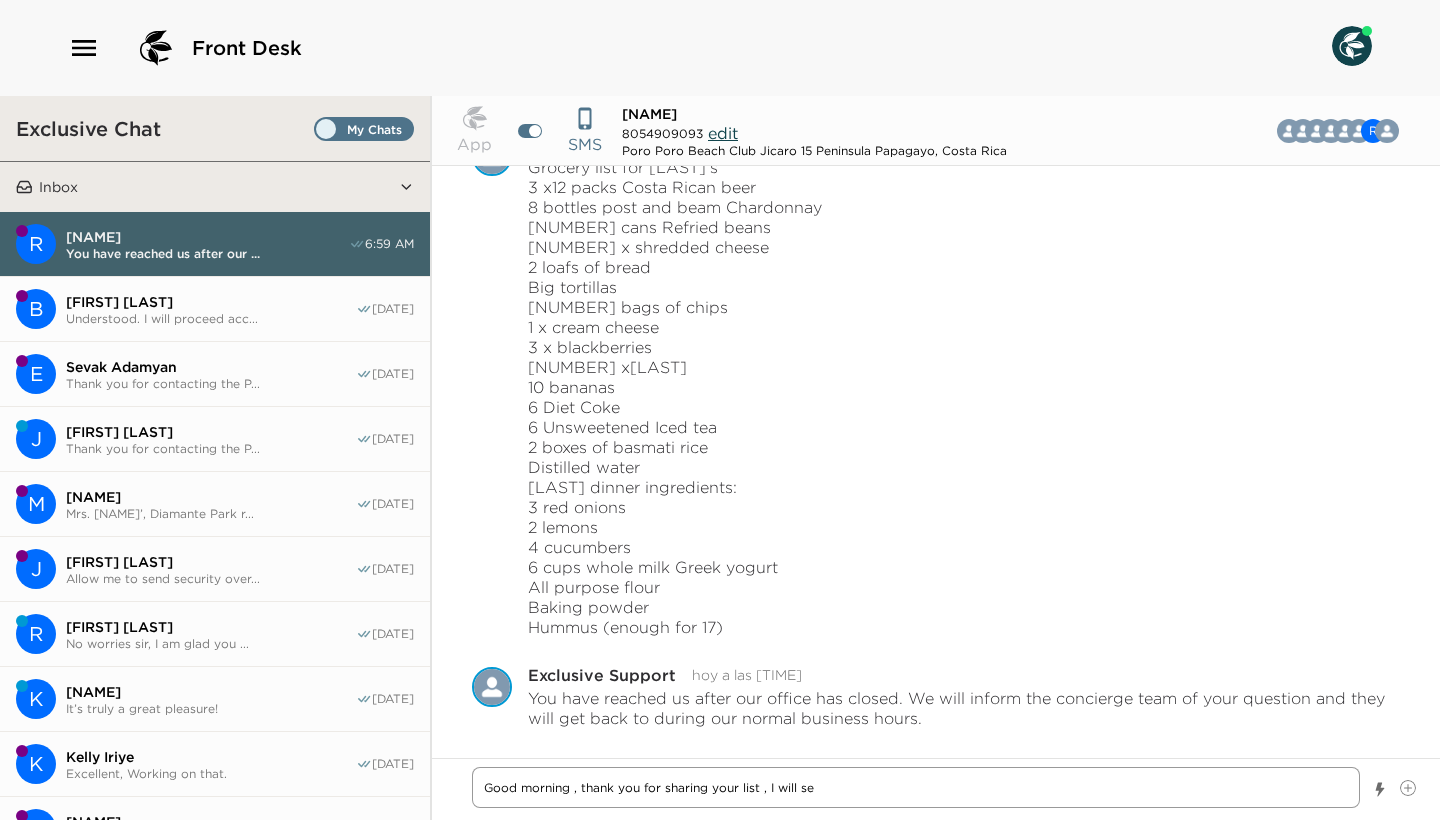 type on "x" 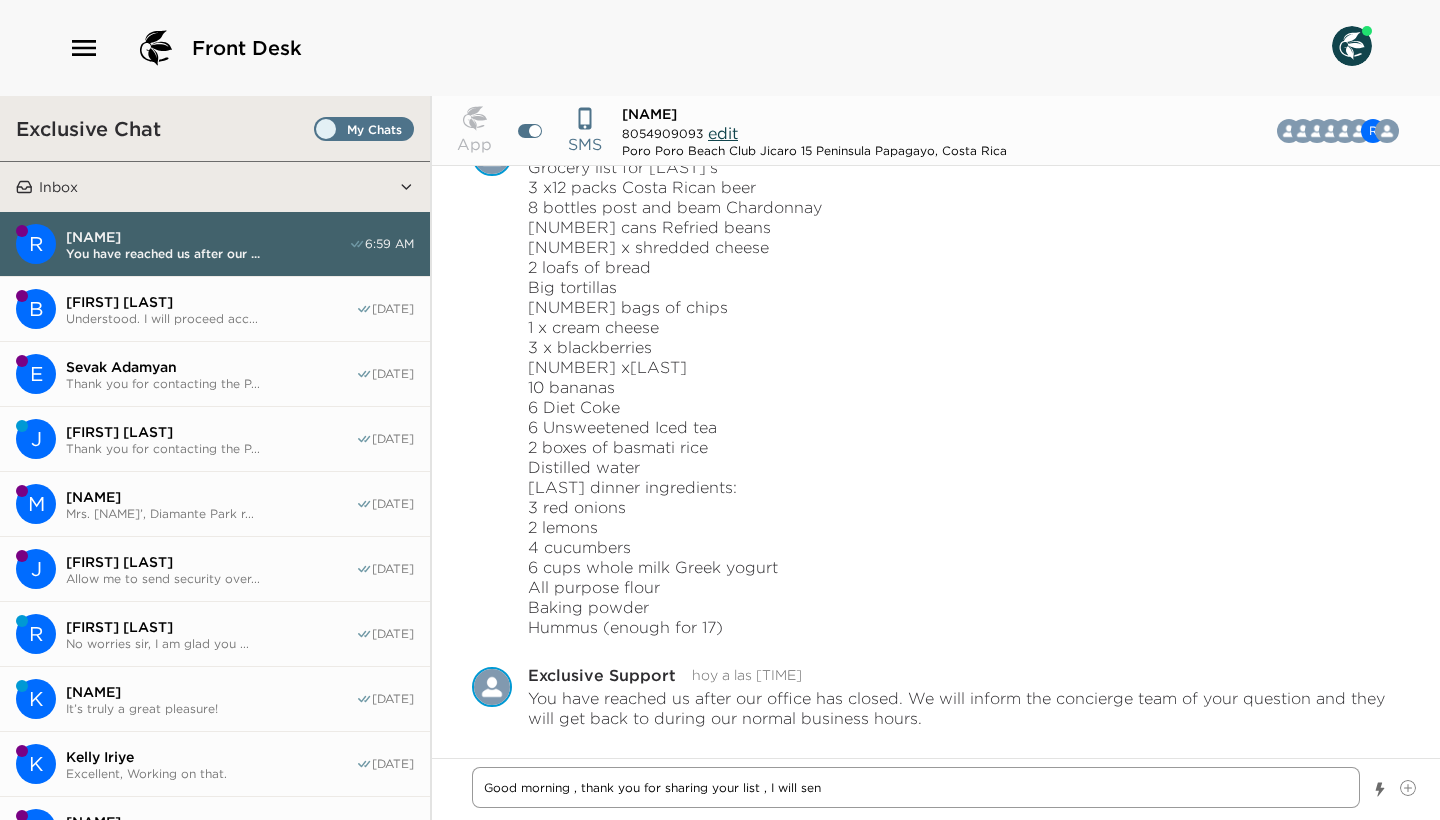 type on "x" 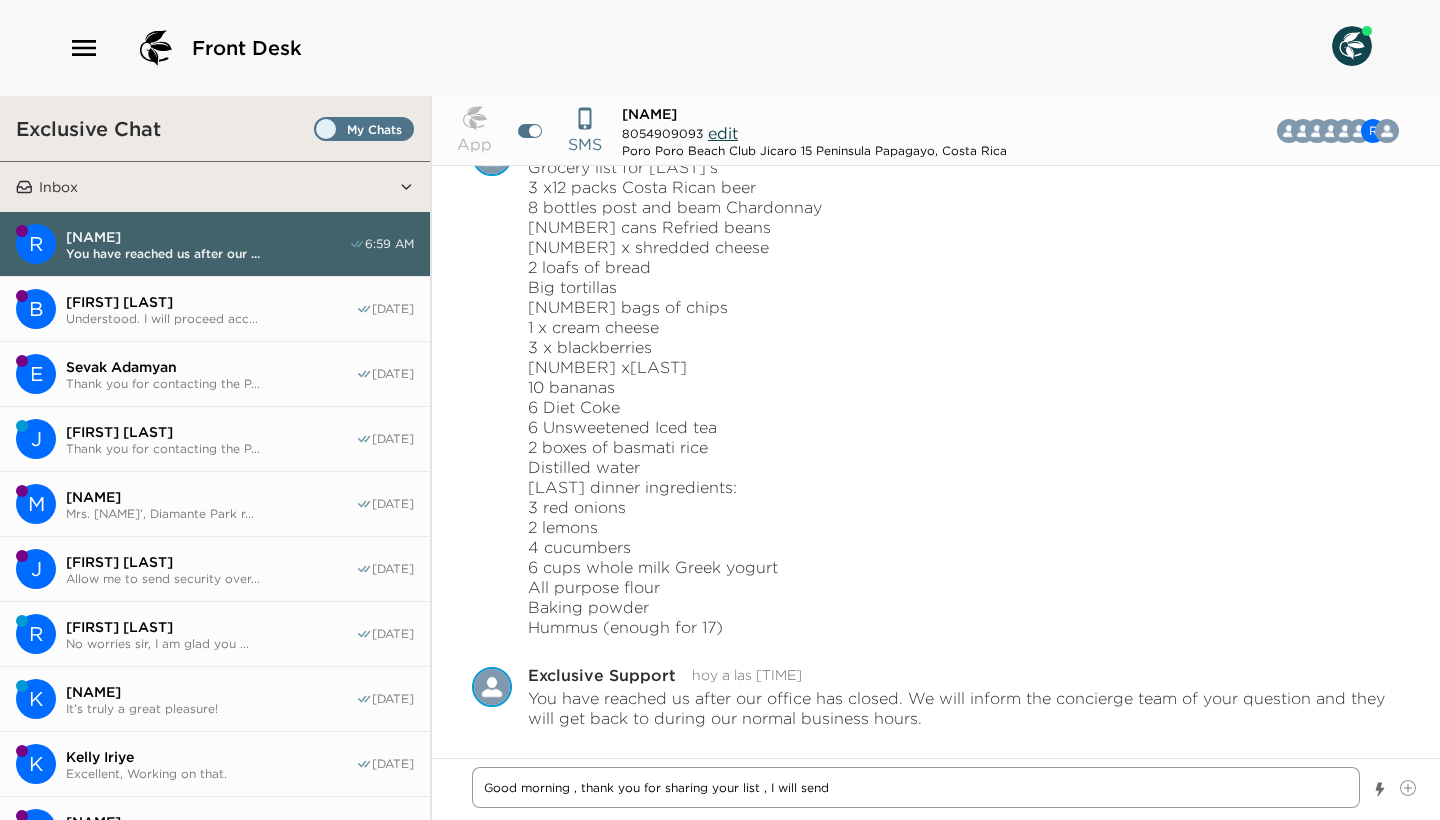 type on "x" 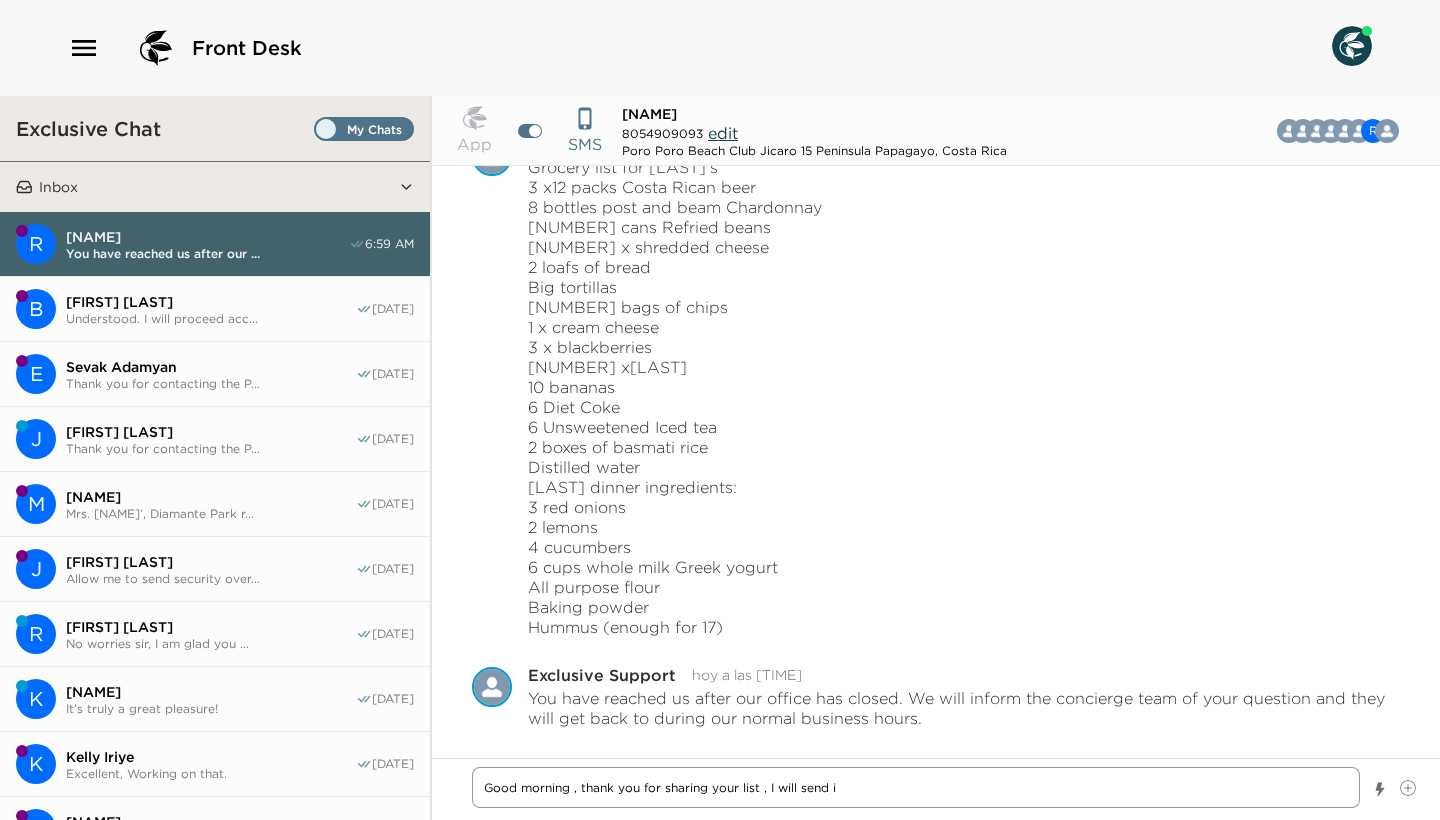type on "x" 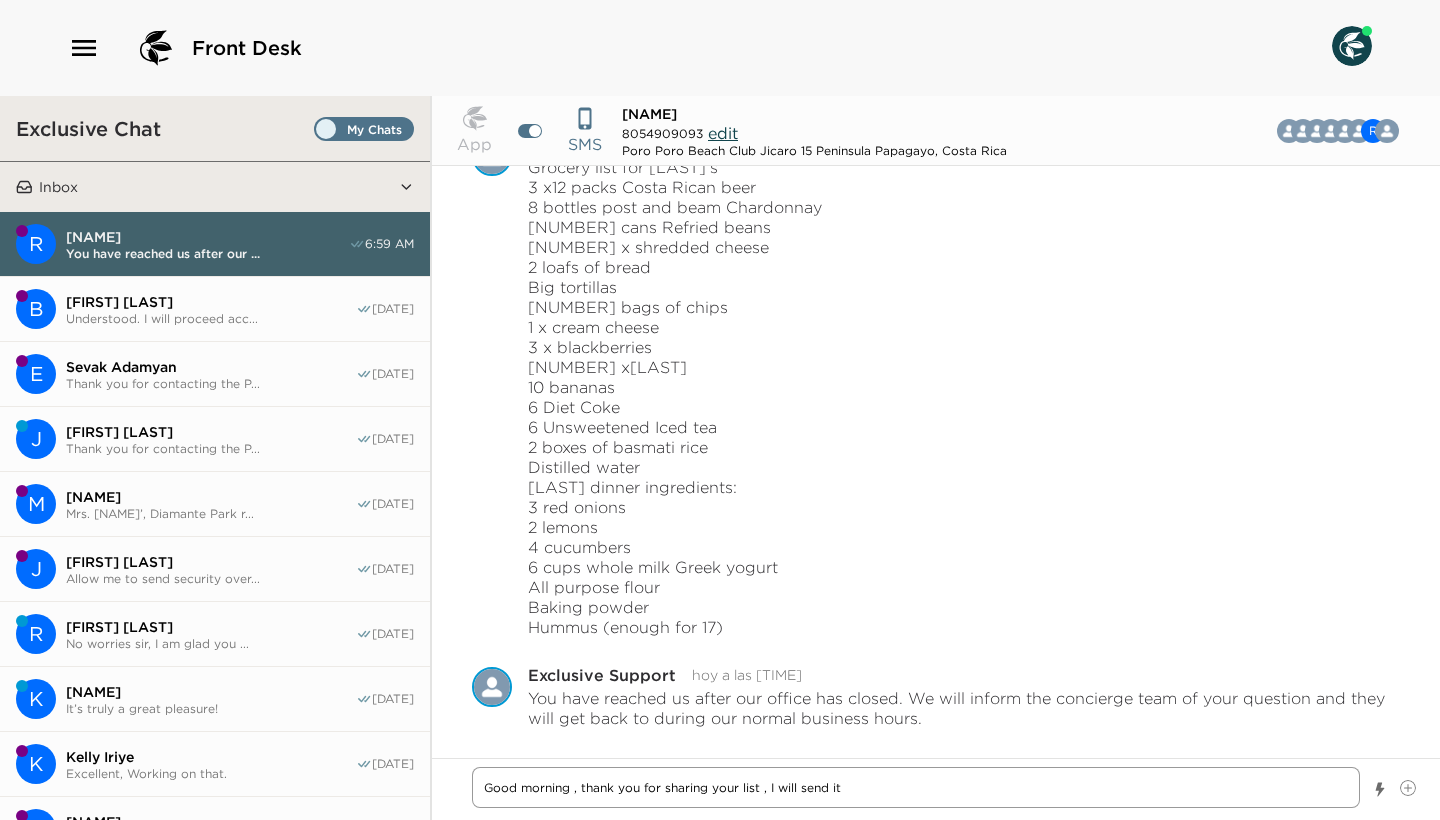 type on "x" 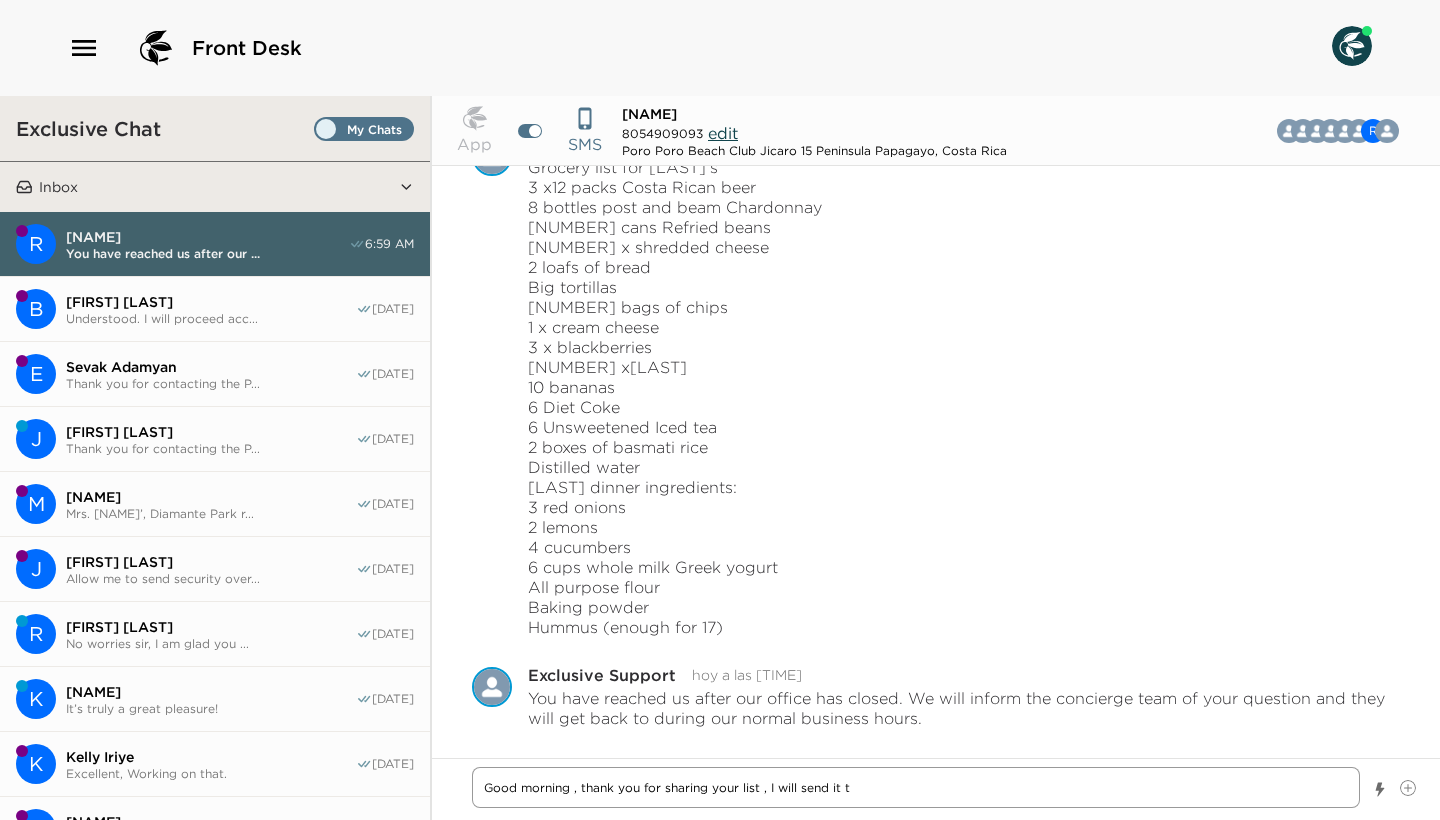 type on "x" 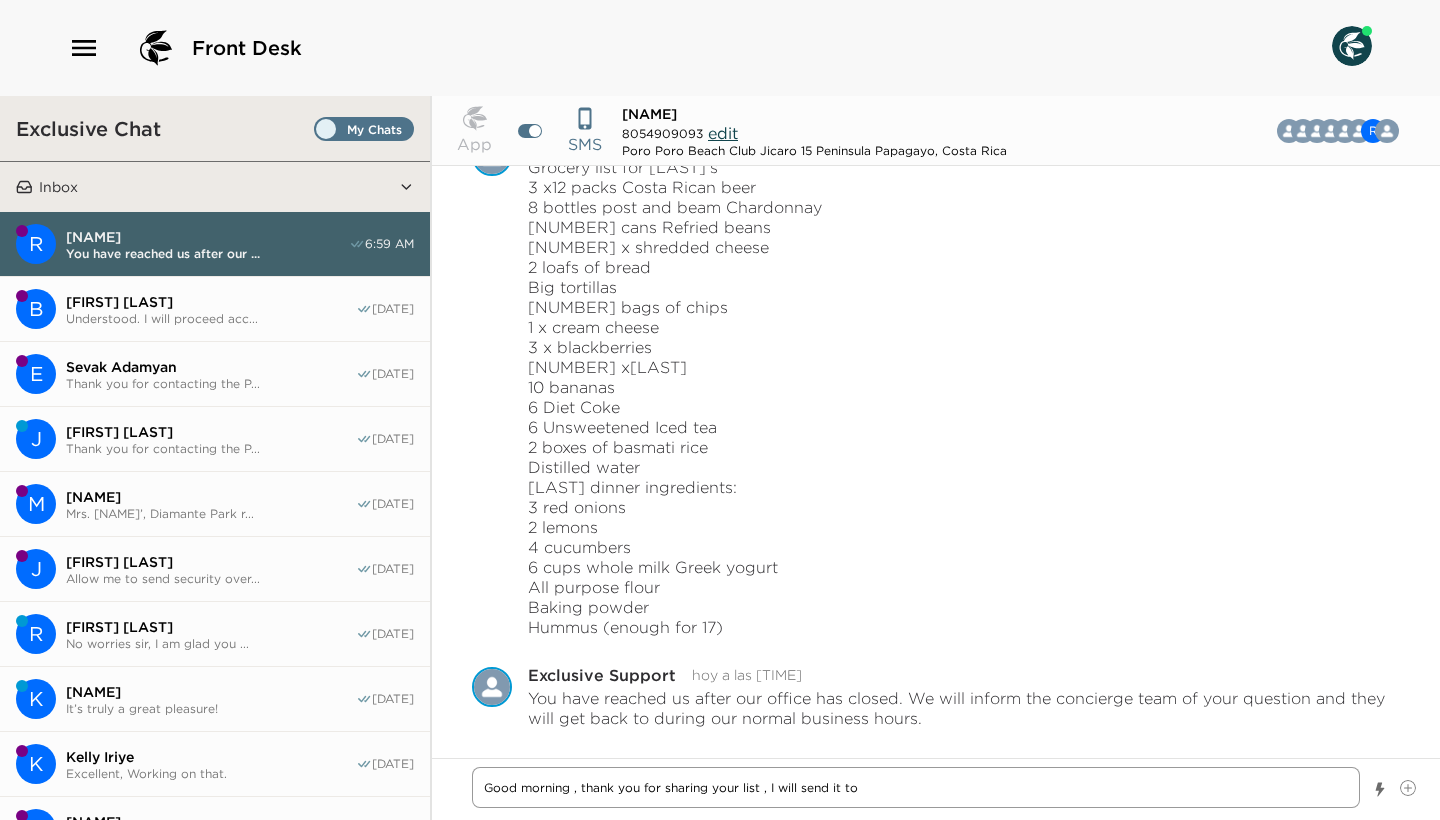 type on "x" 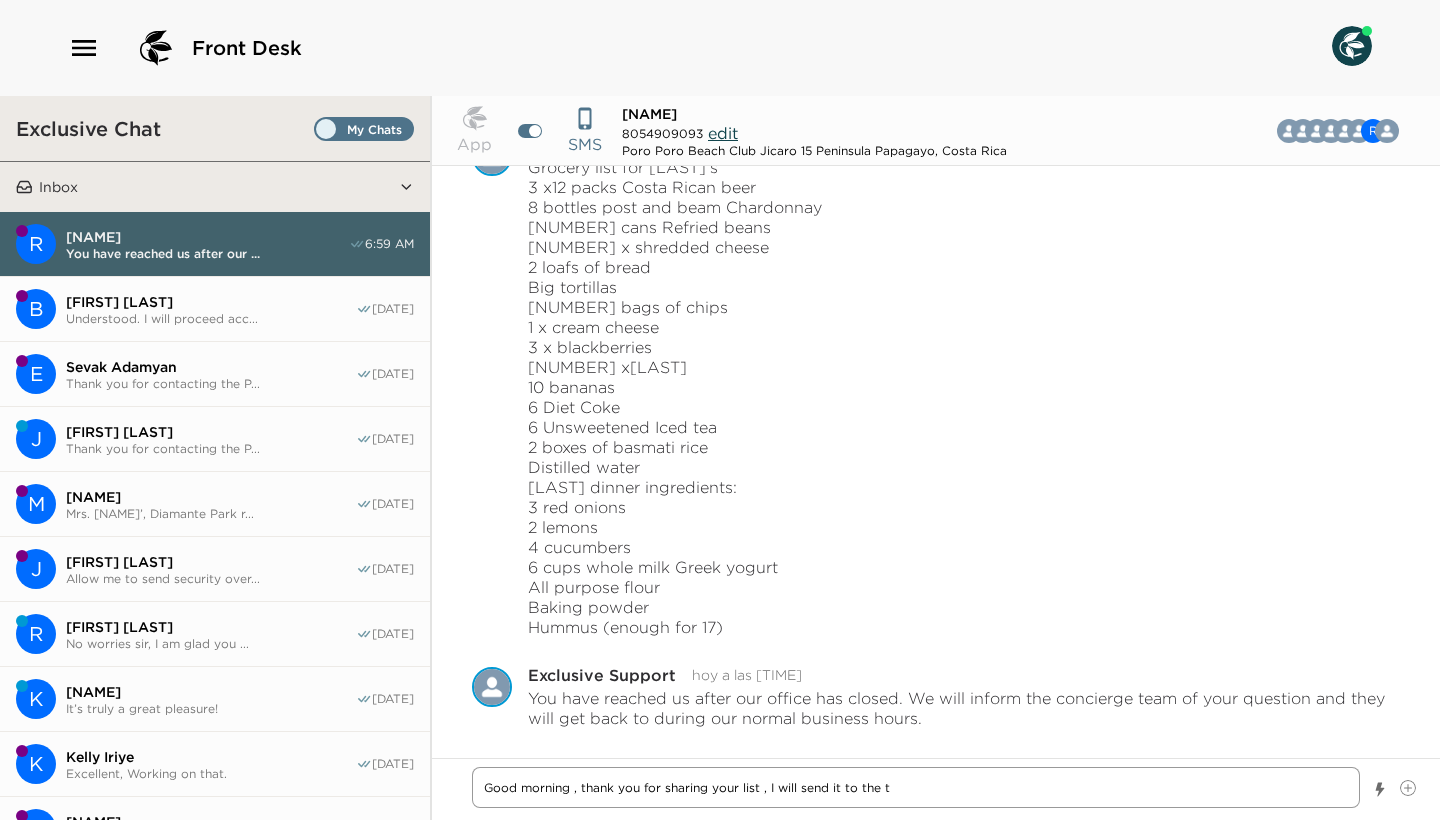 type on "x" 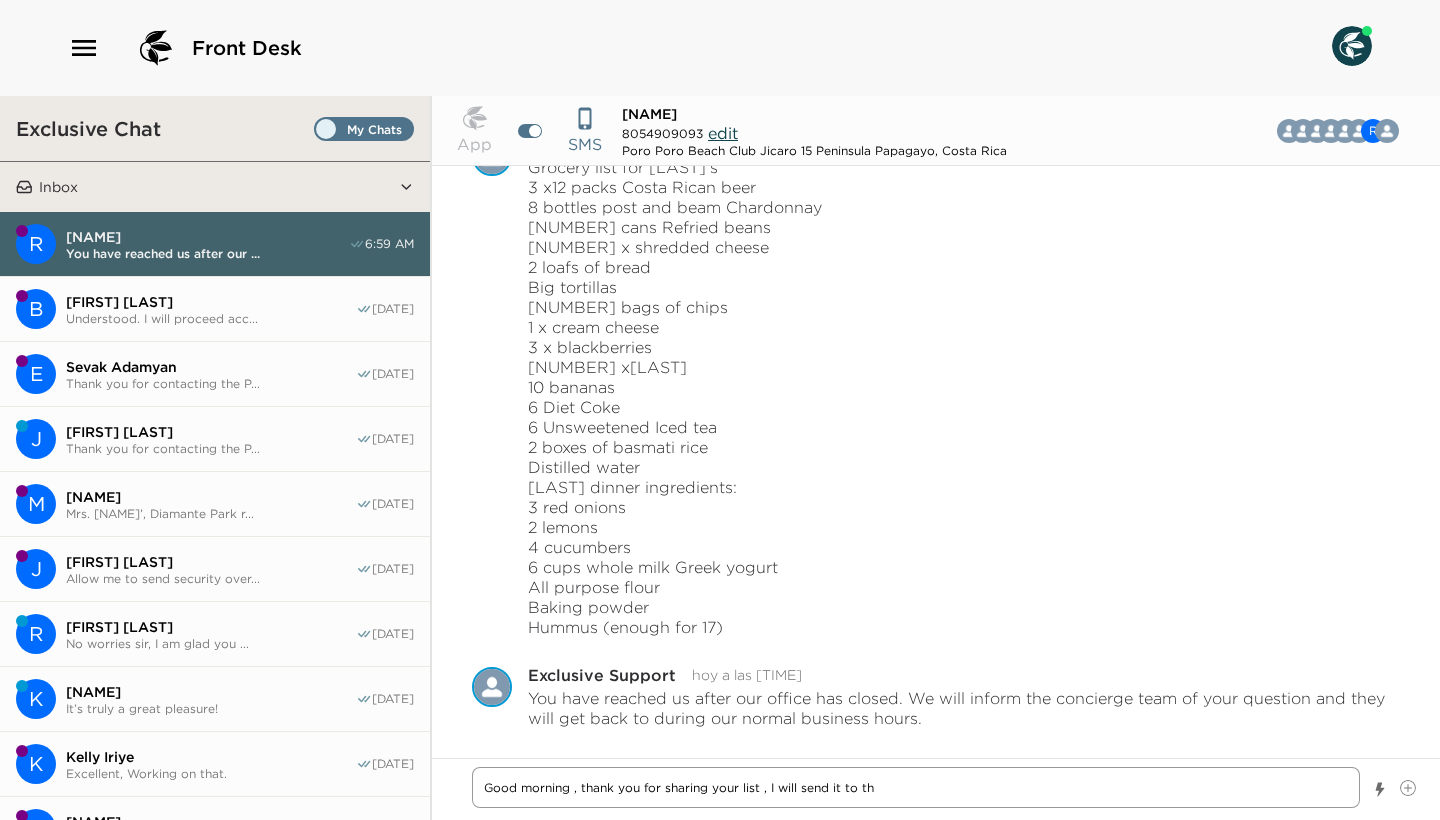 type on "x" 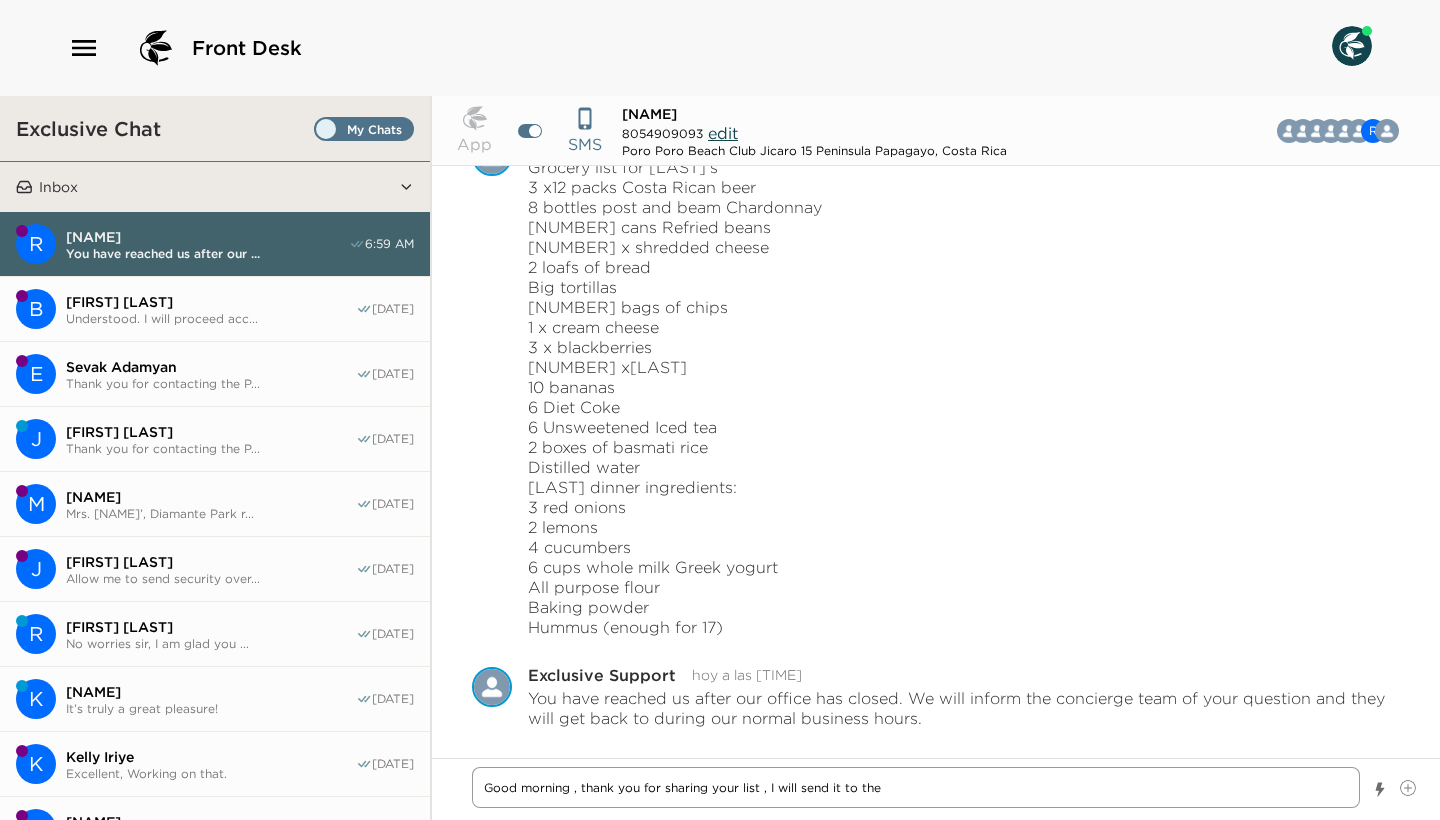 type on "x" 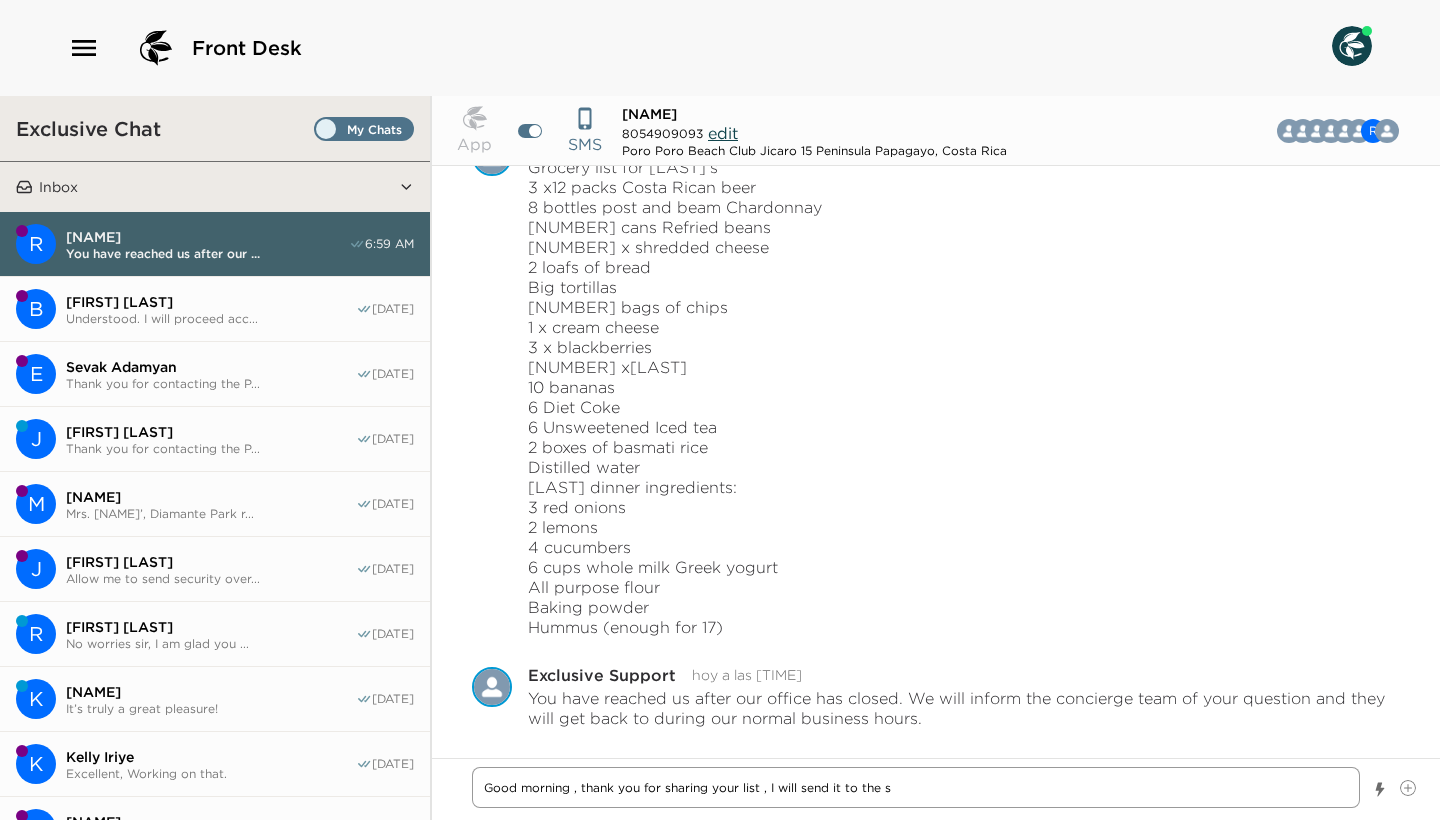 type on "x" 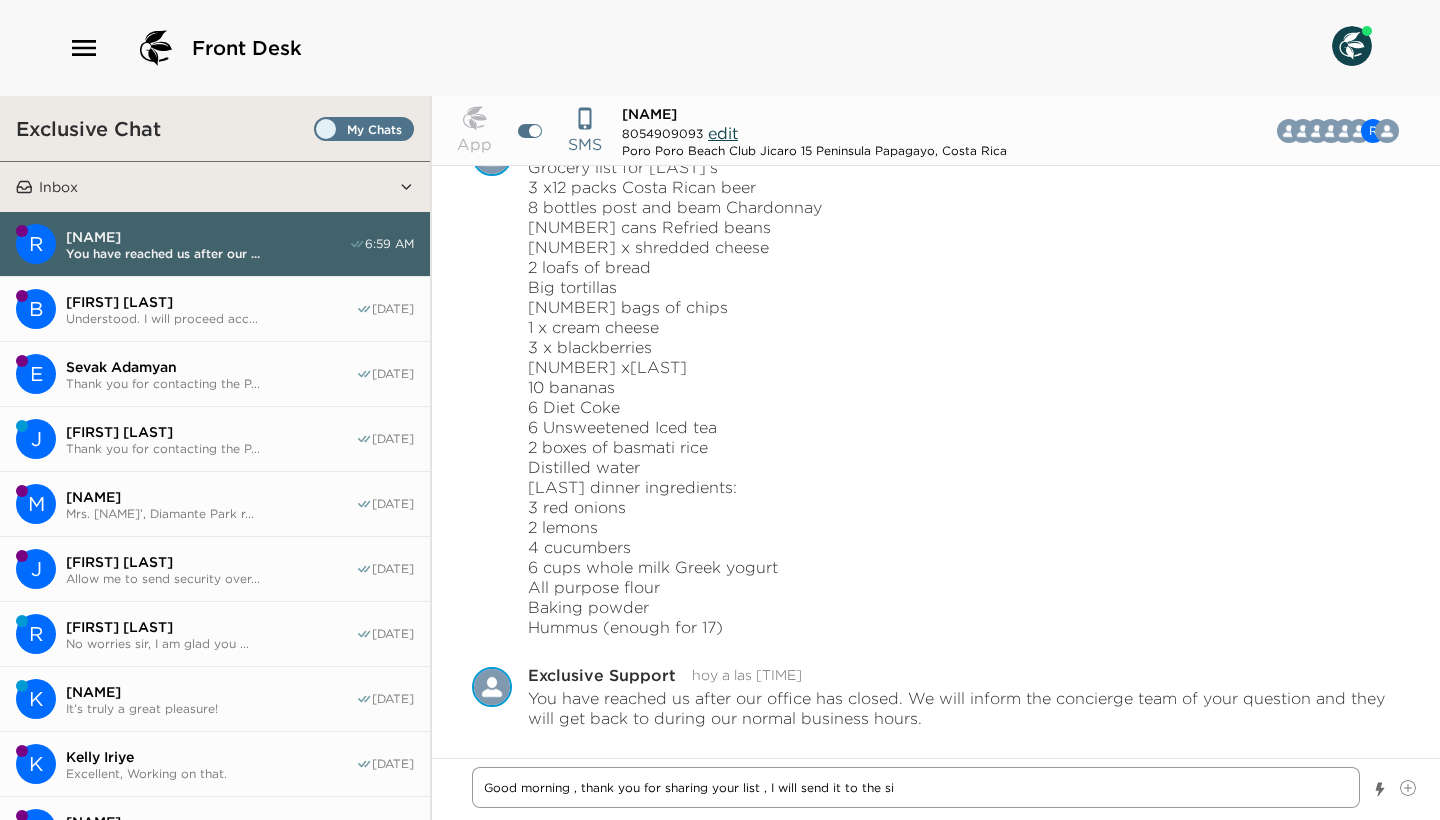 type on "x" 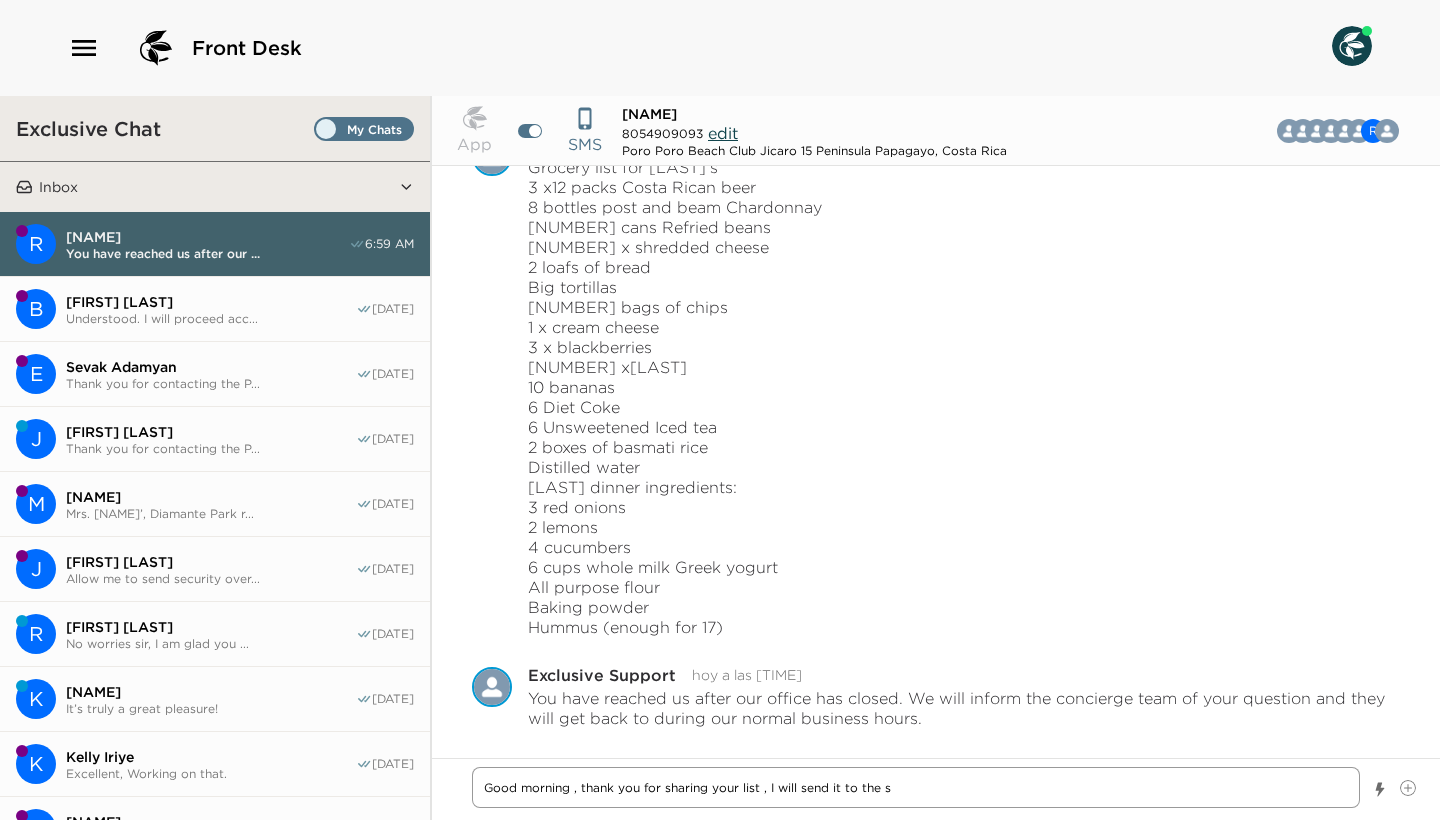 type on "x" 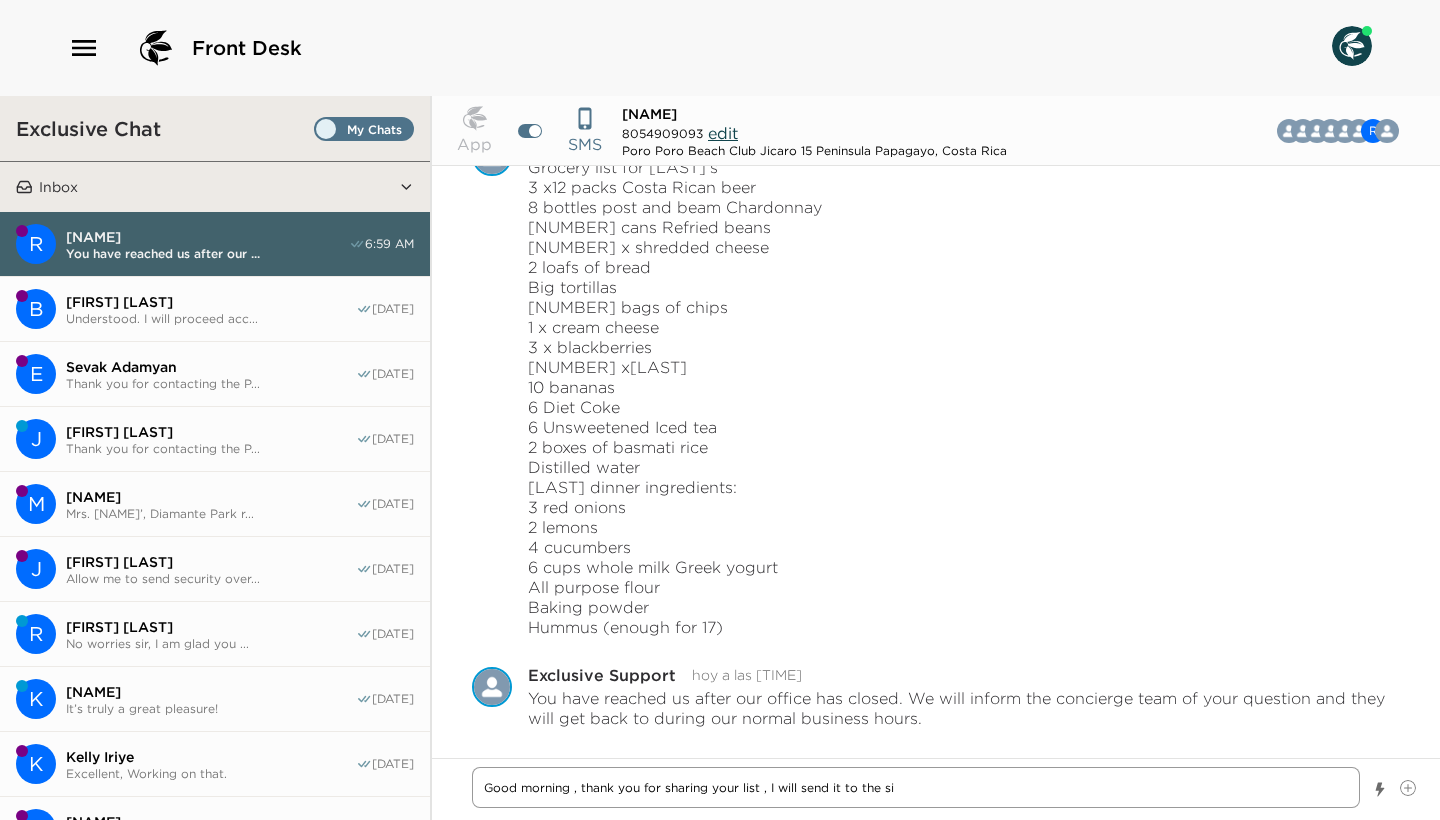 type on "x" 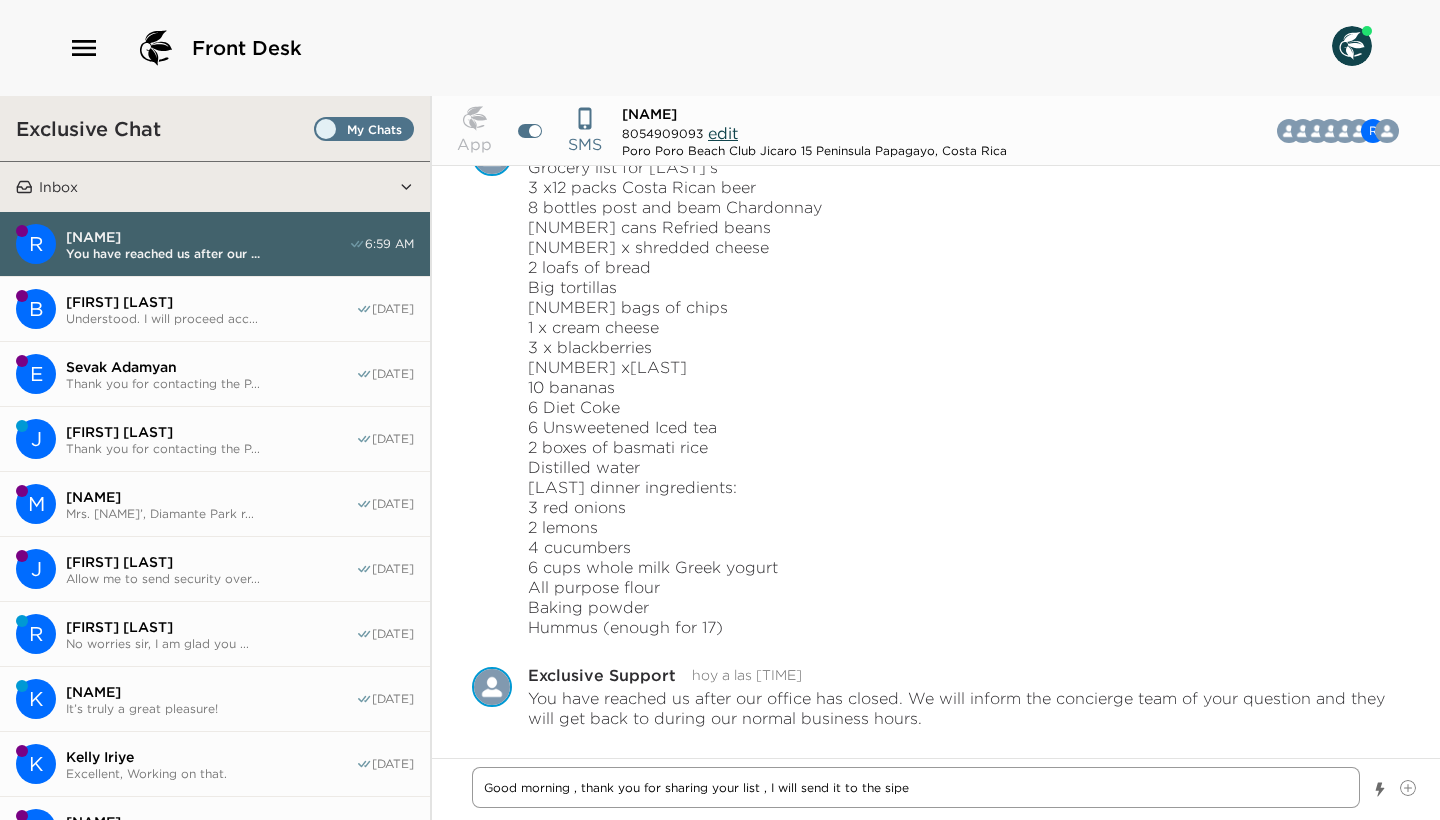 type on "x" 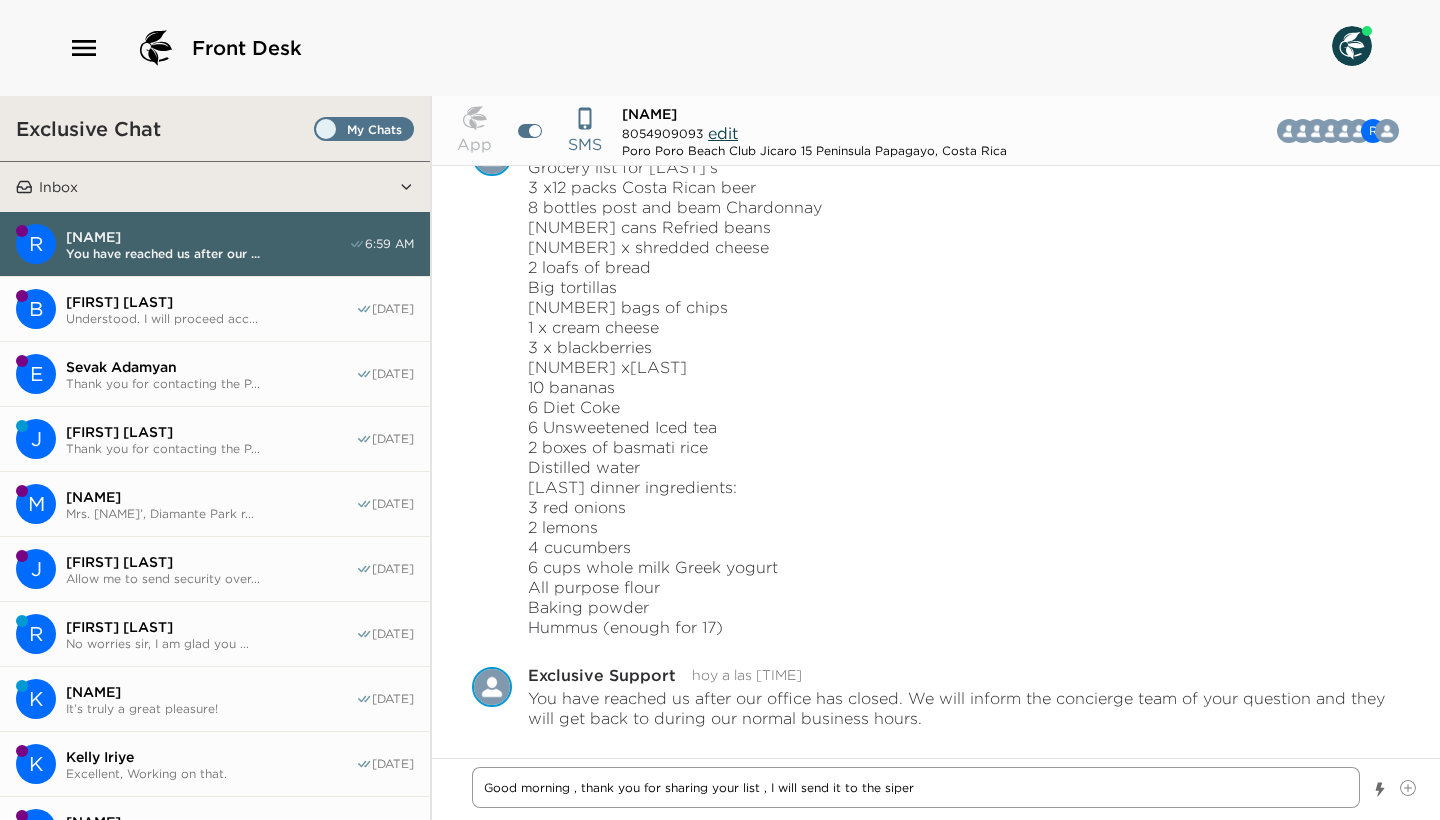 type on "x" 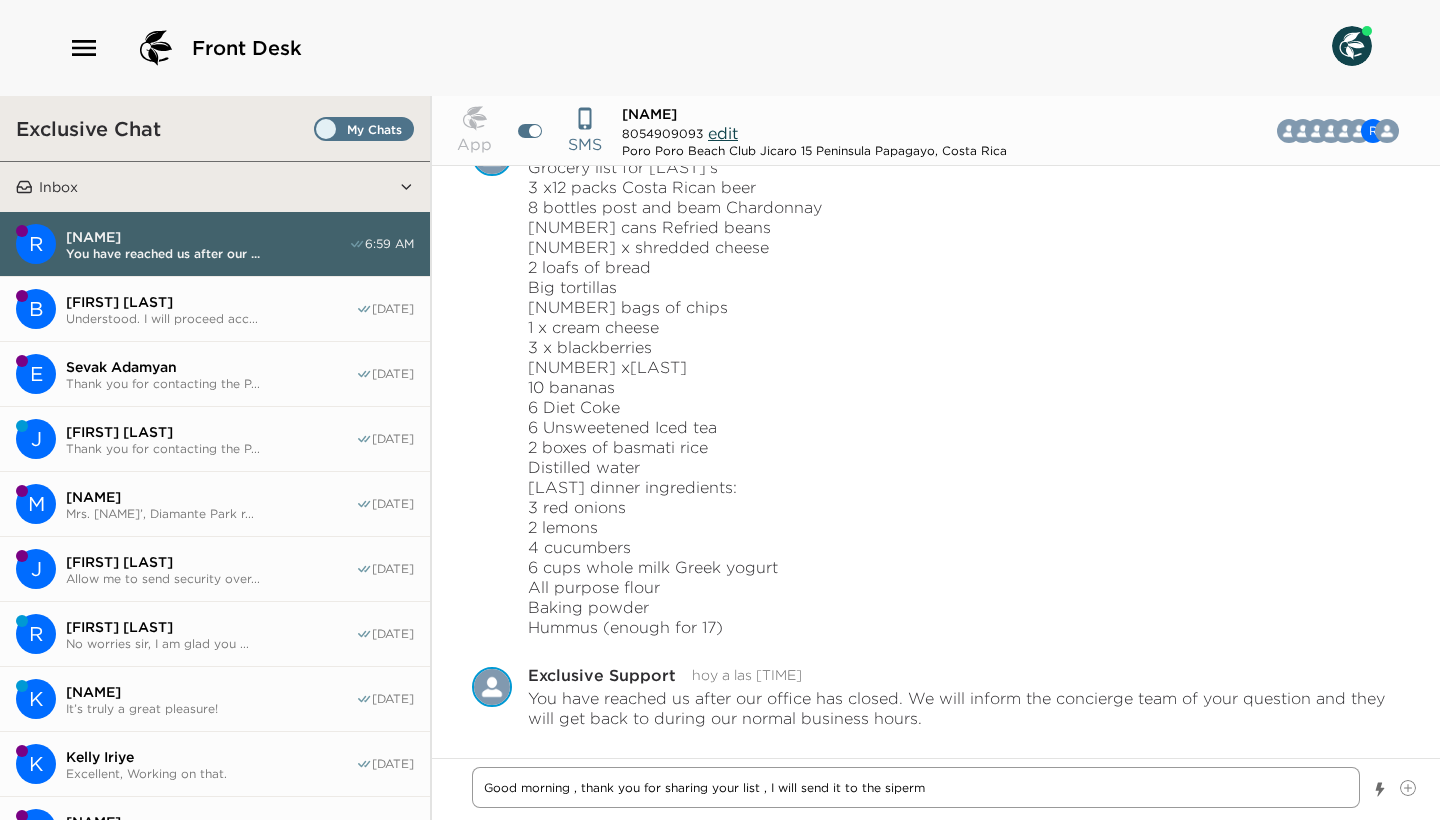 type on "x" 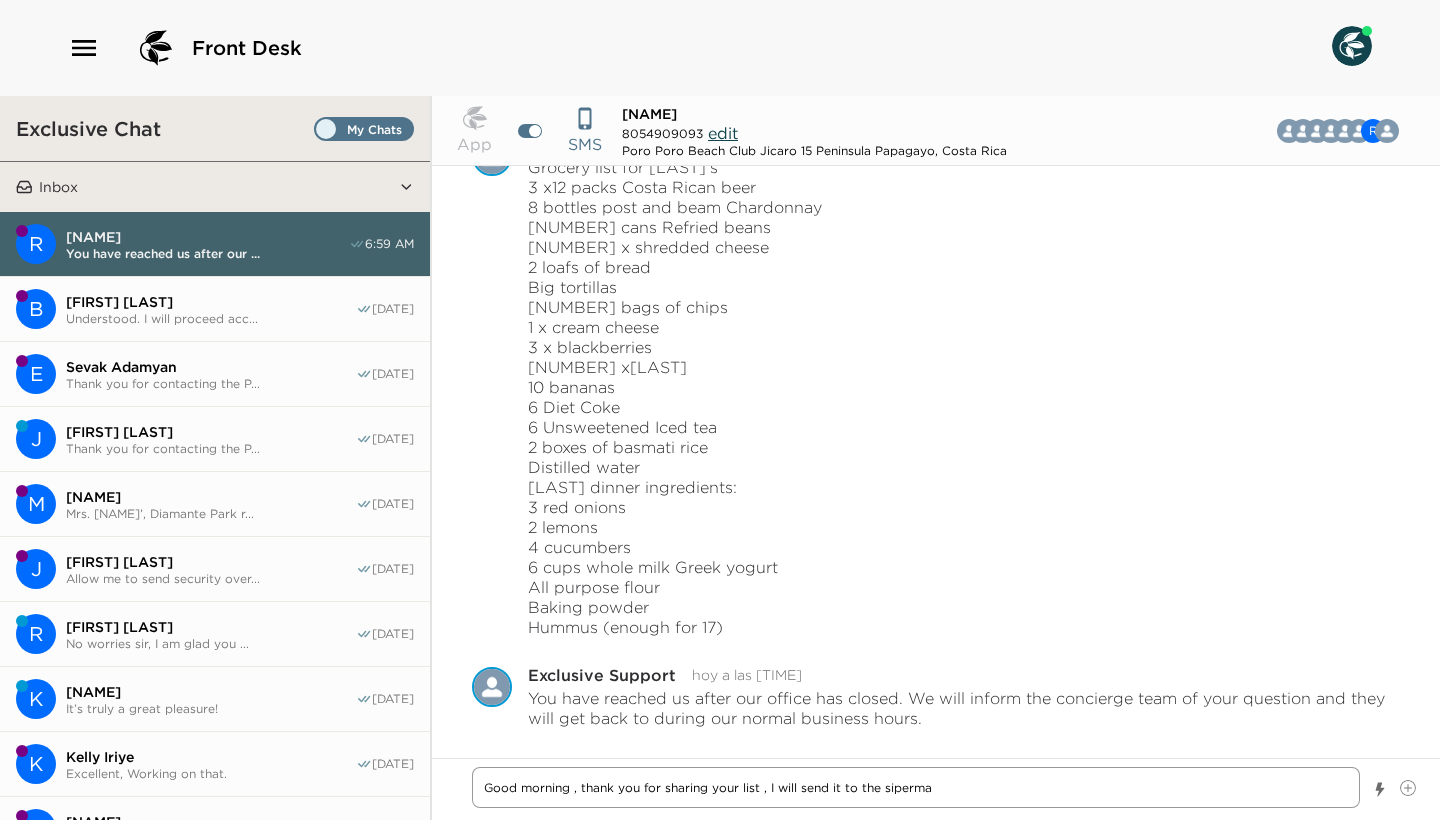 type on "x" 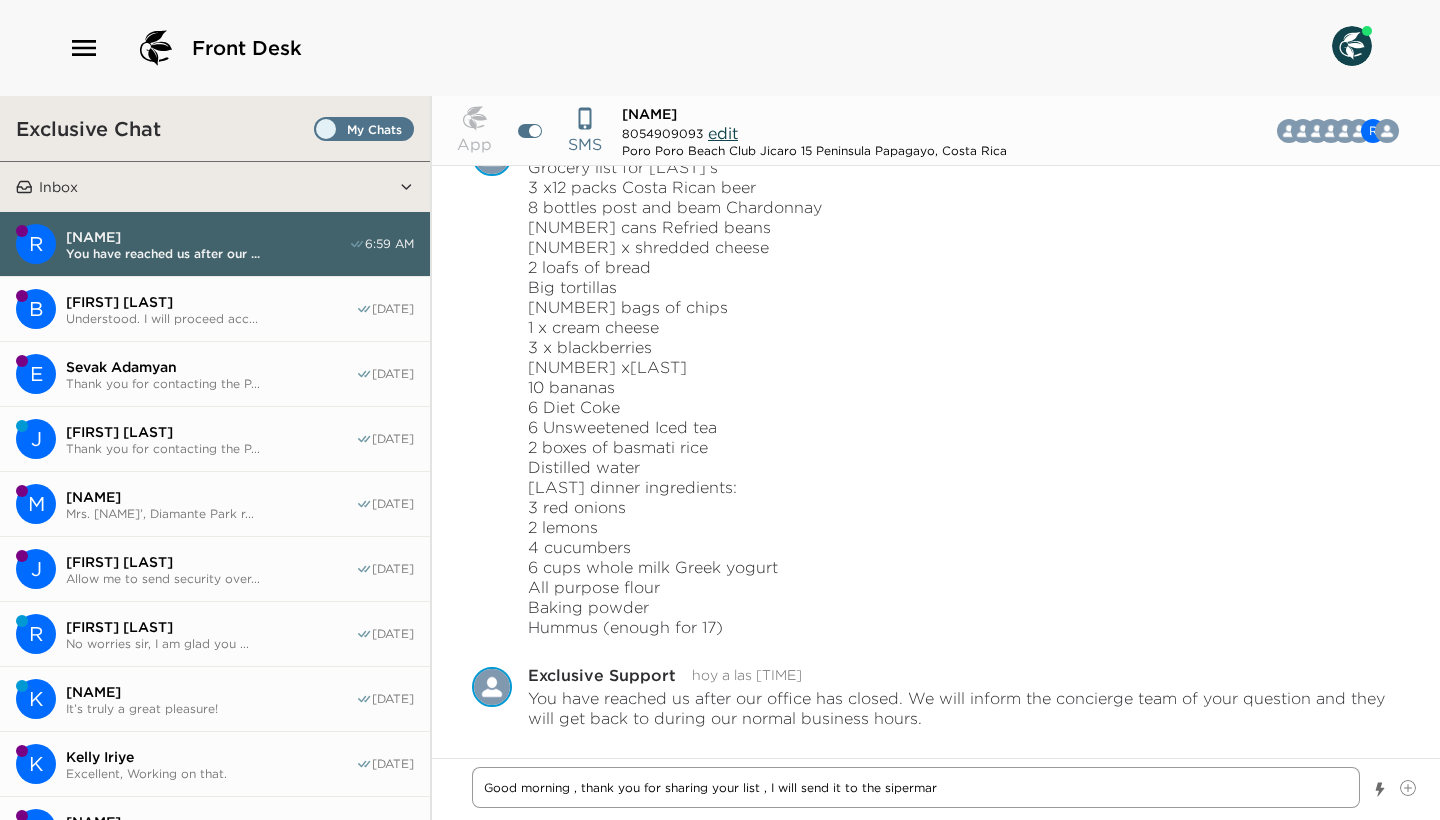 type on "x" 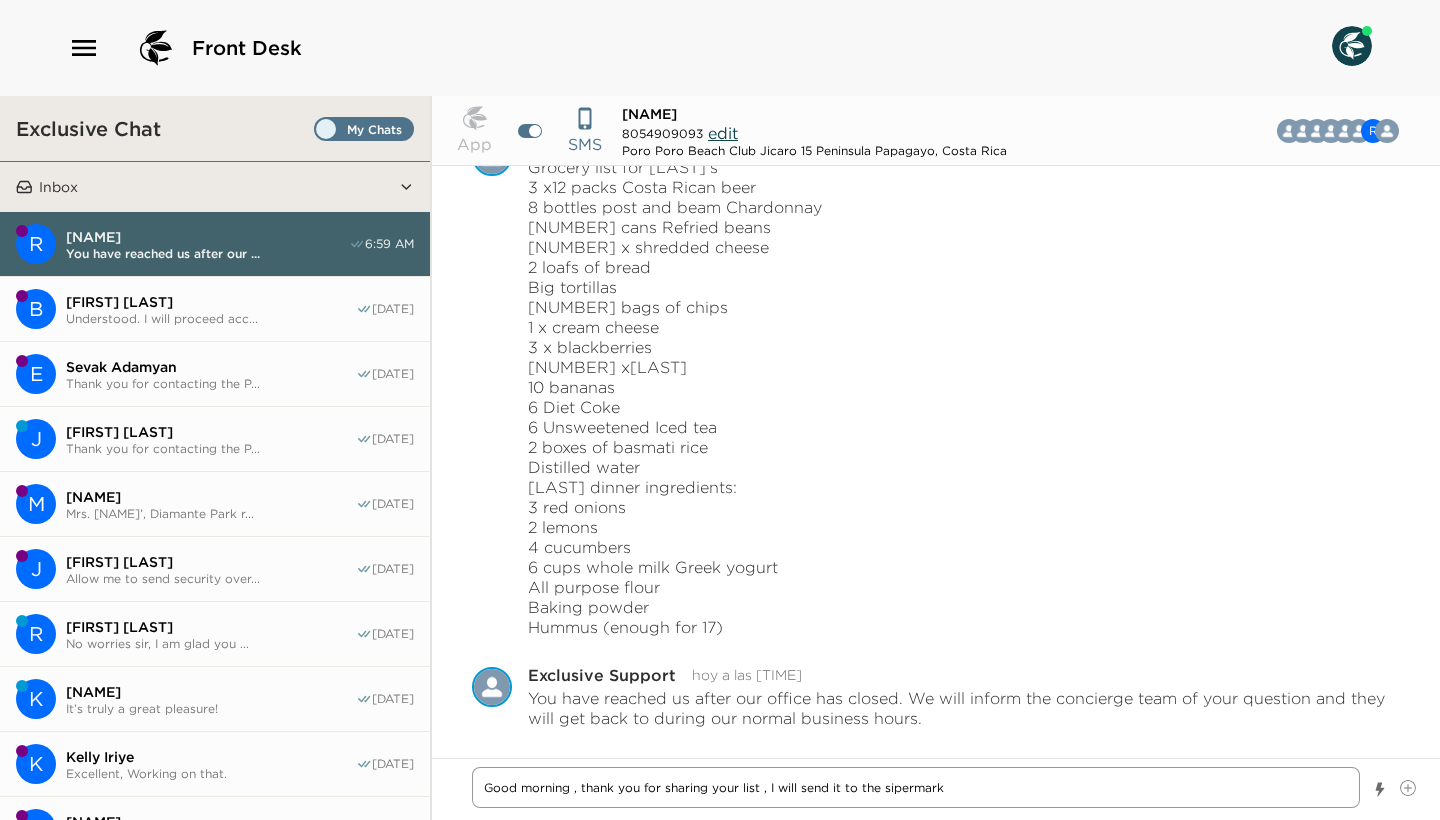 type on "x" 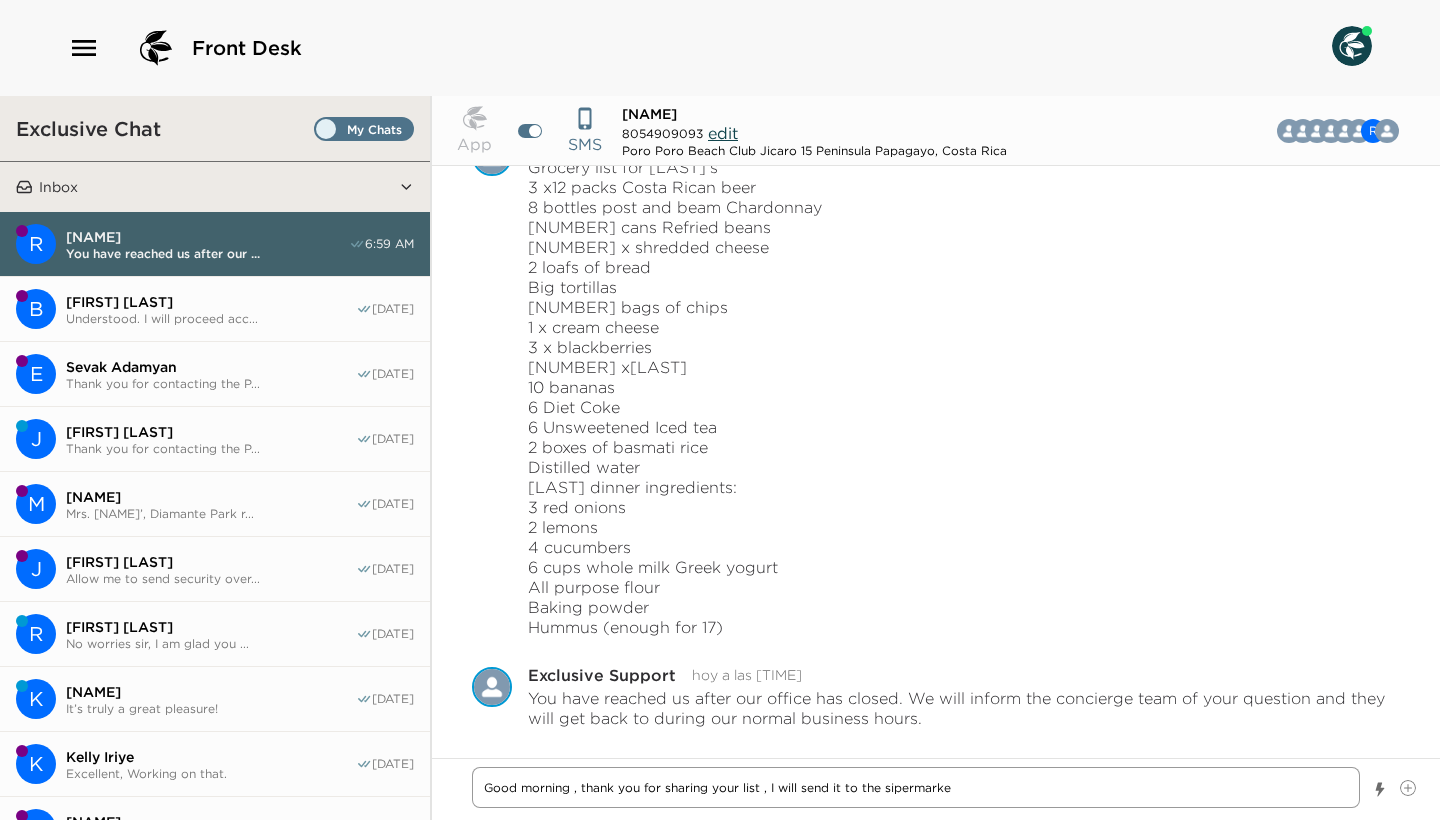 type on "x" 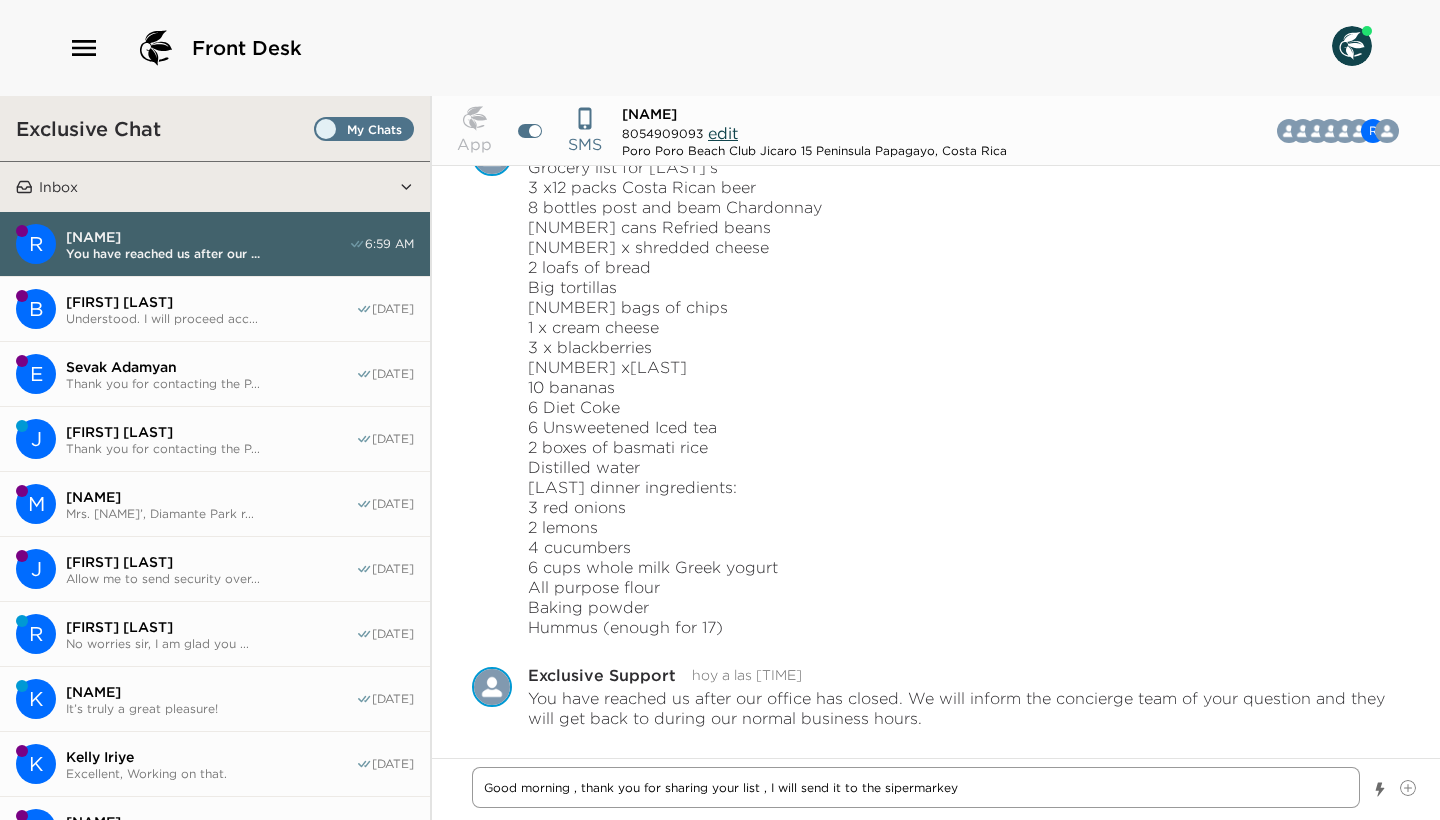 type on "x" 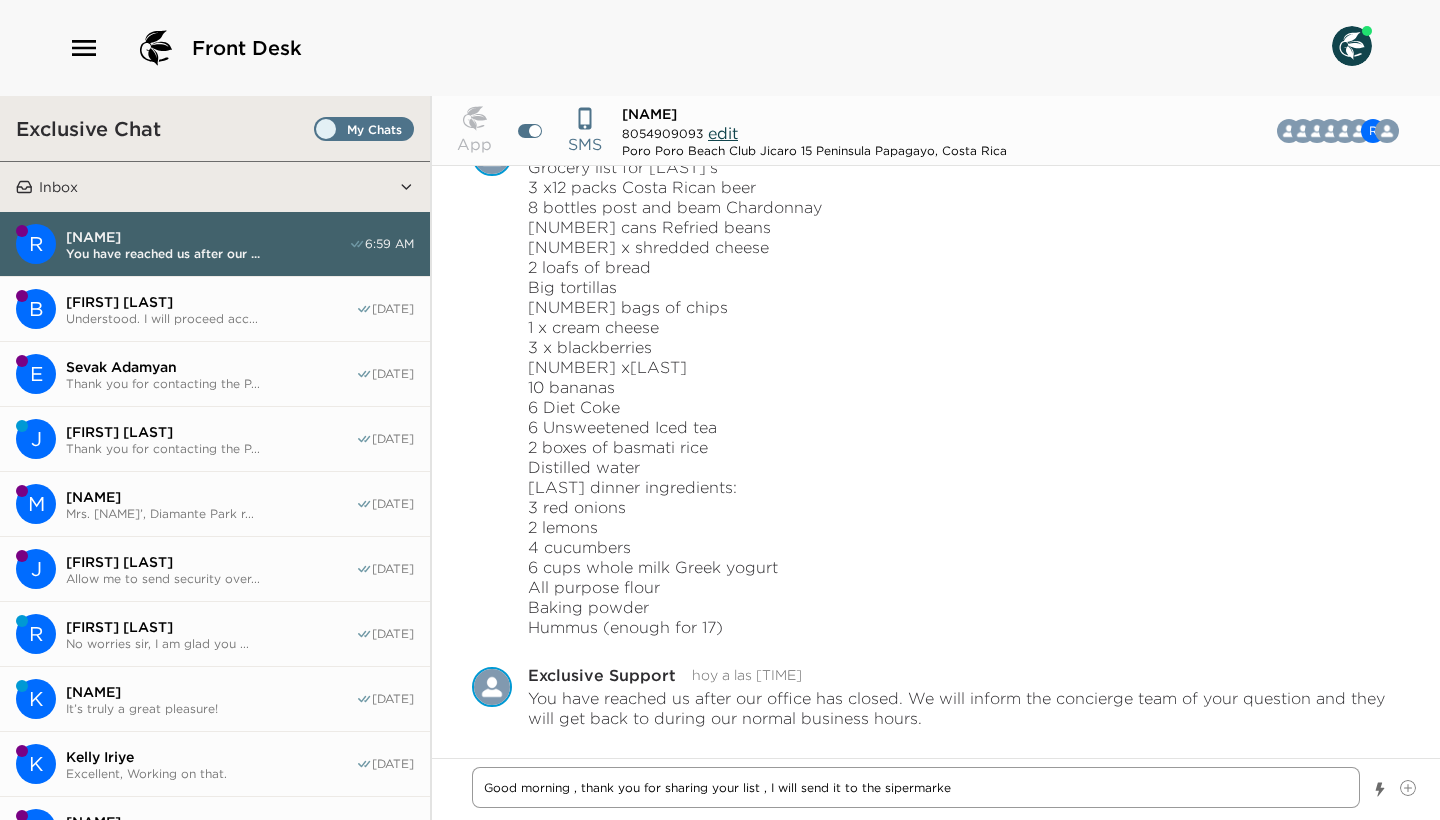 type on "x" 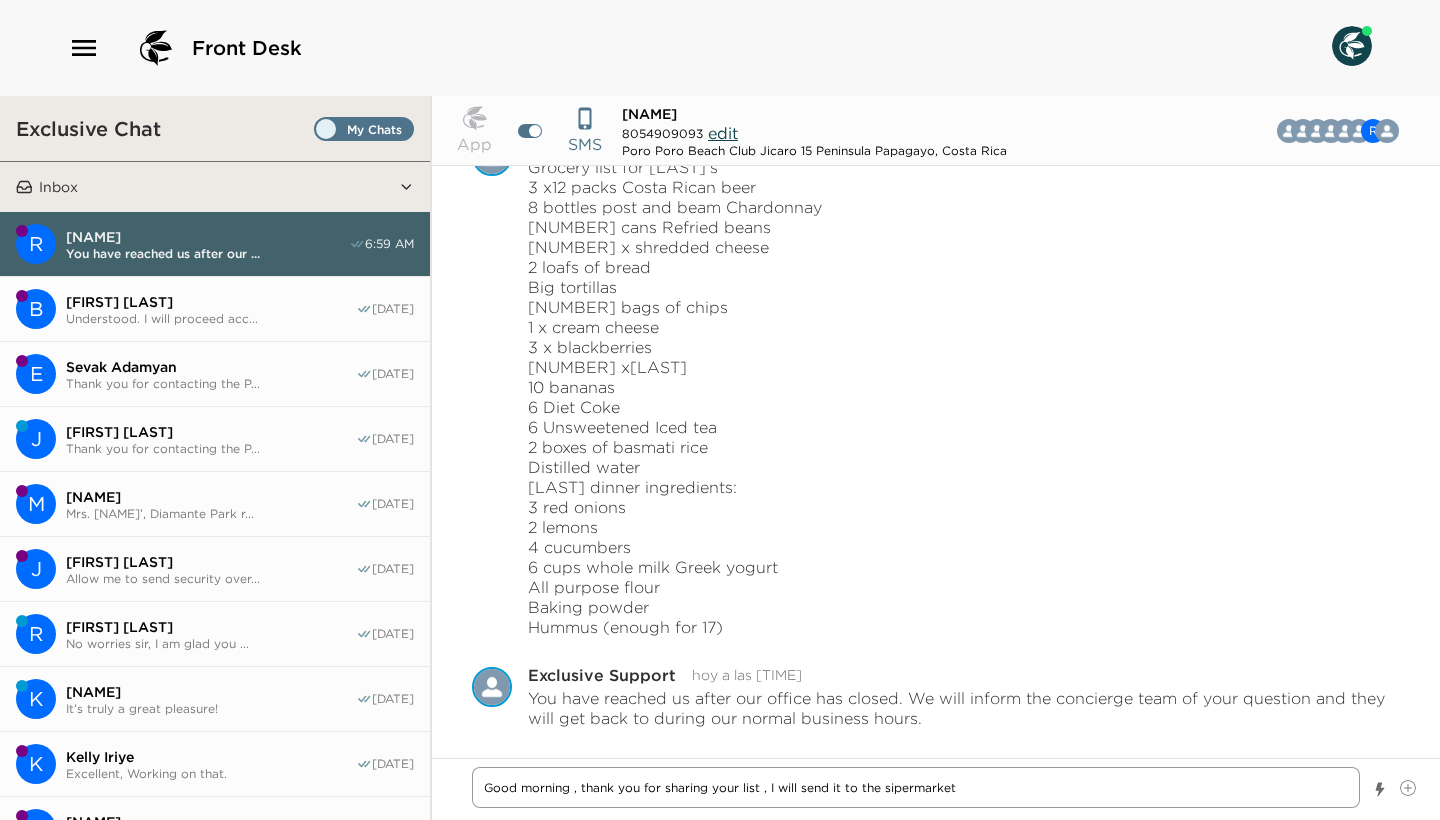 drag, startPoint x: 956, startPoint y: 791, endPoint x: 413, endPoint y: 786, distance: 543.023 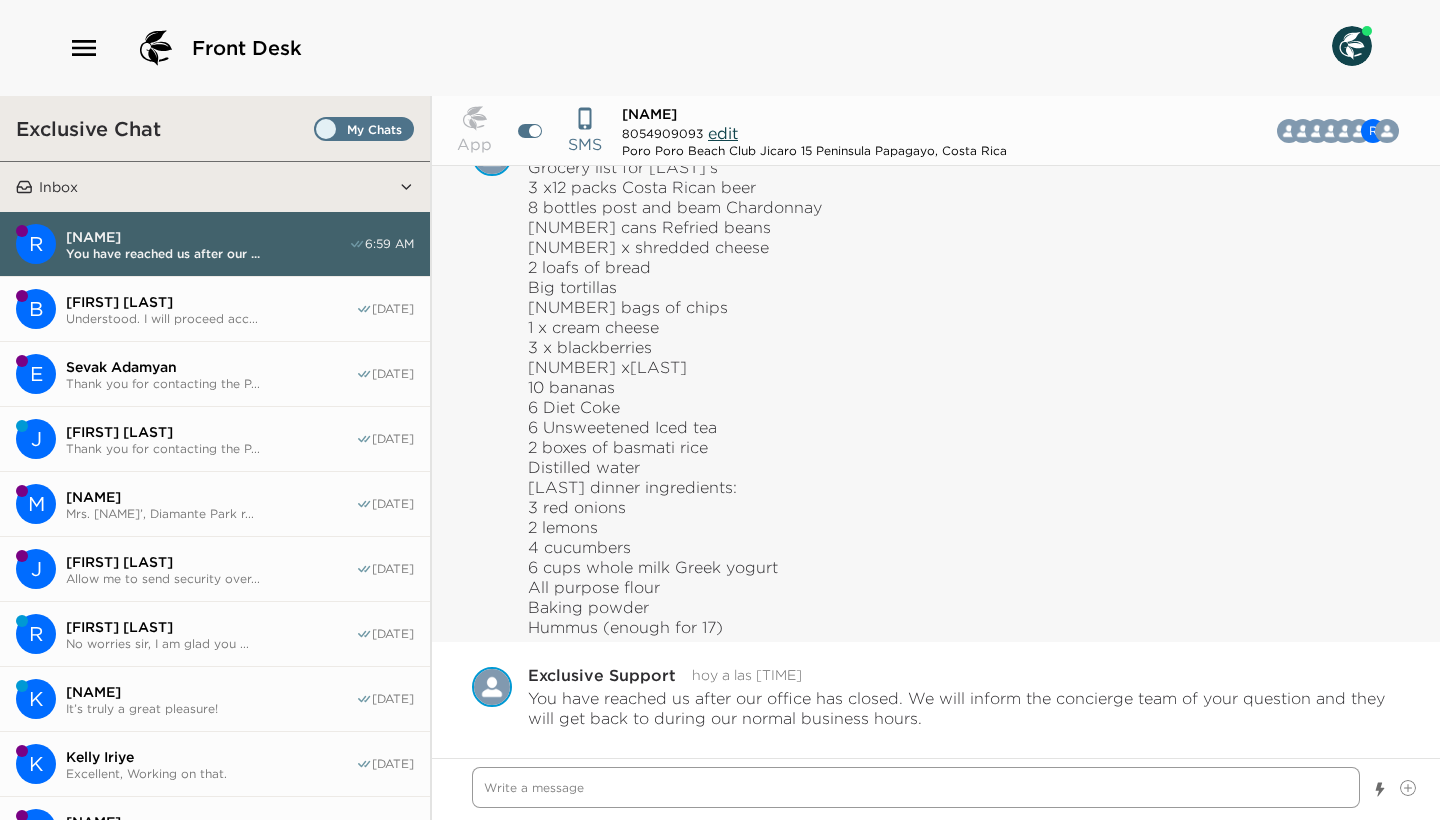 paste on "Good morning,
Thank you for sharing your list. I will go ahead and send it to the supermarket right away." 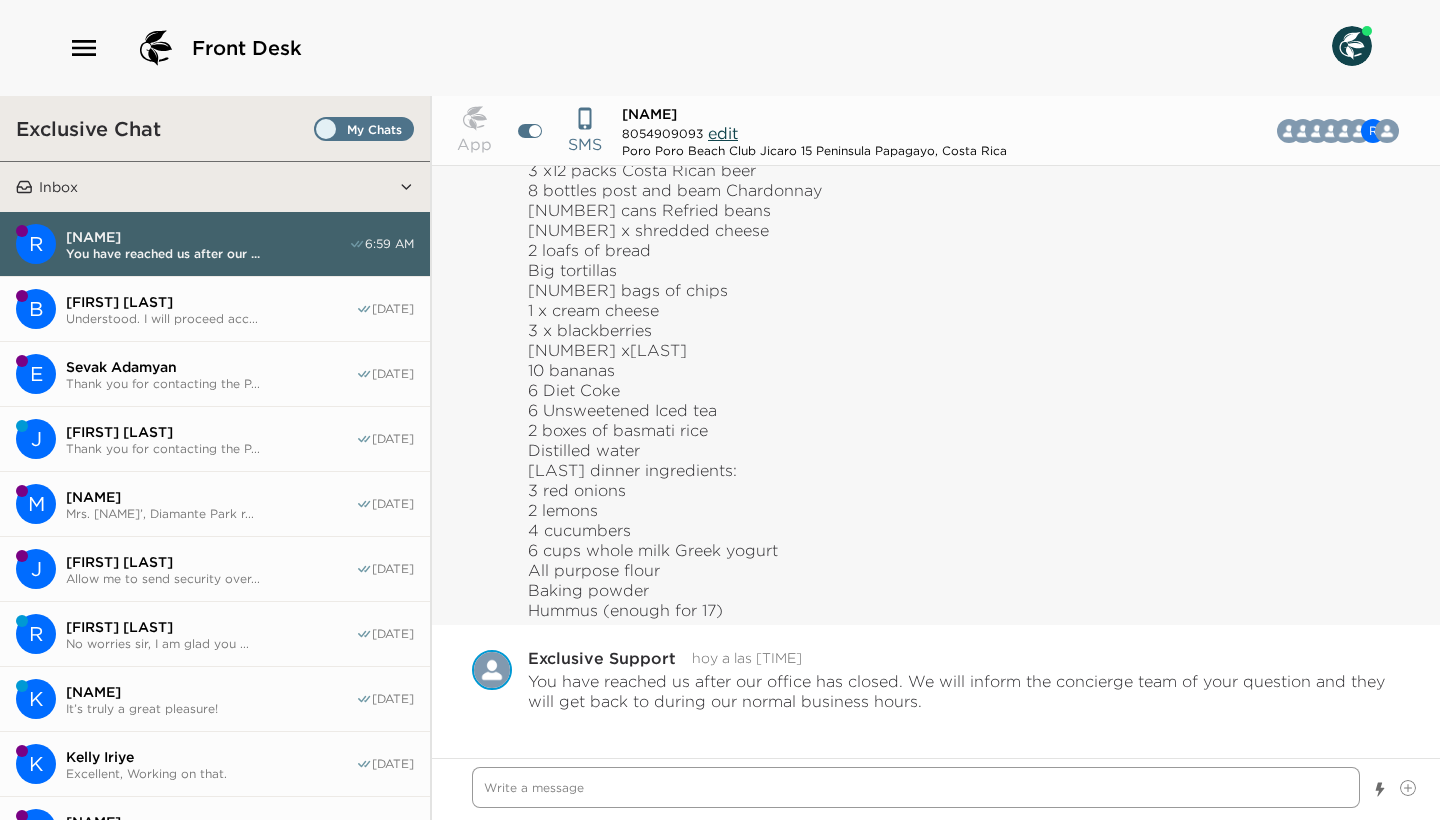 scroll, scrollTop: 1073, scrollLeft: 0, axis: vertical 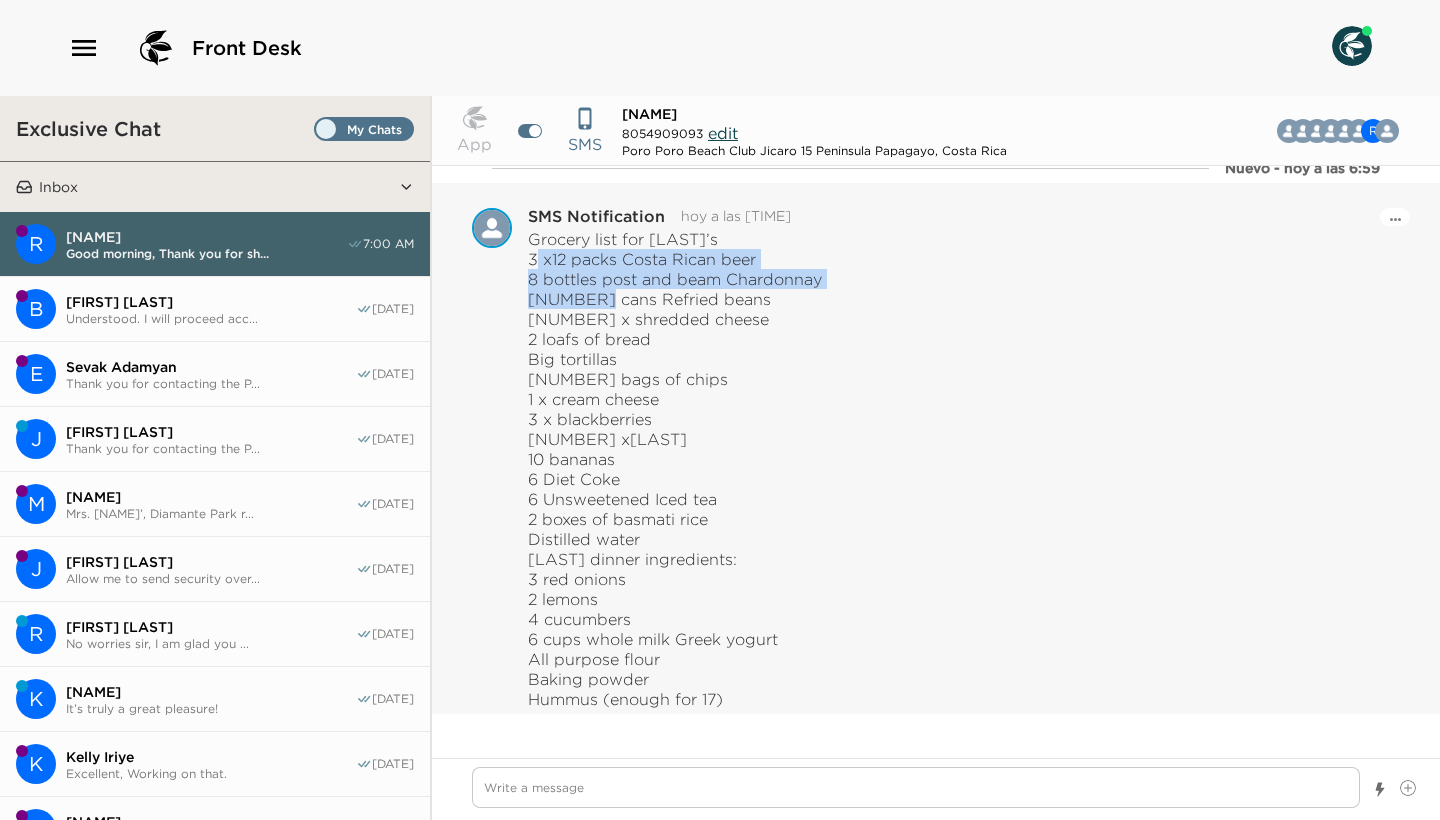 drag, startPoint x: 530, startPoint y: 257, endPoint x: 583, endPoint y: 294, distance: 64.63745 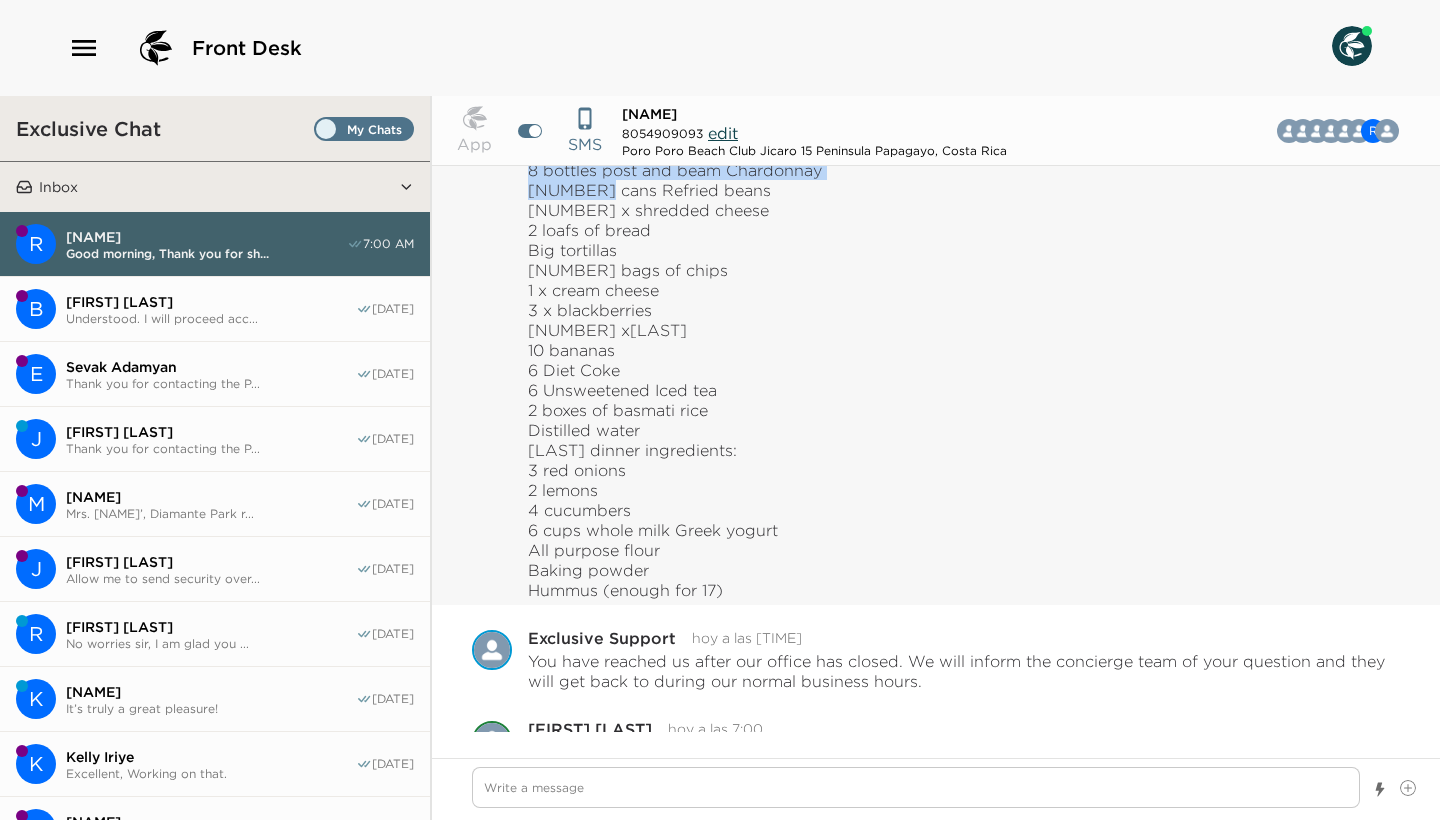scroll, scrollTop: 1041, scrollLeft: 0, axis: vertical 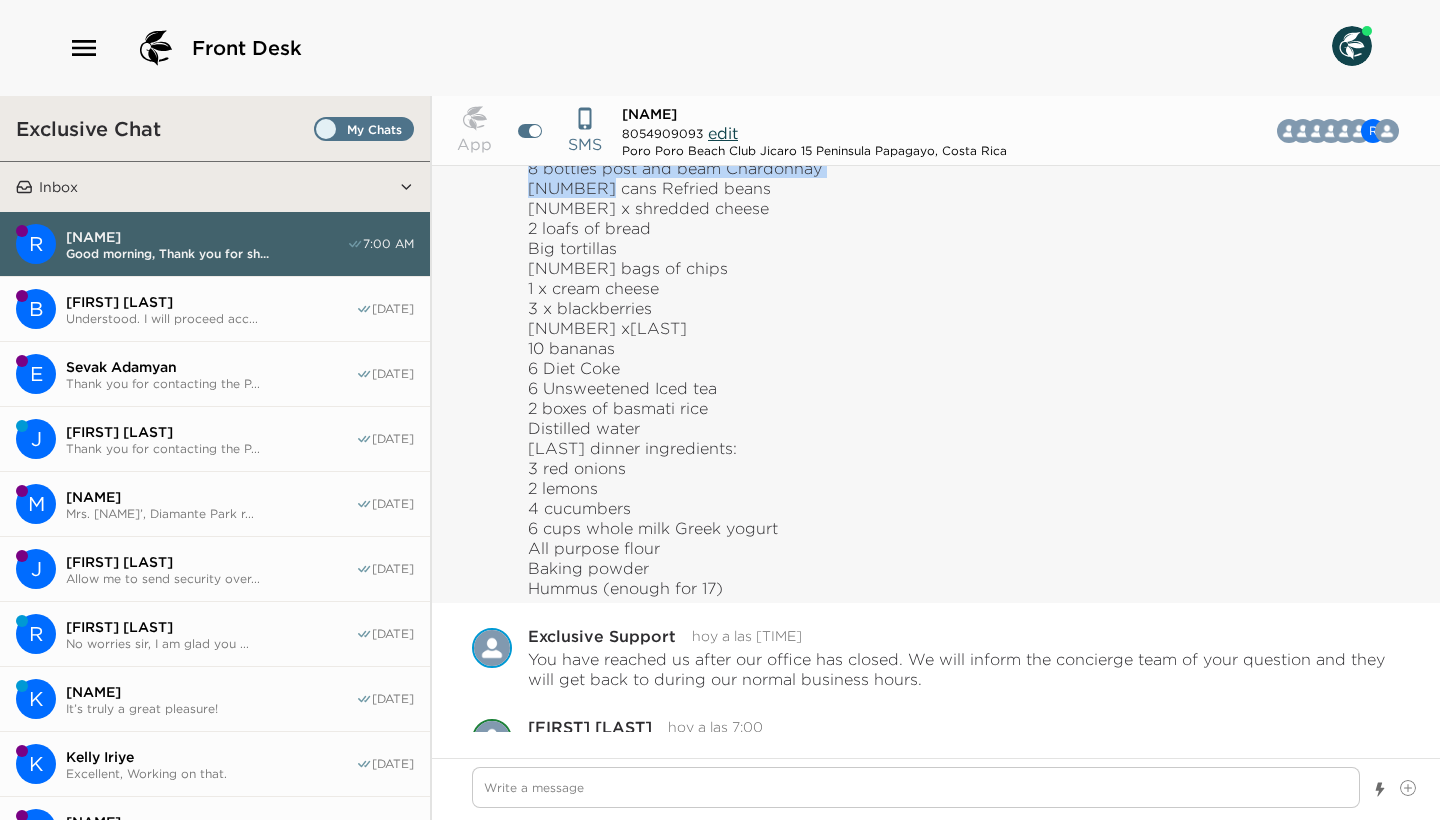 drag, startPoint x: 730, startPoint y: 584, endPoint x: 558, endPoint y: 226, distance: 397.17502 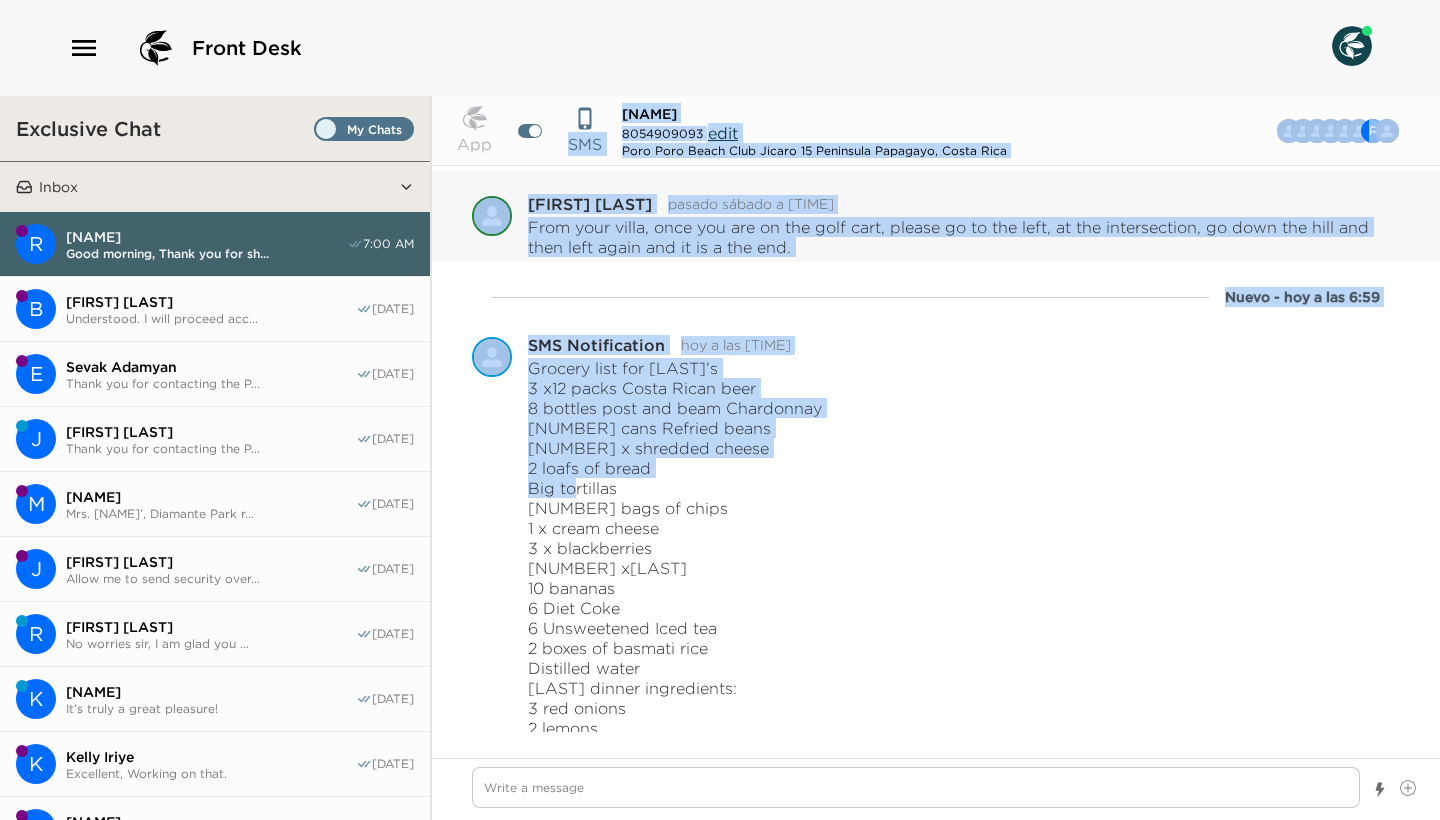 scroll, scrollTop: 773, scrollLeft: 0, axis: vertical 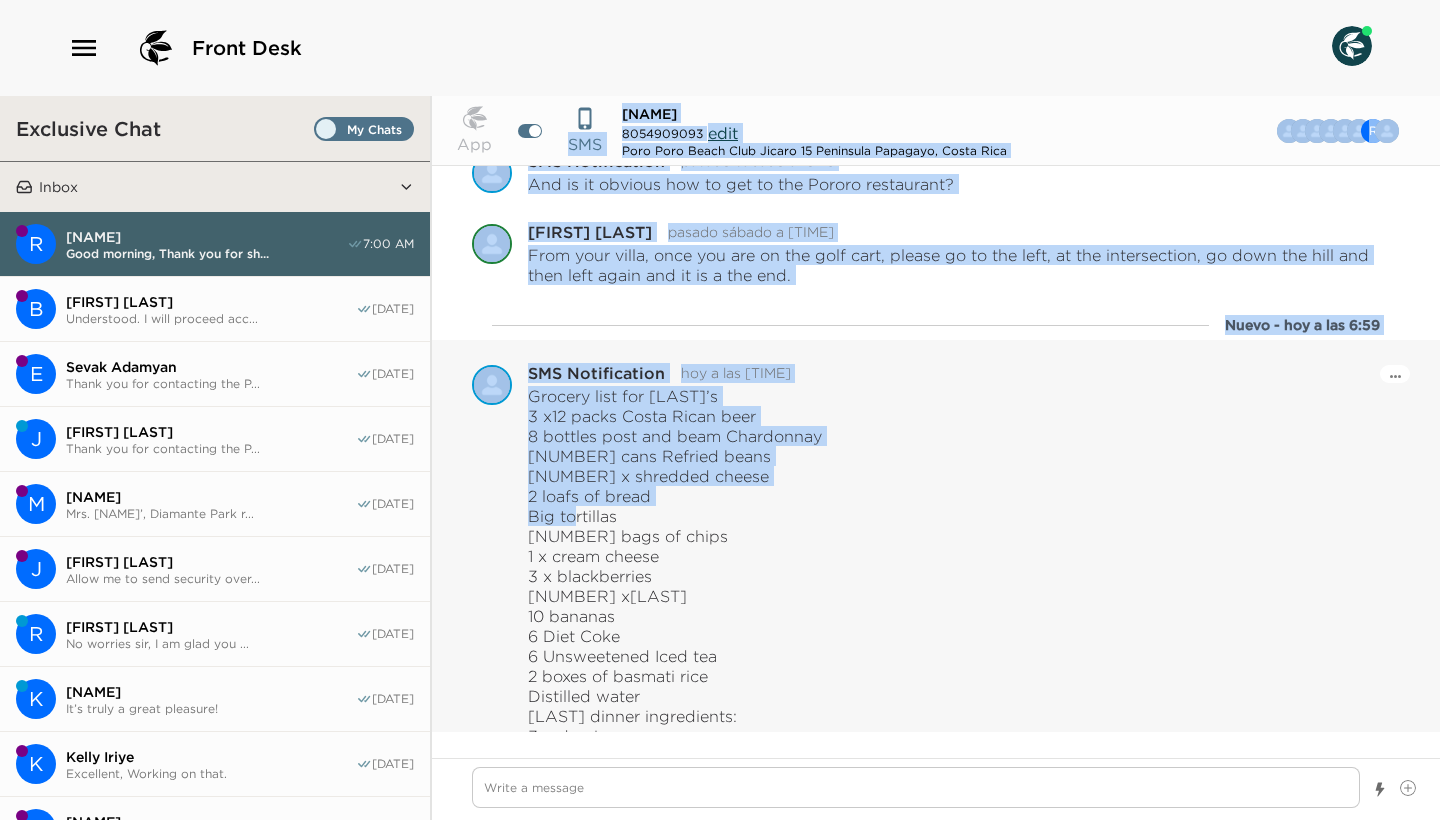 drag, startPoint x: 570, startPoint y: 253, endPoint x: 626, endPoint y: 498, distance: 251.31853 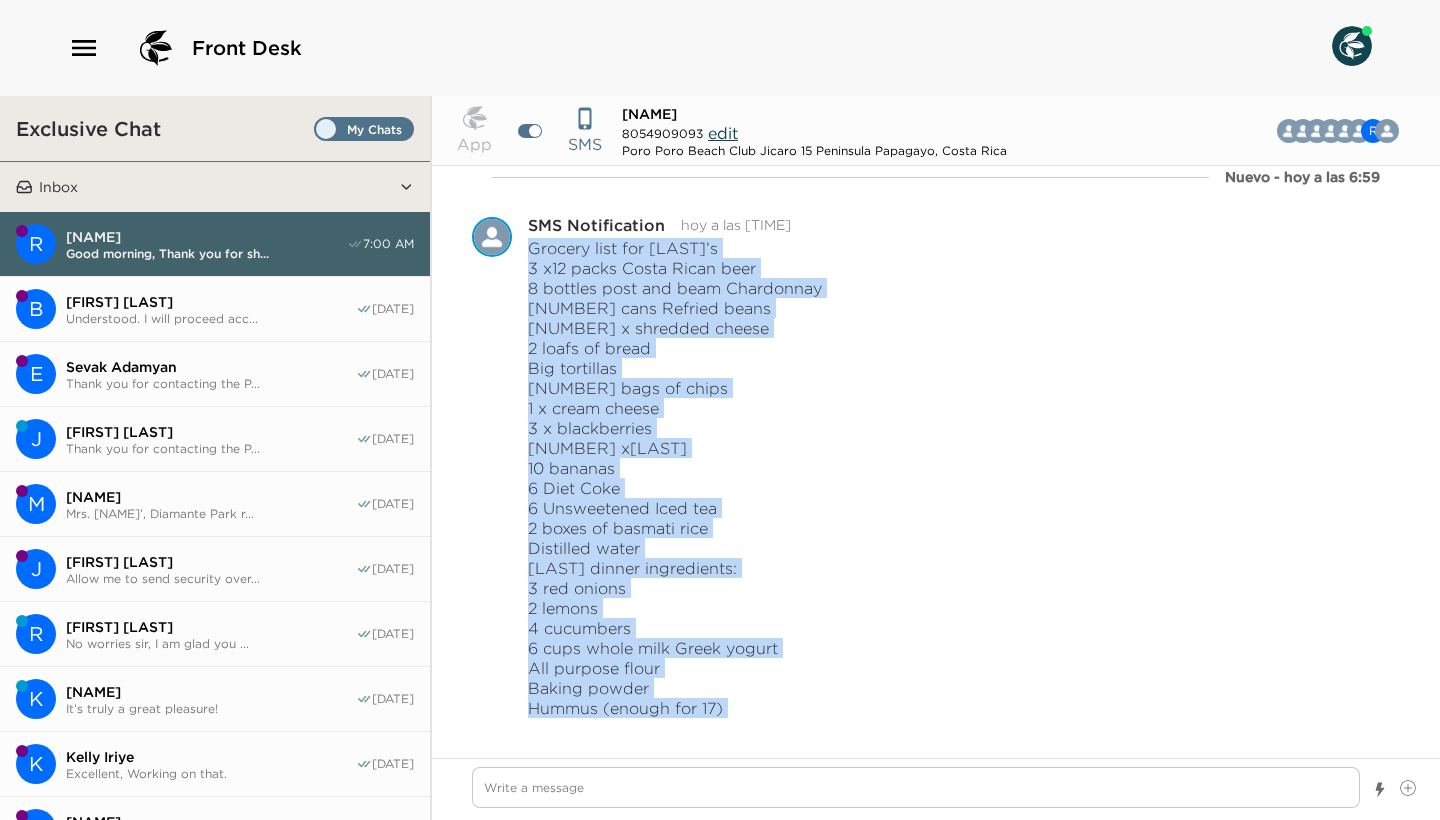 scroll, scrollTop: 1093, scrollLeft: 0, axis: vertical 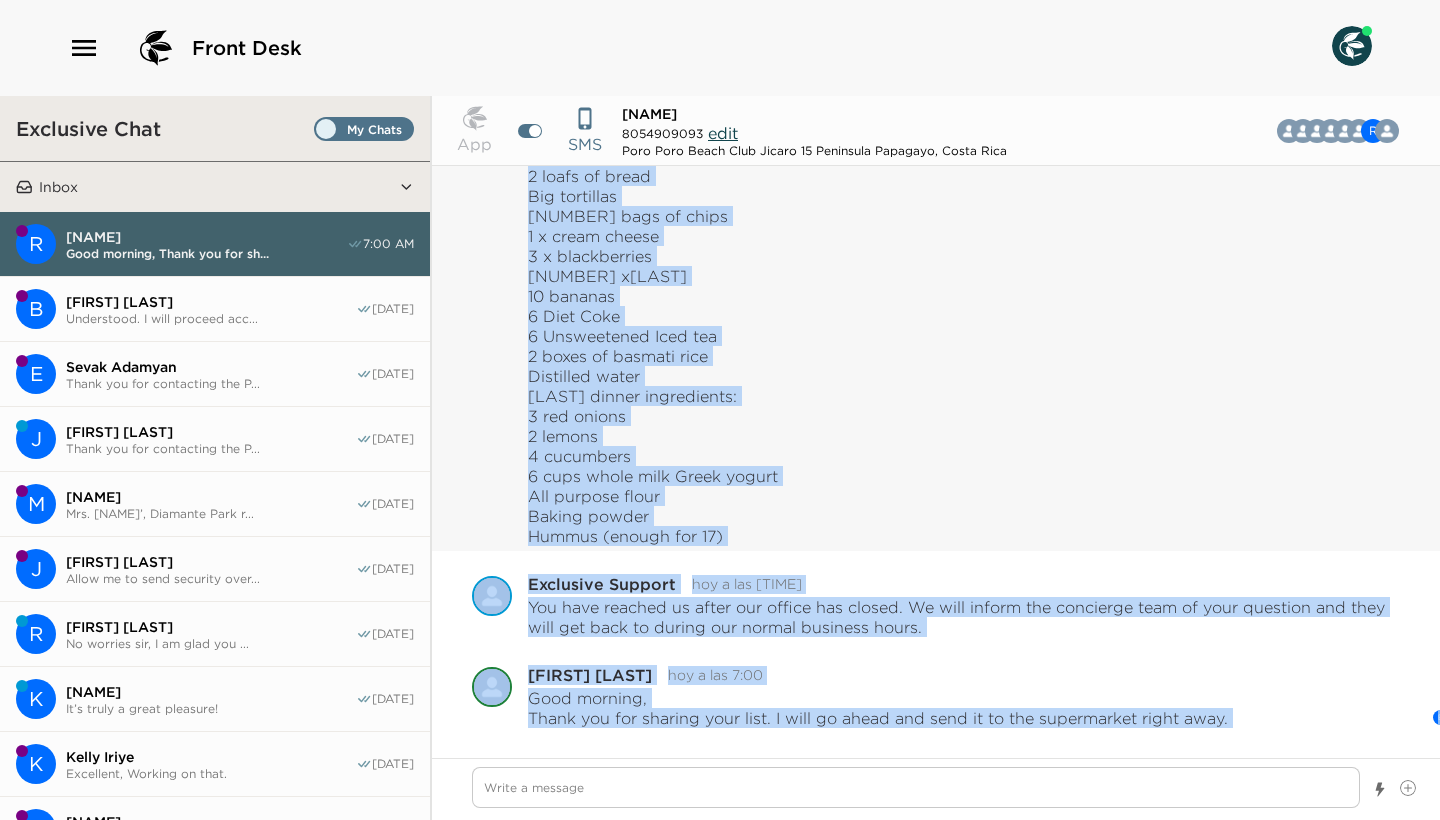drag, startPoint x: 530, startPoint y: 404, endPoint x: 729, endPoint y: 537, distance: 239.3533 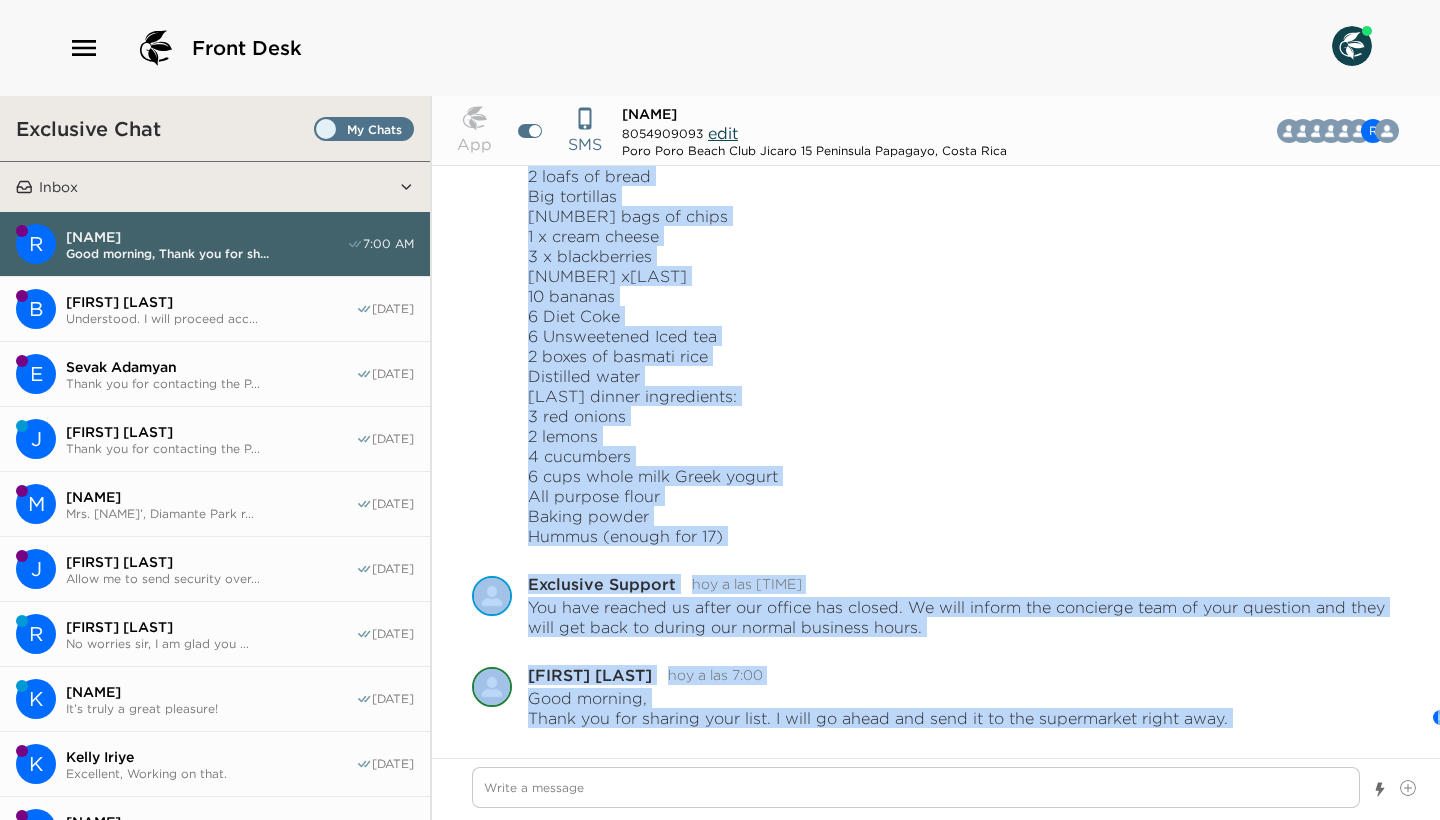click on "Thank you for contacting the P..." at bounding box center (211, 383) 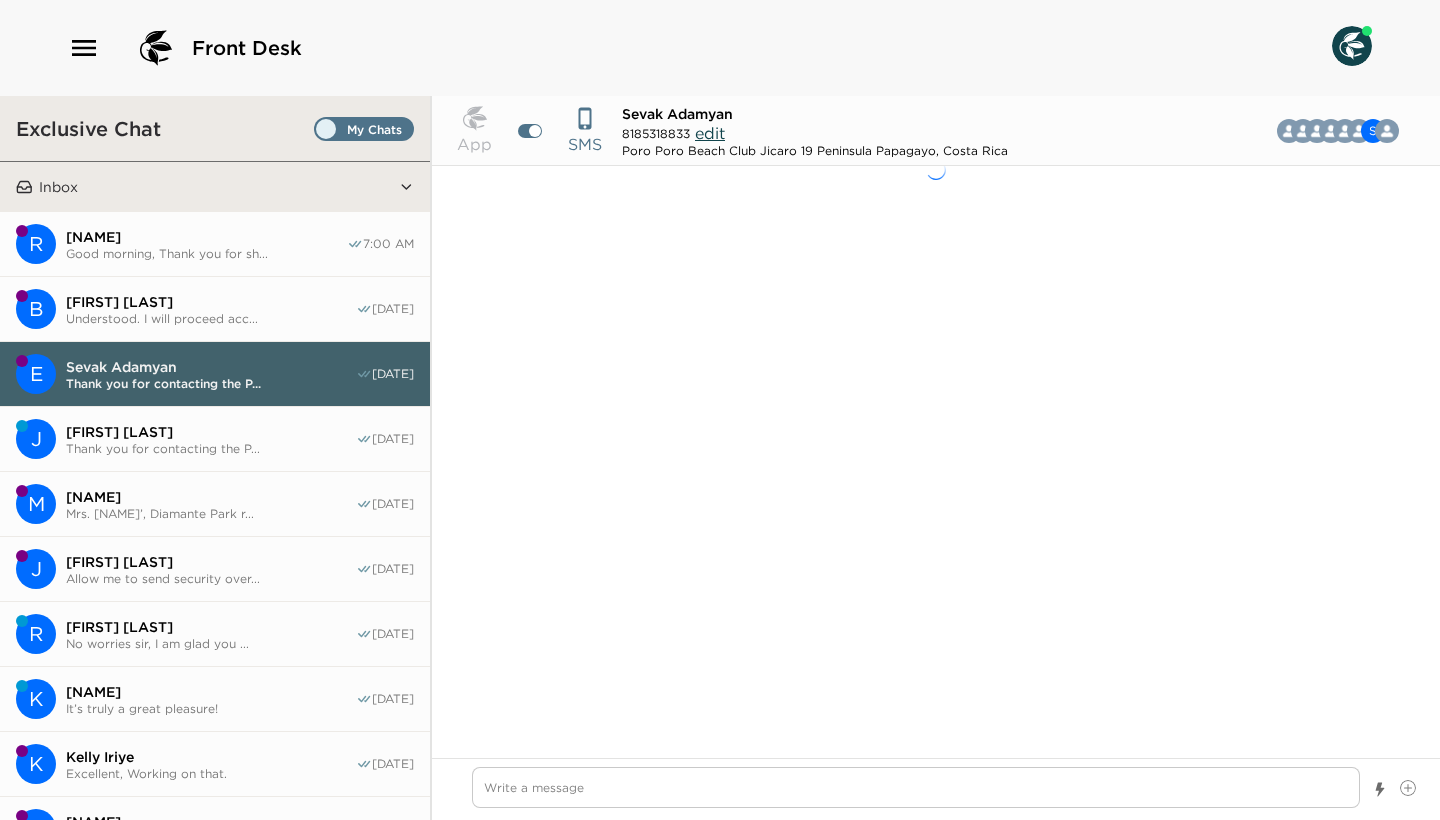 scroll, scrollTop: 2573, scrollLeft: 0, axis: vertical 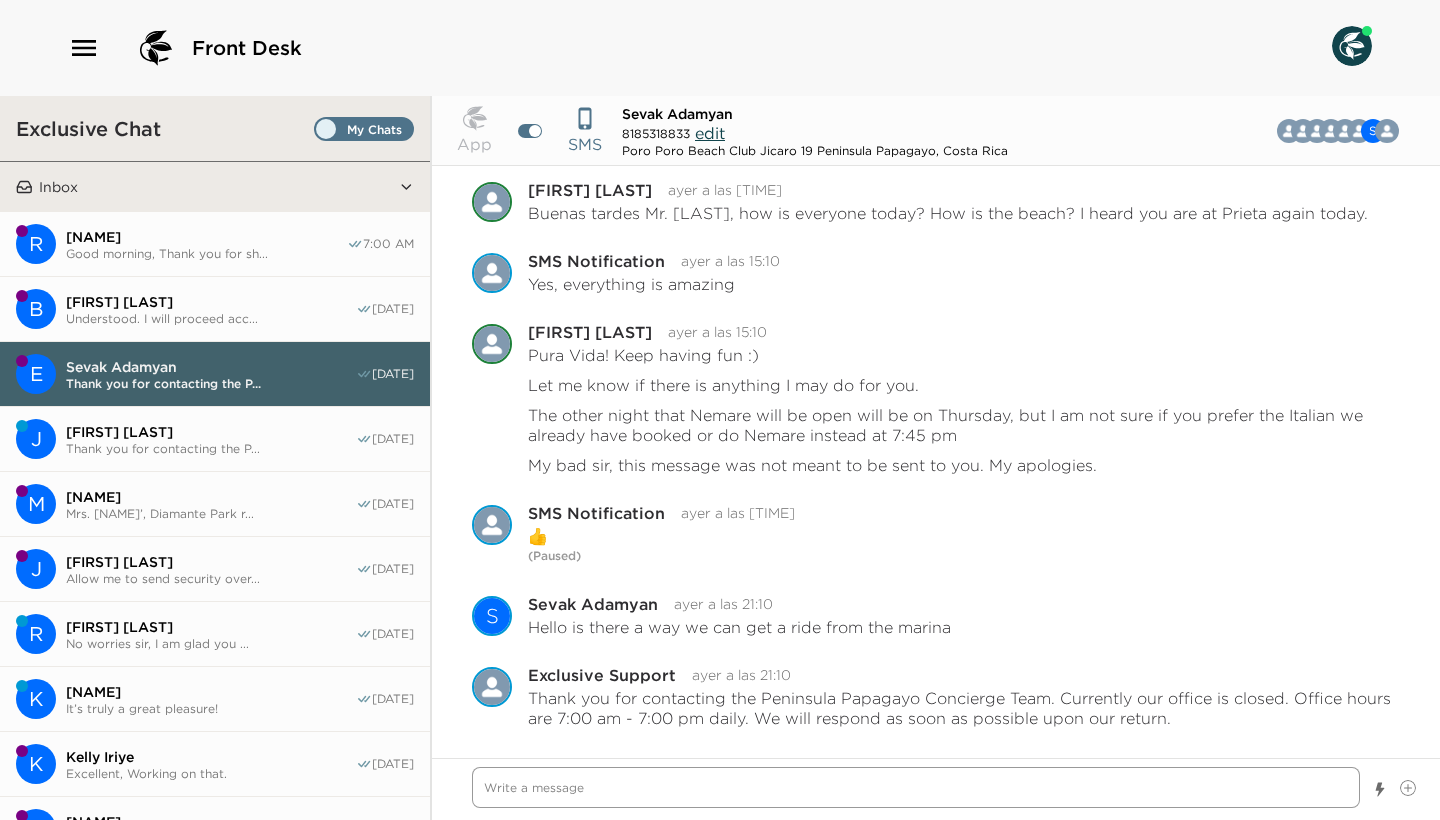 click at bounding box center (916, 787) 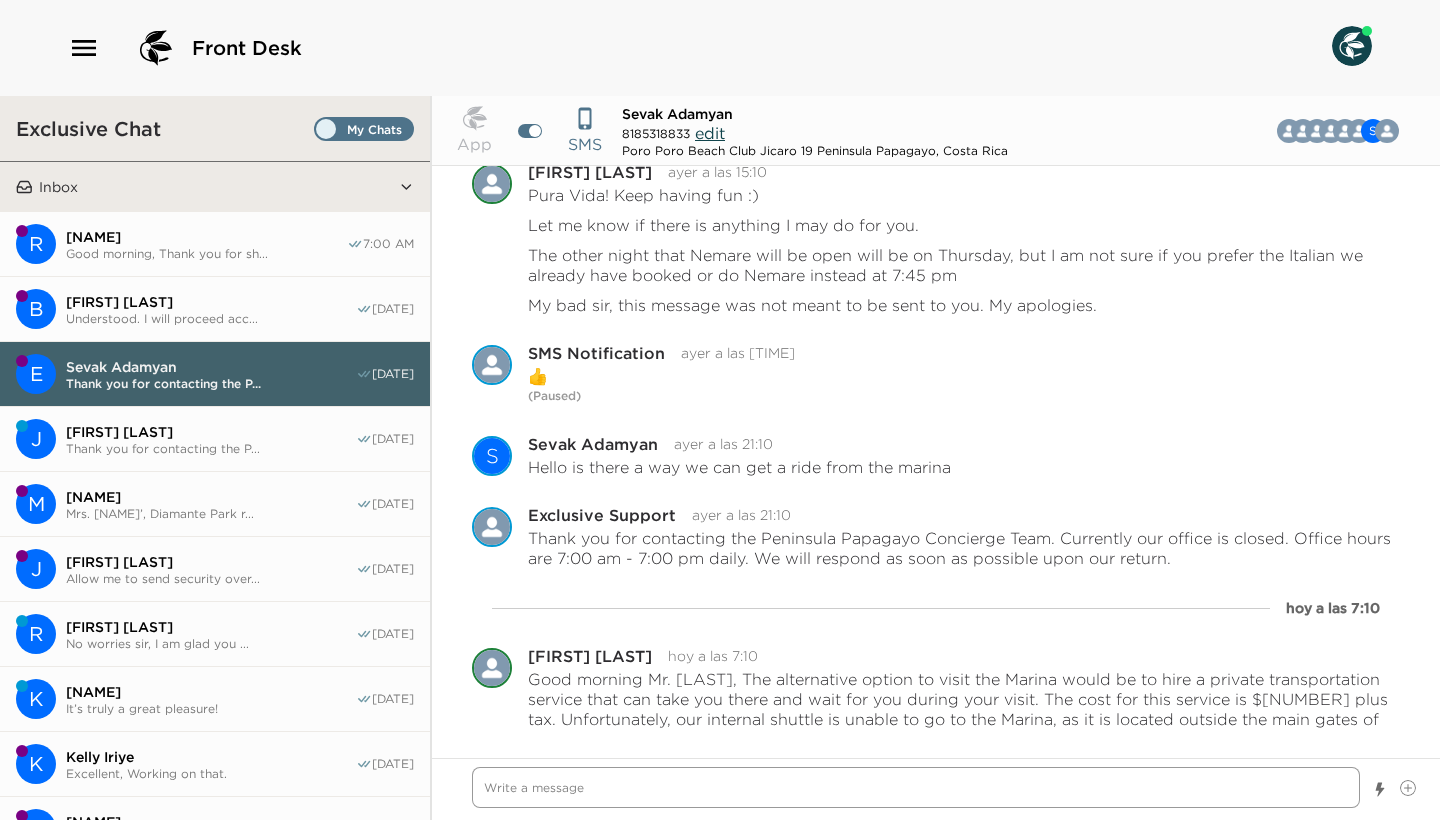 scroll, scrollTop: 2754, scrollLeft: 0, axis: vertical 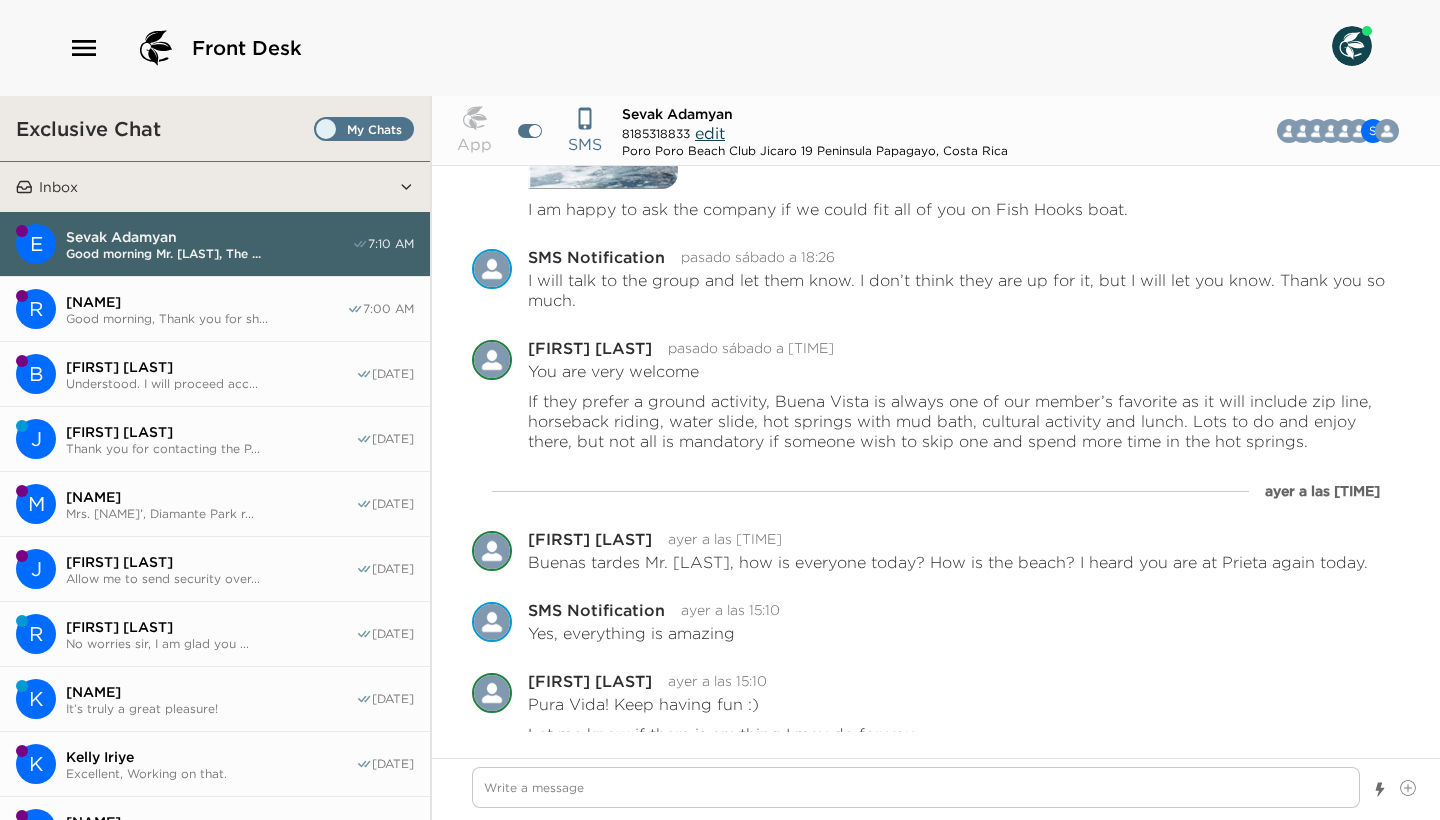 click on "Thank you for contacting the P..." at bounding box center (211, 448) 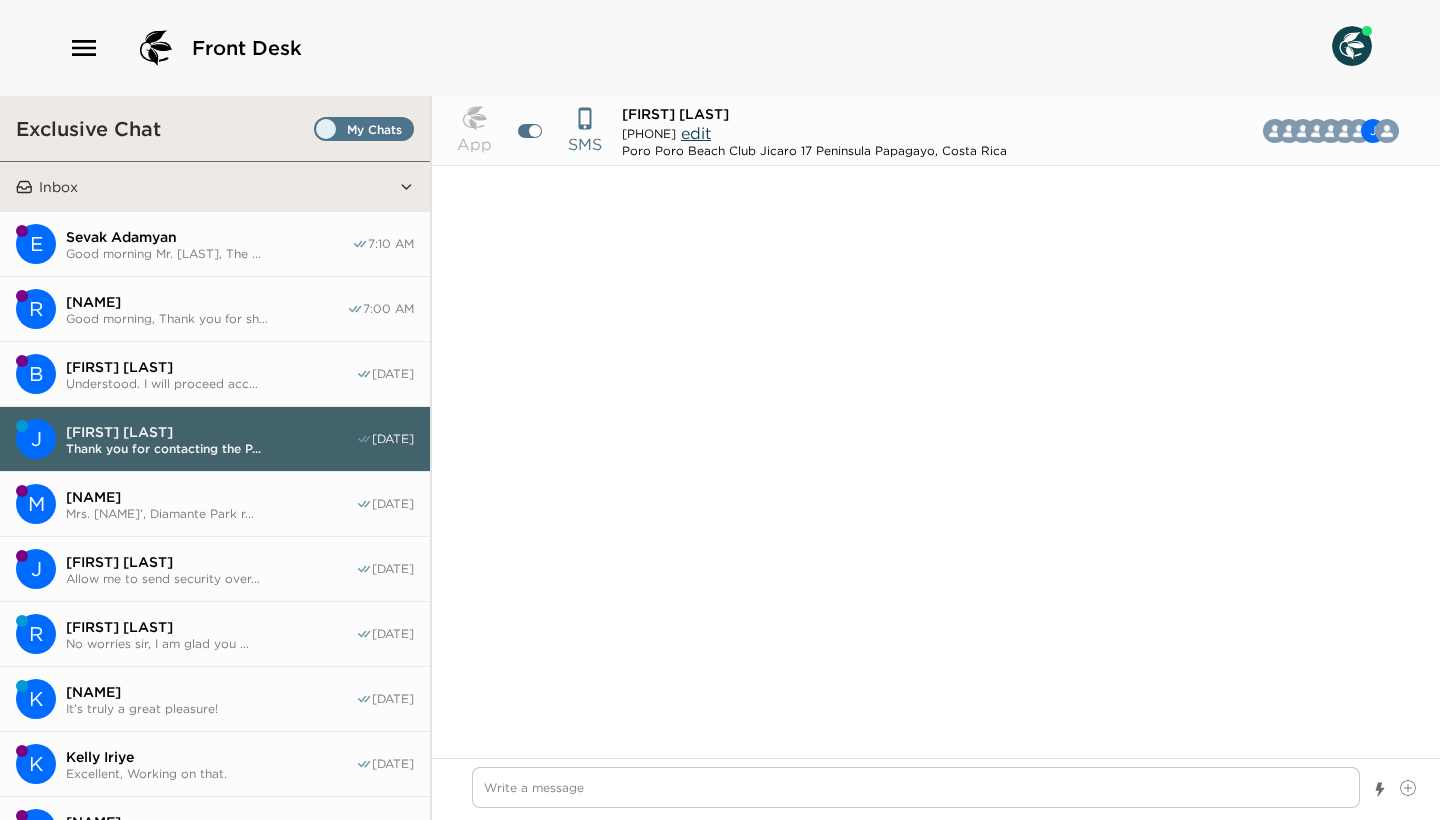 scroll, scrollTop: 3459, scrollLeft: 0, axis: vertical 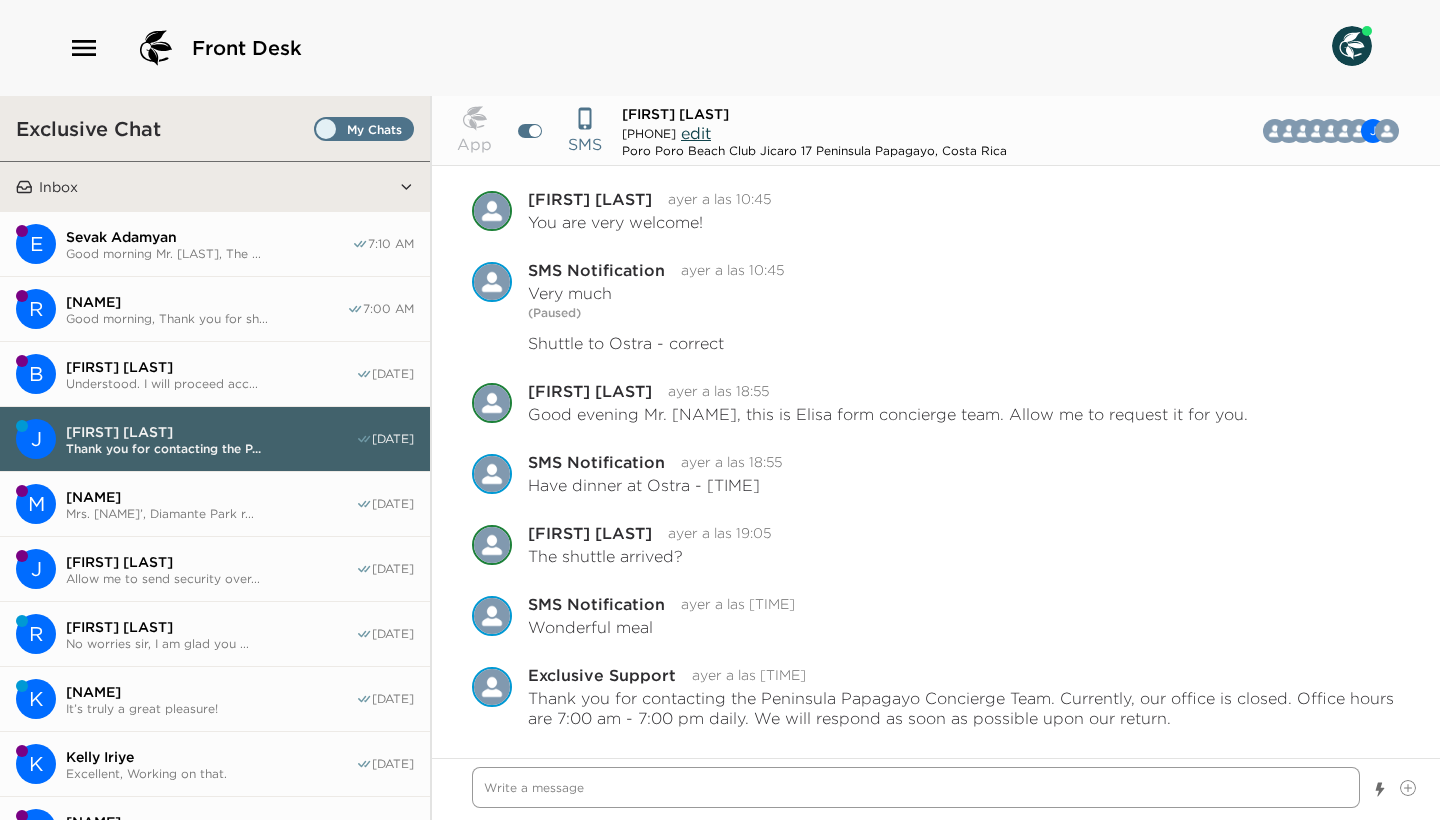 click at bounding box center [916, 787] 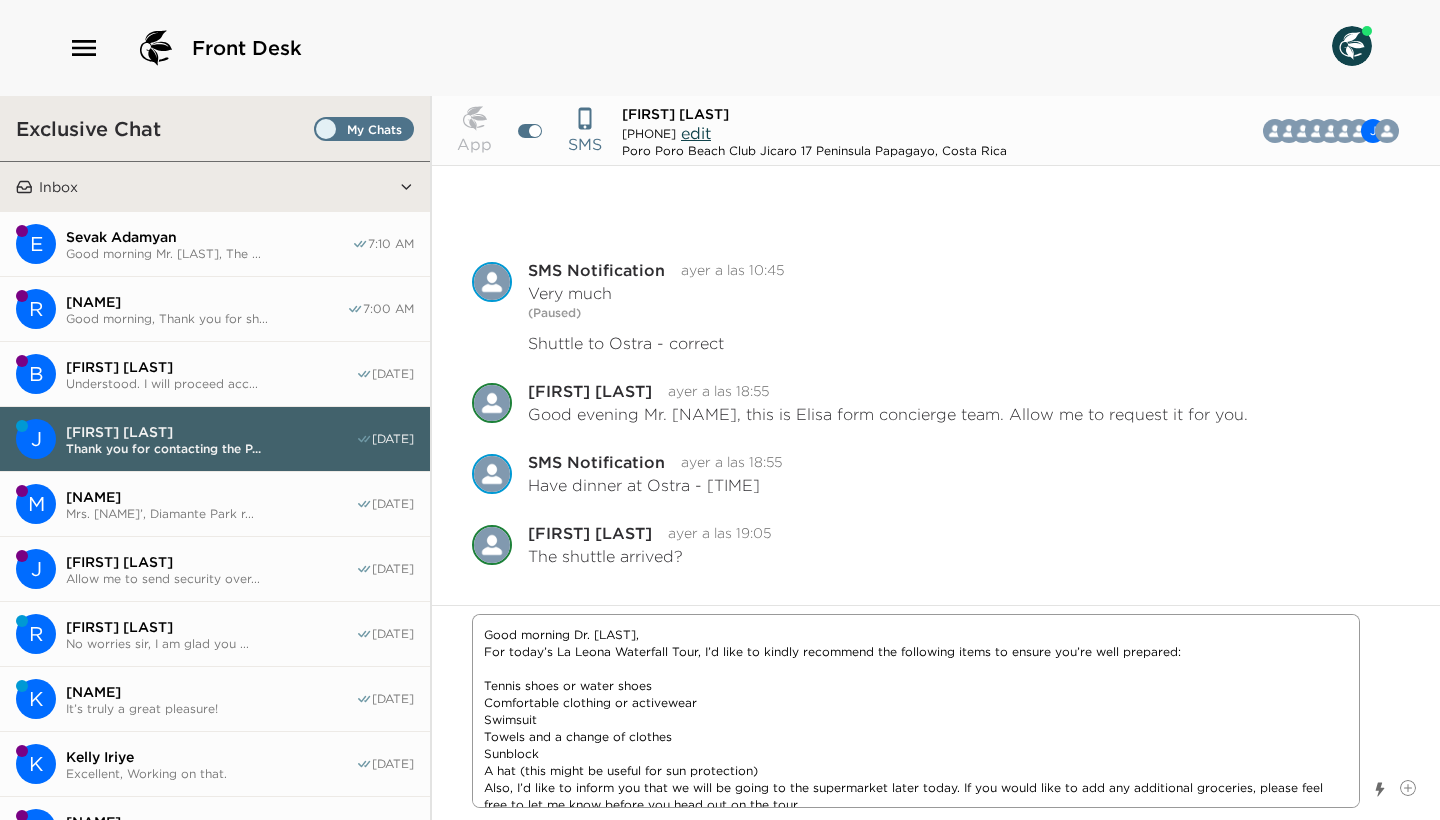 scroll, scrollTop: 3612, scrollLeft: 0, axis: vertical 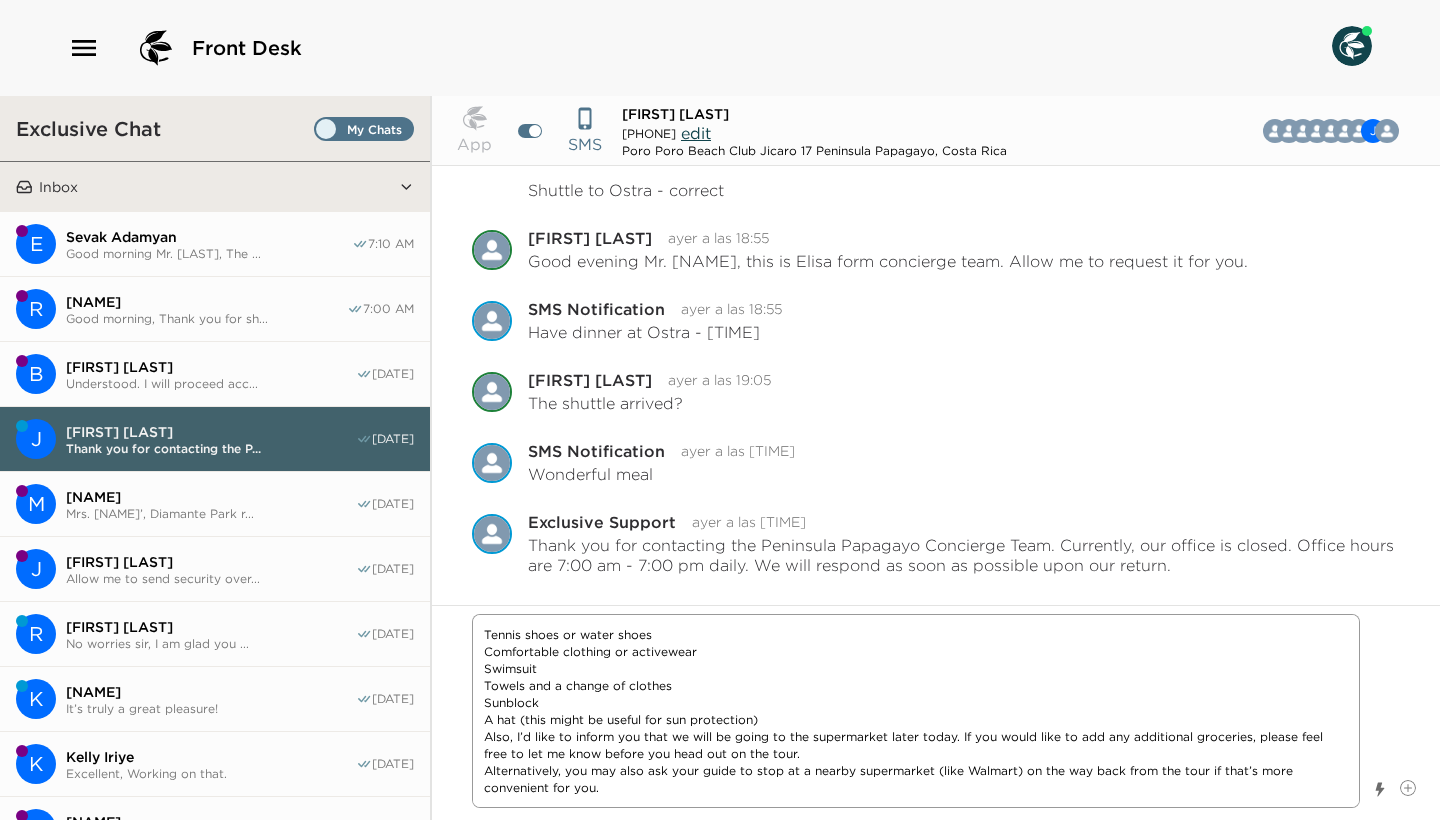 drag, startPoint x: 485, startPoint y: 738, endPoint x: 624, endPoint y: 808, distance: 155.63097 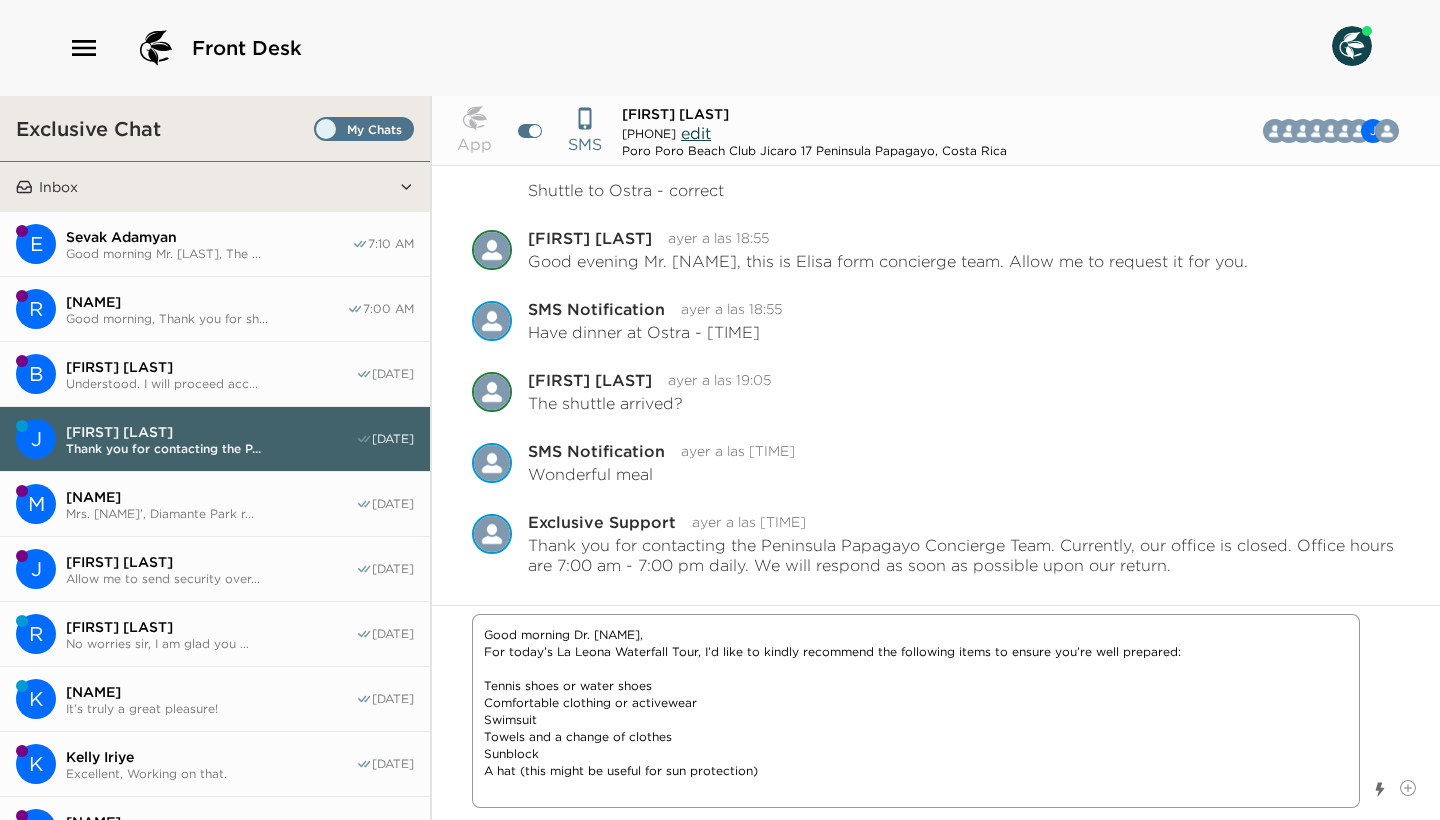 scroll, scrollTop: 0, scrollLeft: 0, axis: both 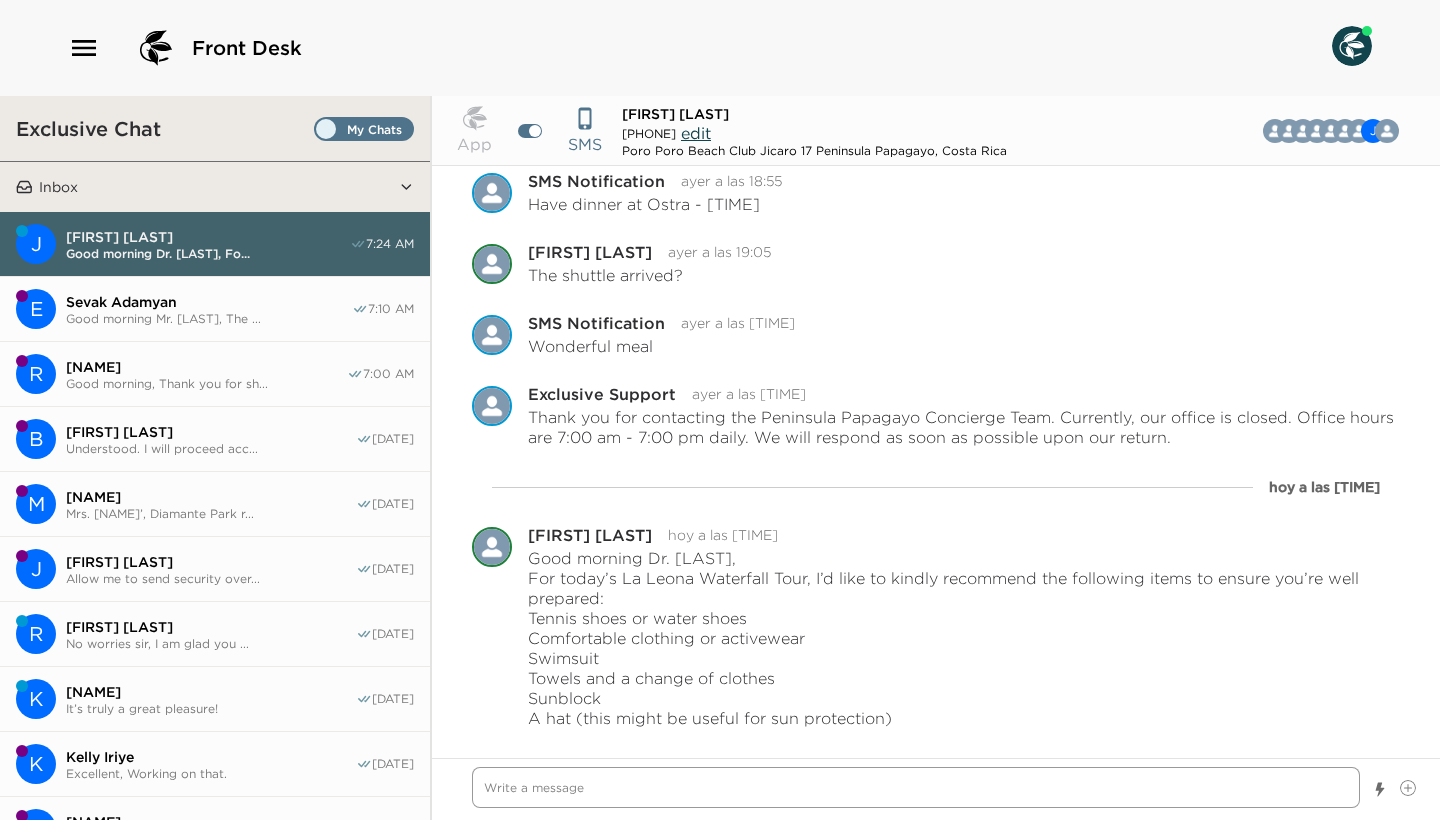 click at bounding box center (916, 787) 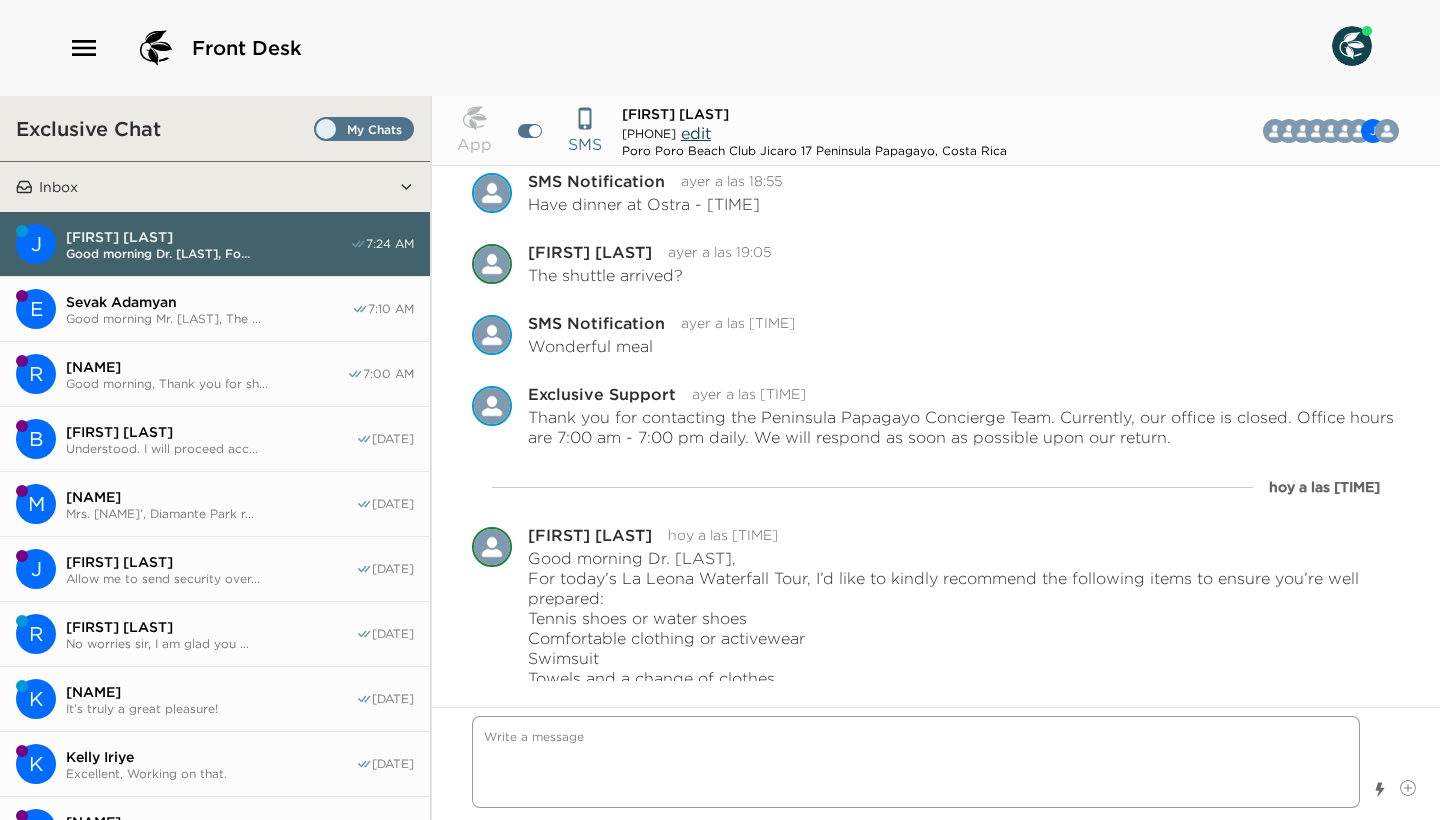 scroll, scrollTop: 3830, scrollLeft: 0, axis: vertical 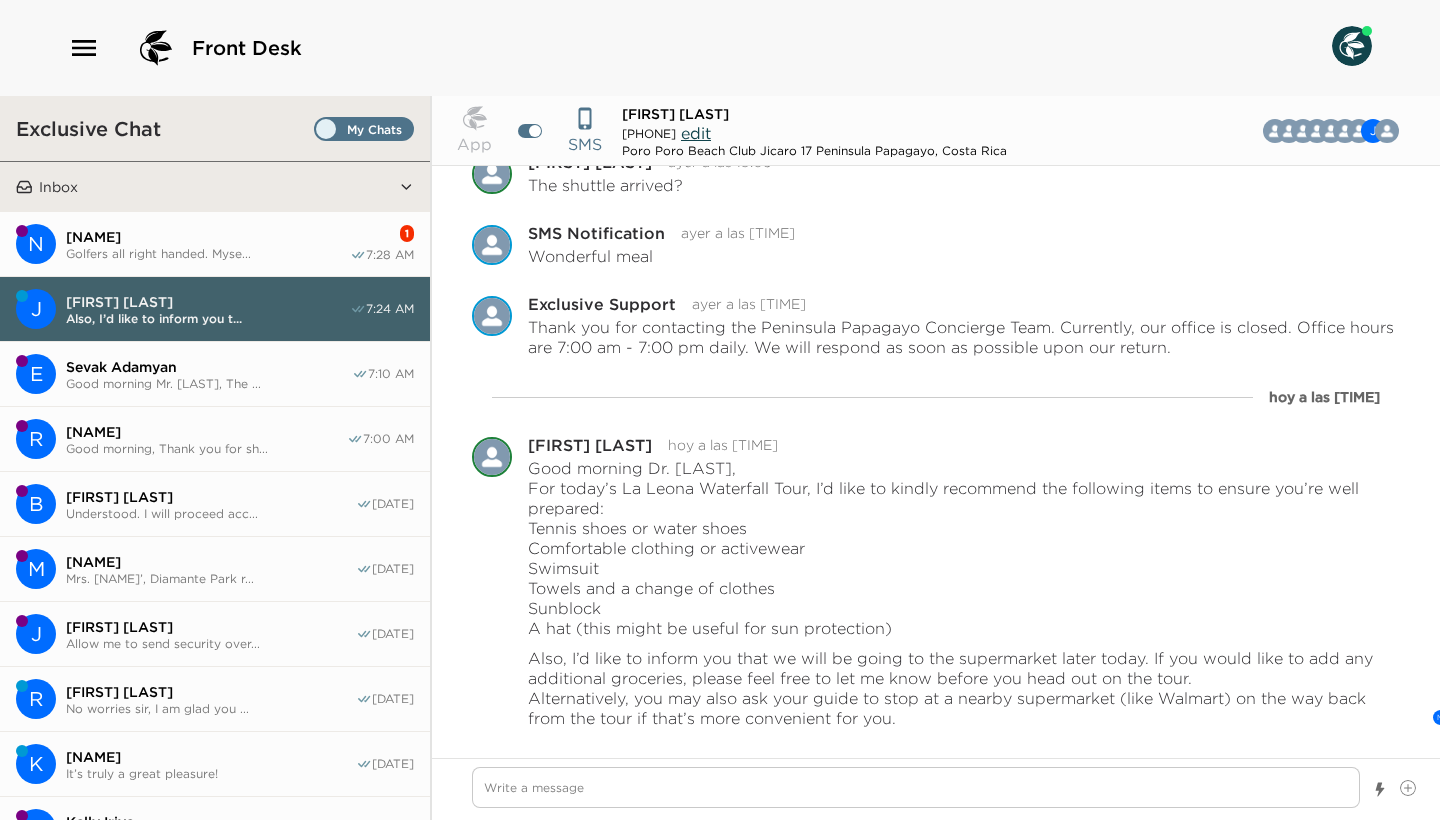 click on "[NAME]" at bounding box center (208, 237) 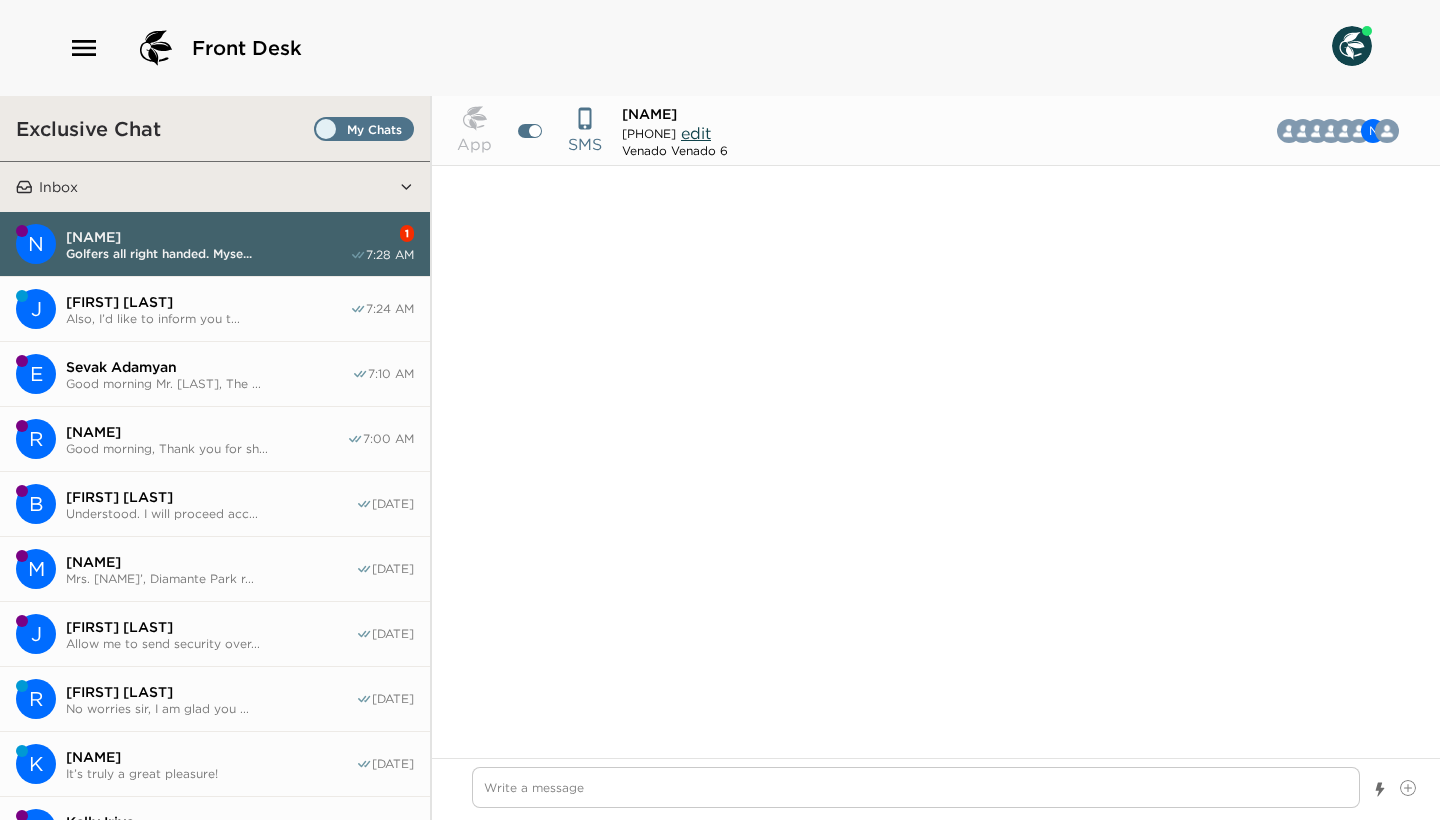 scroll, scrollTop: 6562, scrollLeft: 0, axis: vertical 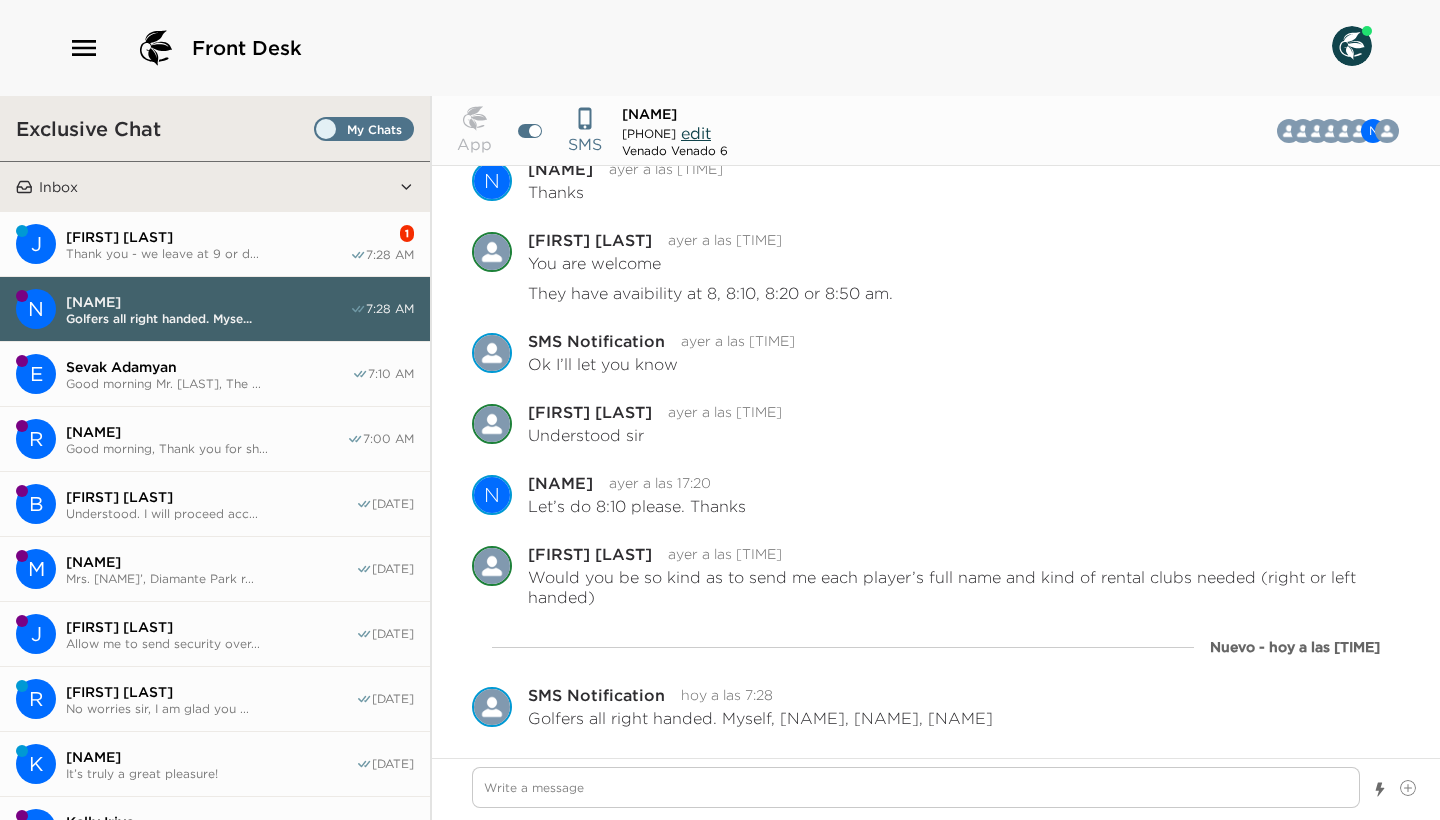 click on "[FIRST] [LAST]" at bounding box center [208, 237] 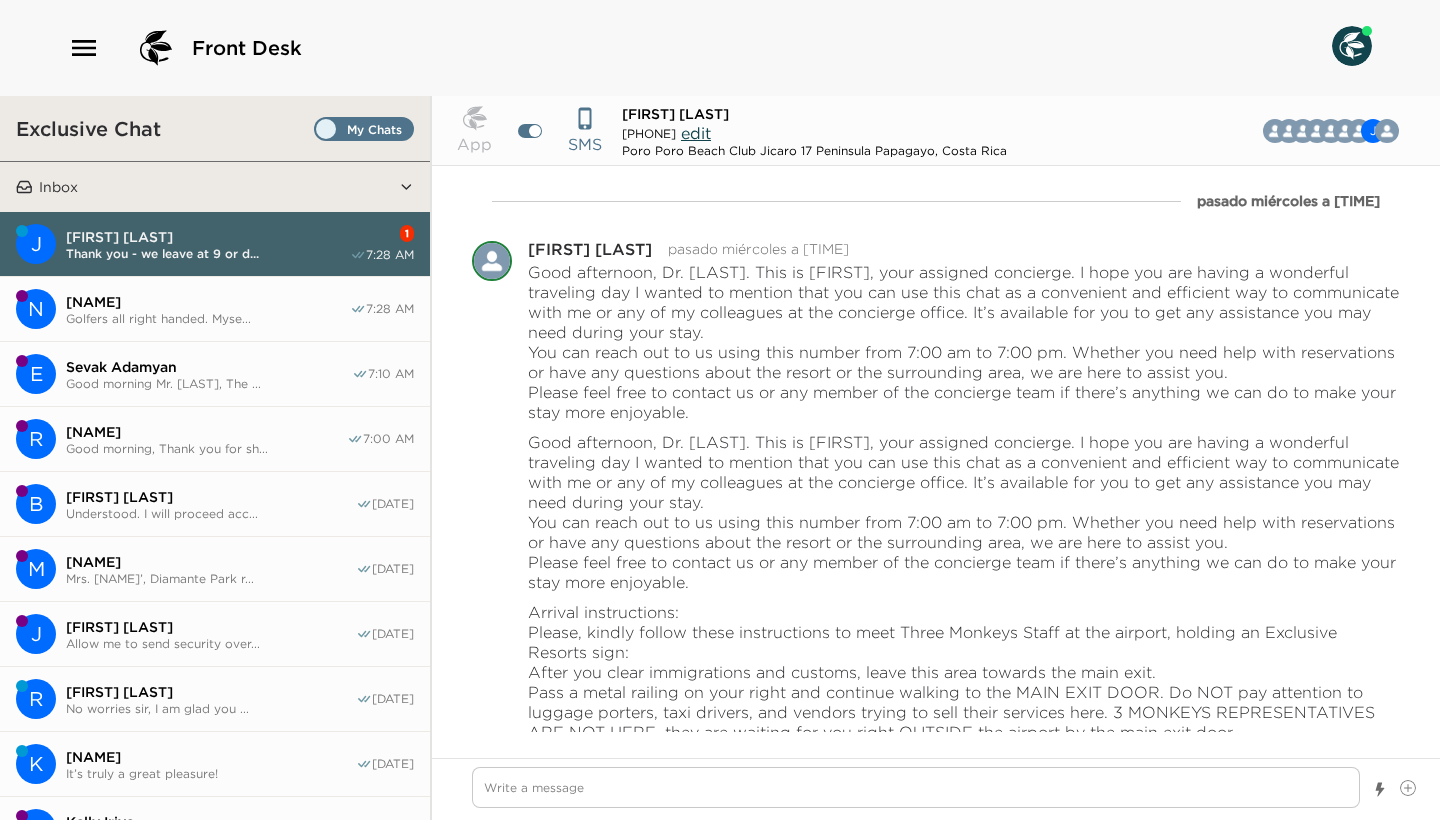 scroll, scrollTop: 3402, scrollLeft: 0, axis: vertical 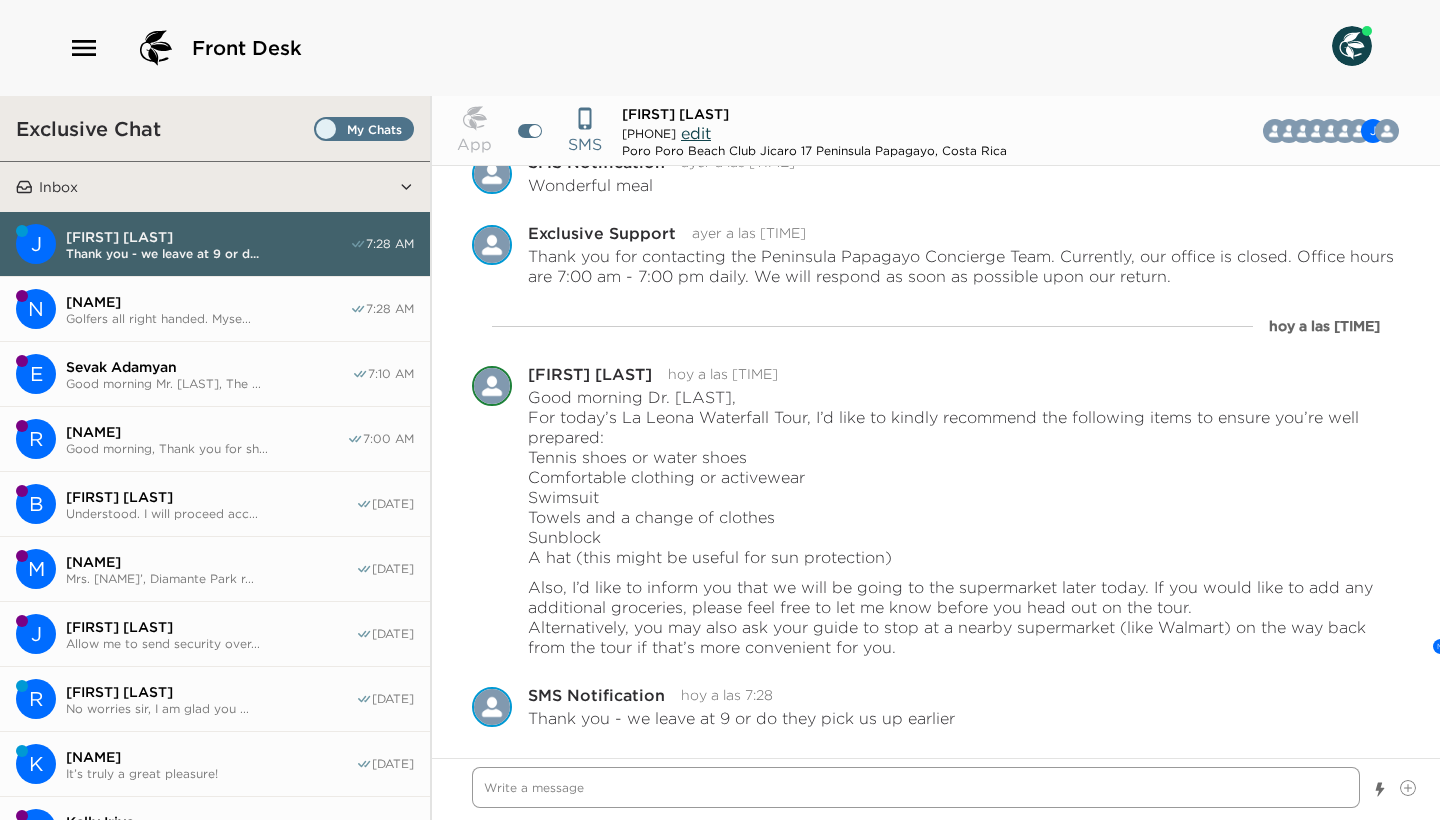 click at bounding box center (916, 787) 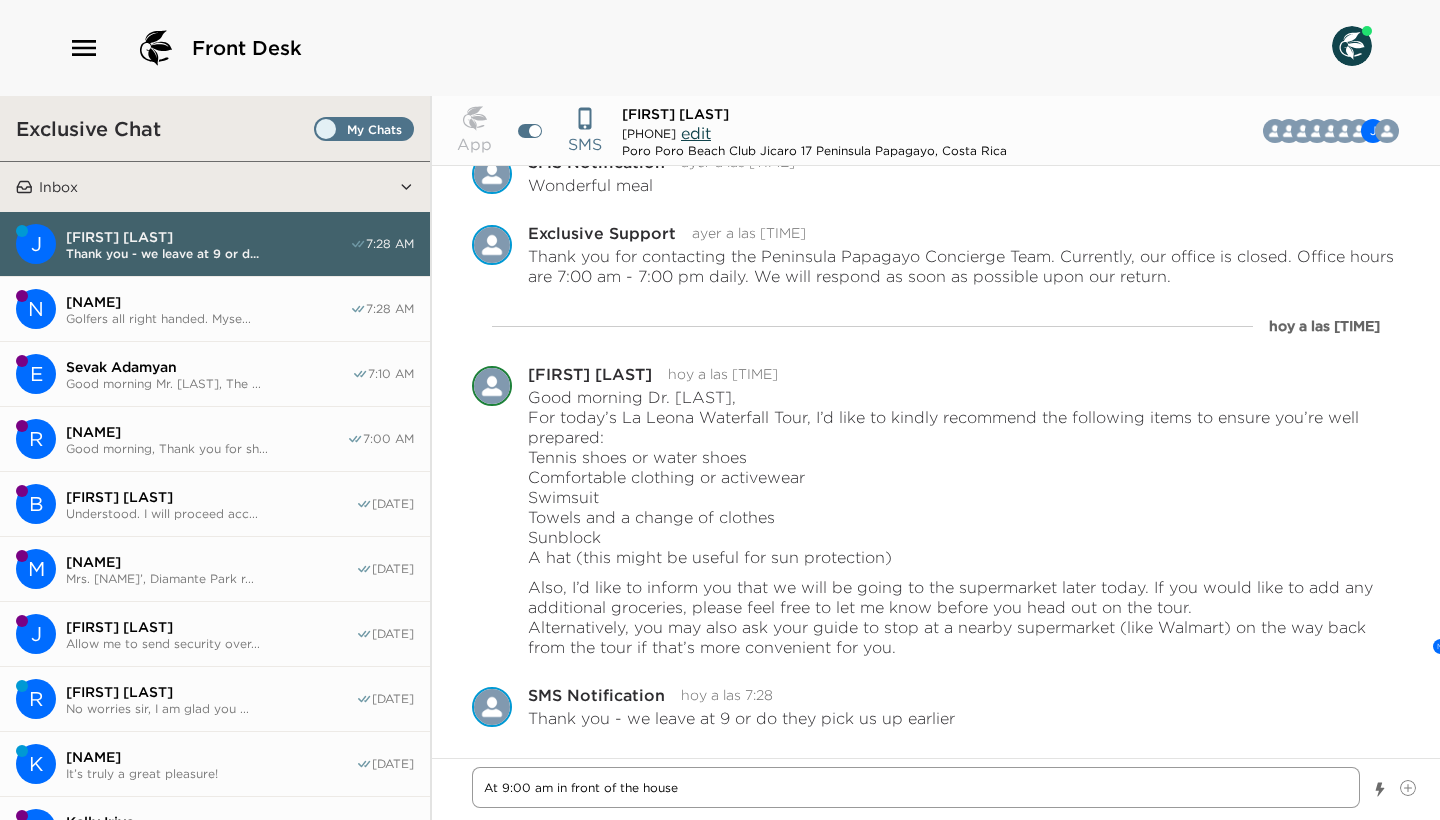 click on "At 9:00 am in front of the house" at bounding box center [916, 787] 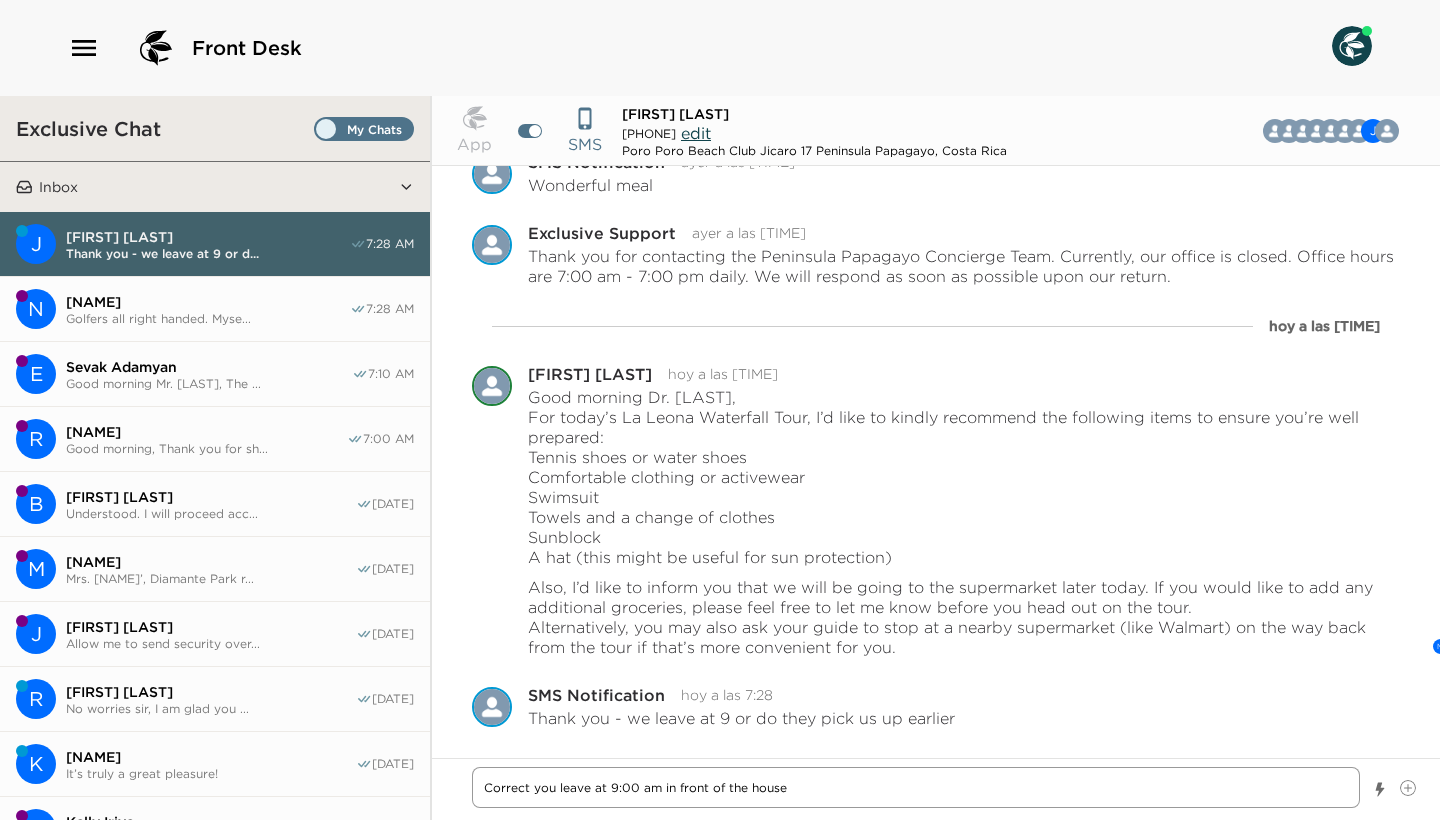 click on "Correct you leave at 9:00 am in front of the house" at bounding box center [916, 787] 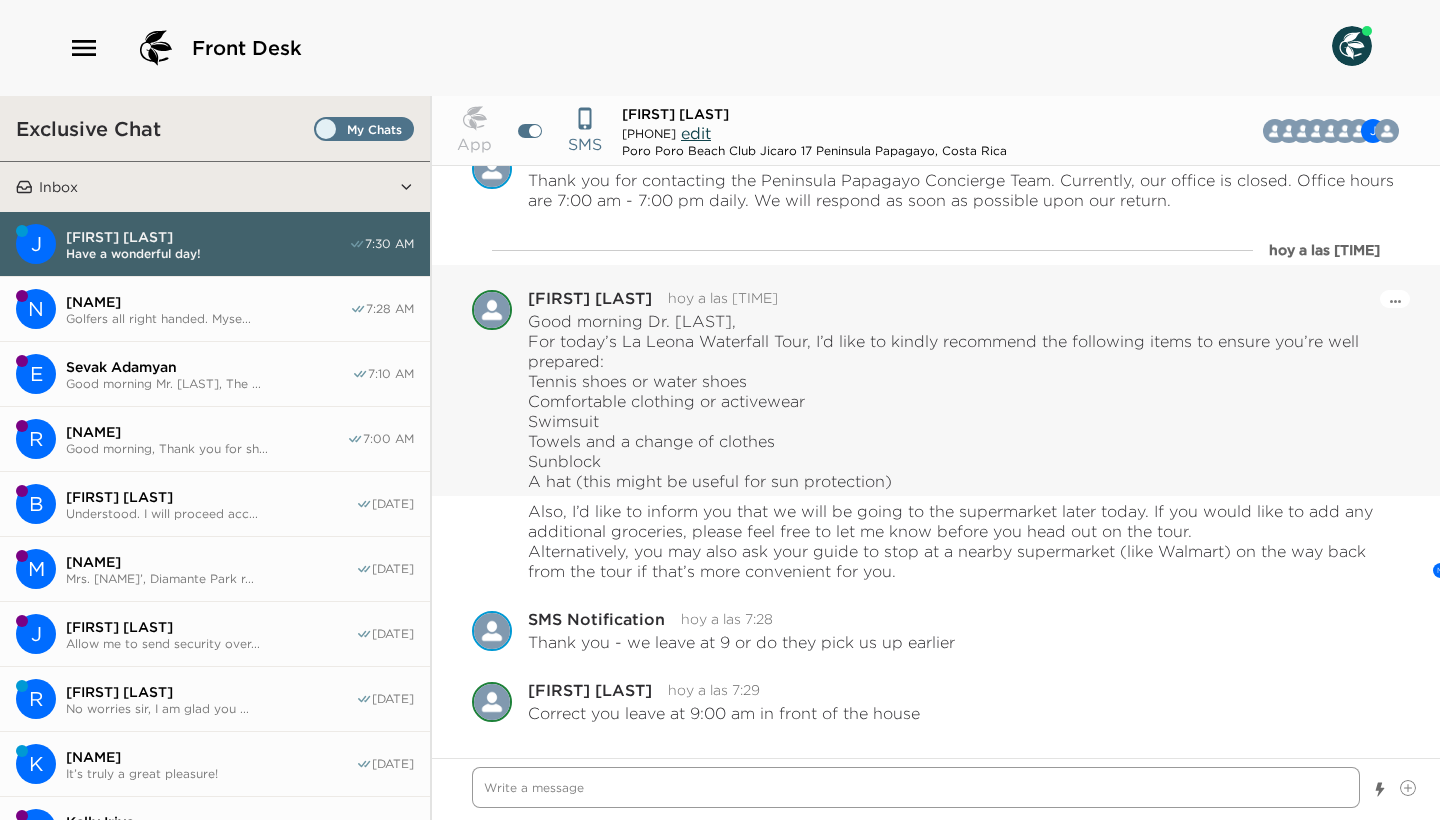 scroll, scrollTop: 3479, scrollLeft: 0, axis: vertical 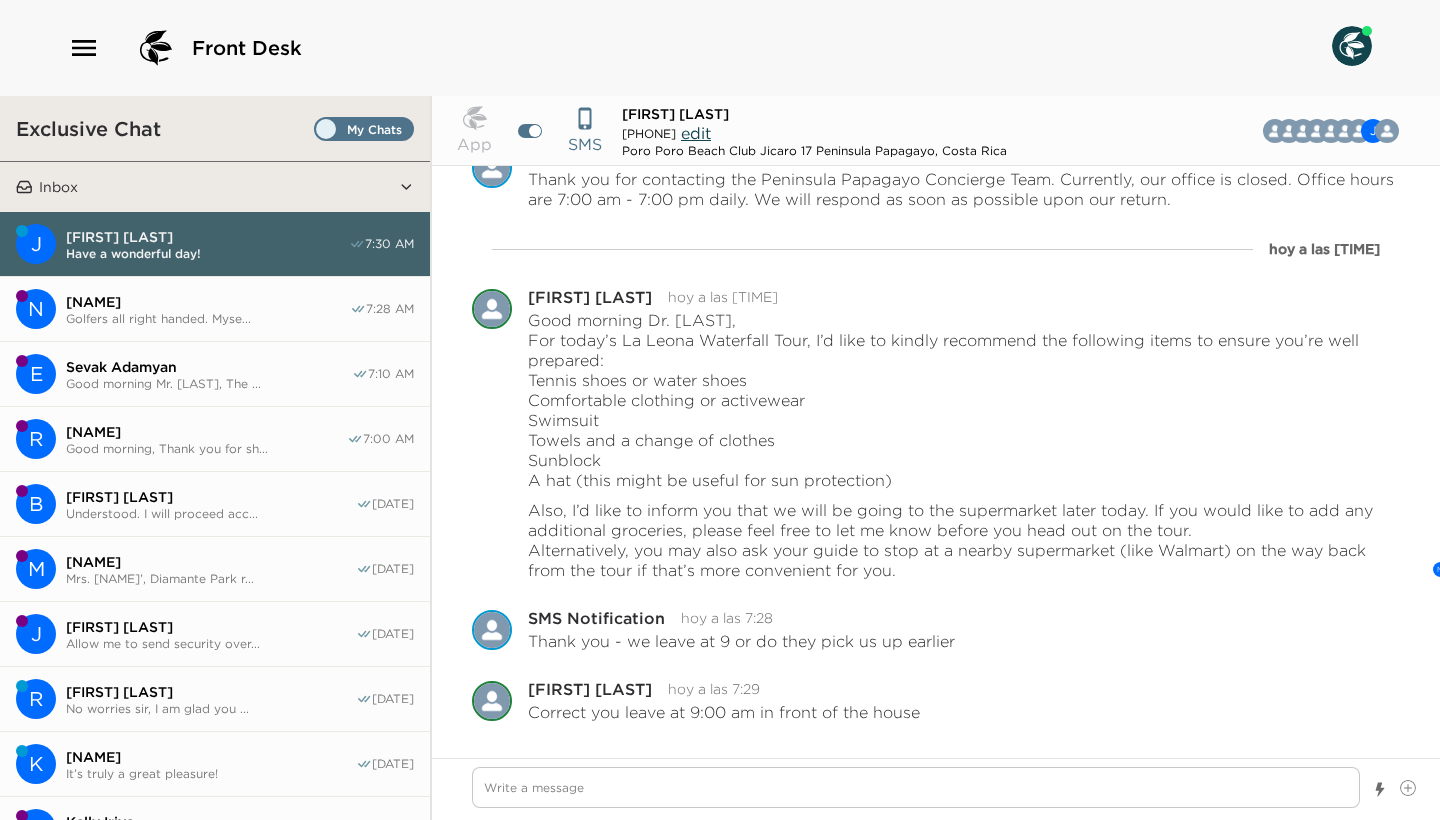 click on "[FIRST] [LAST] Golfers all right handed. Myse... [TIME]" at bounding box center (215, 309) 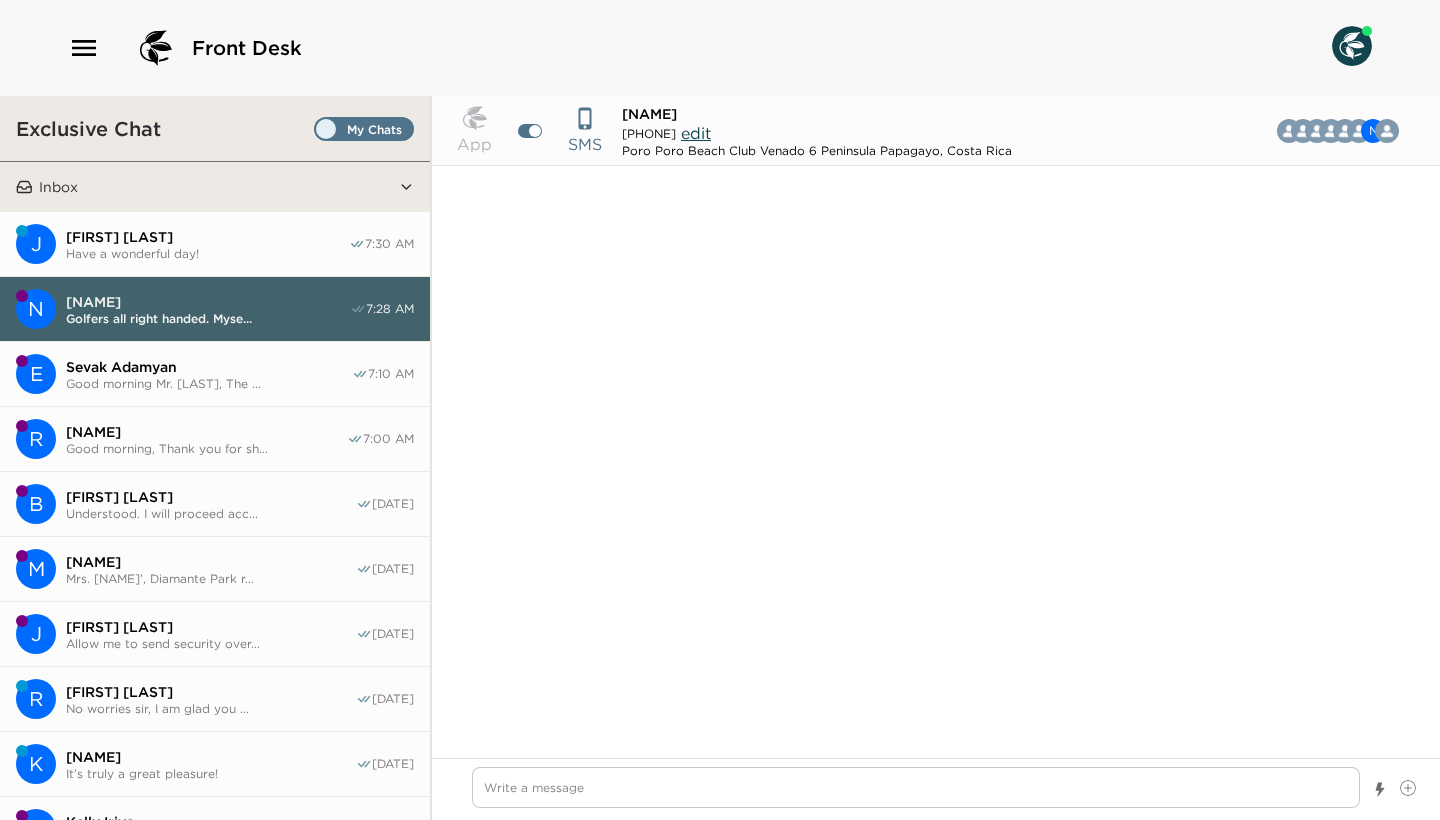 scroll, scrollTop: 6927, scrollLeft: 0, axis: vertical 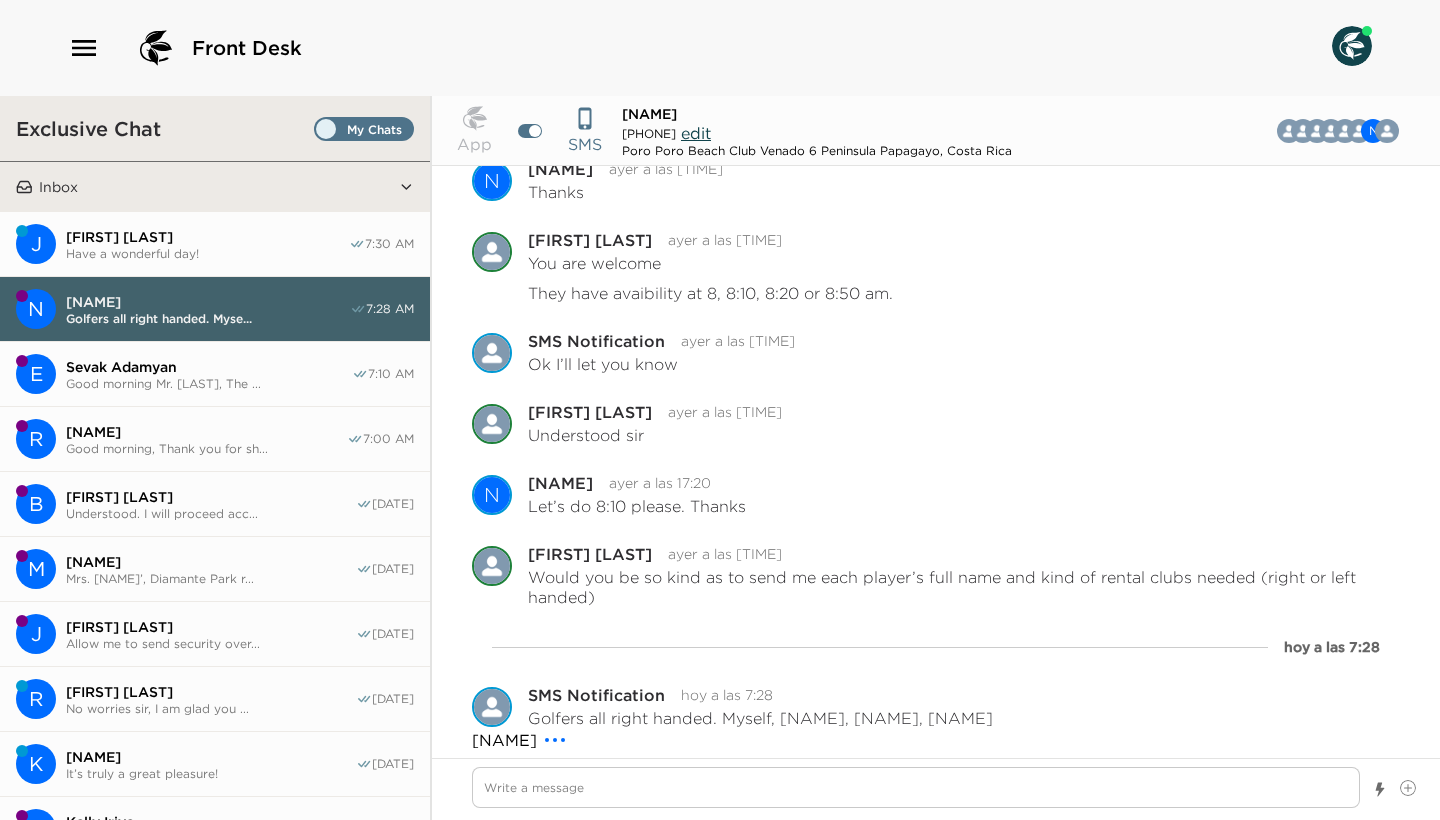 click on "[FIRST] [LAST]" at bounding box center (207, 237) 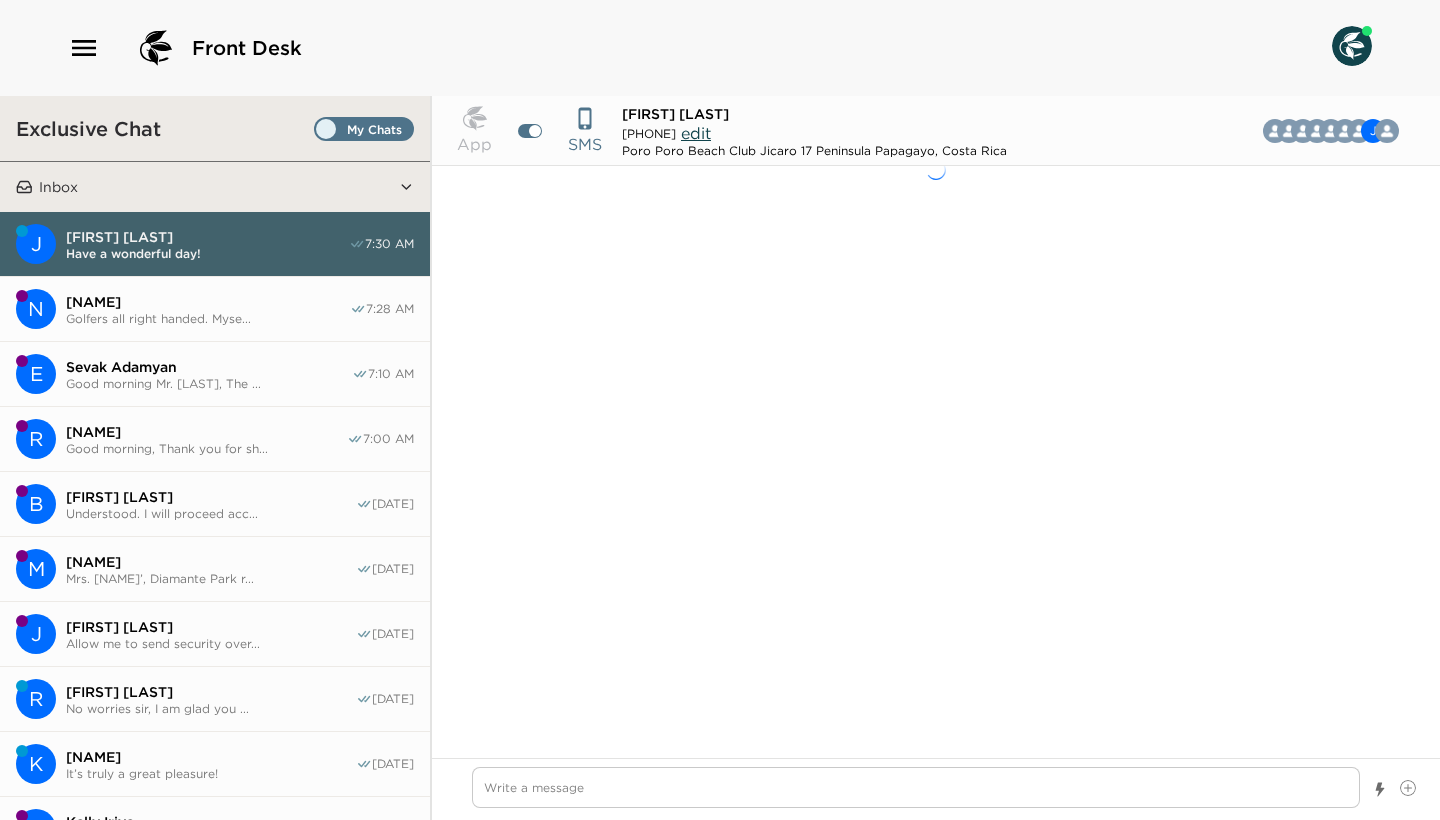 scroll, scrollTop: 3615, scrollLeft: 0, axis: vertical 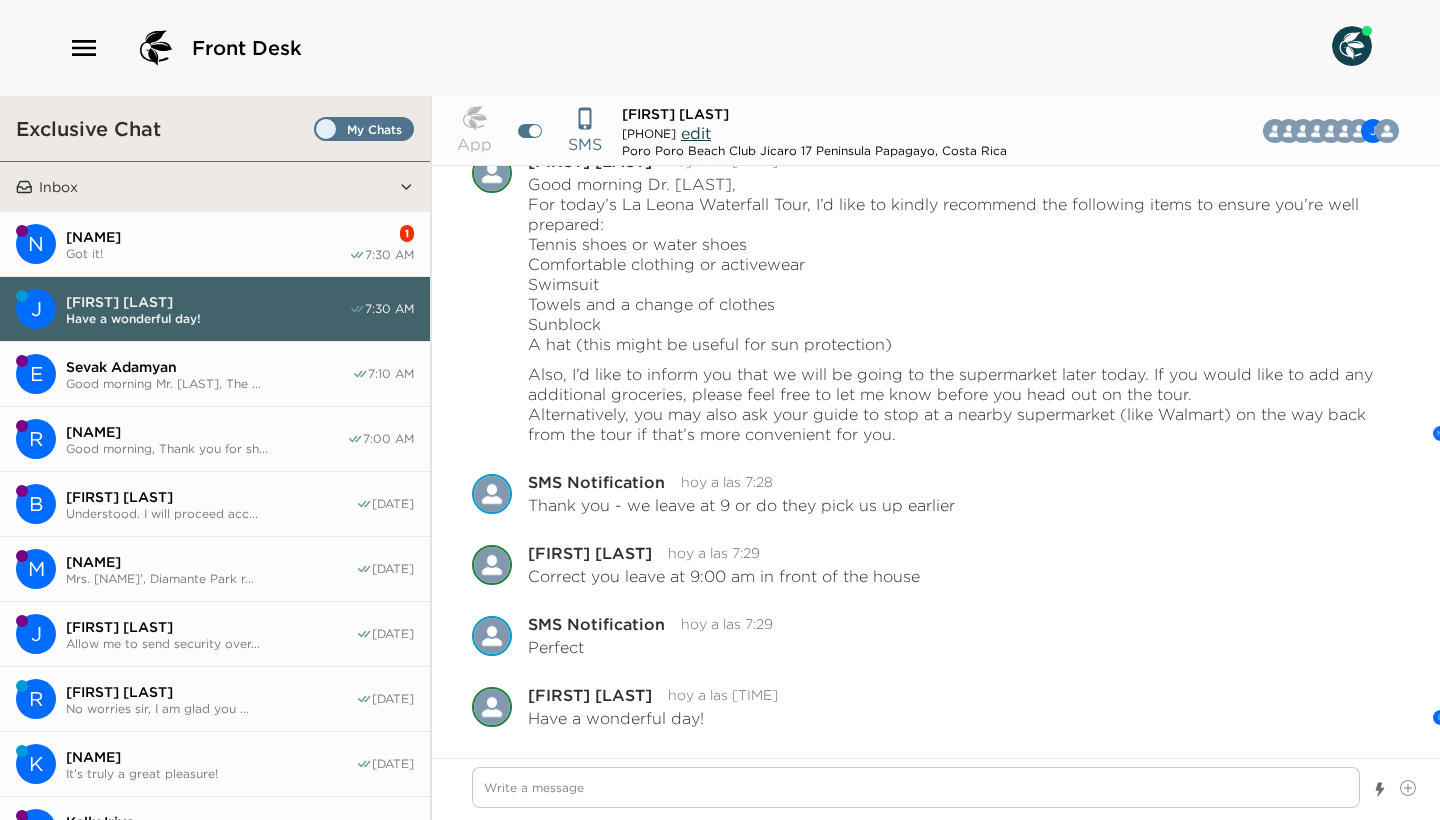 click on "[NAME]" at bounding box center [207, 237] 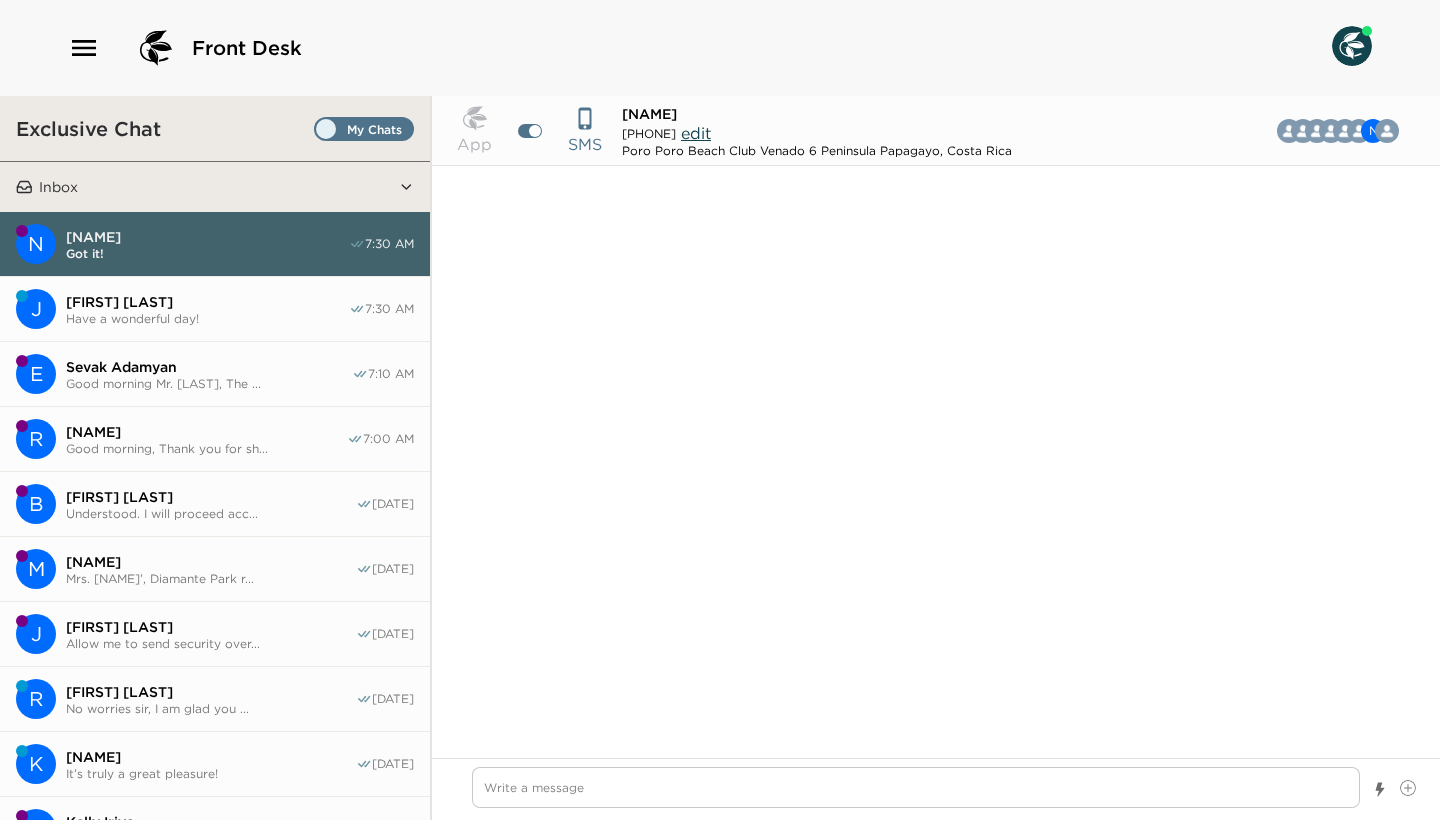 scroll, scrollTop: 7048, scrollLeft: 0, axis: vertical 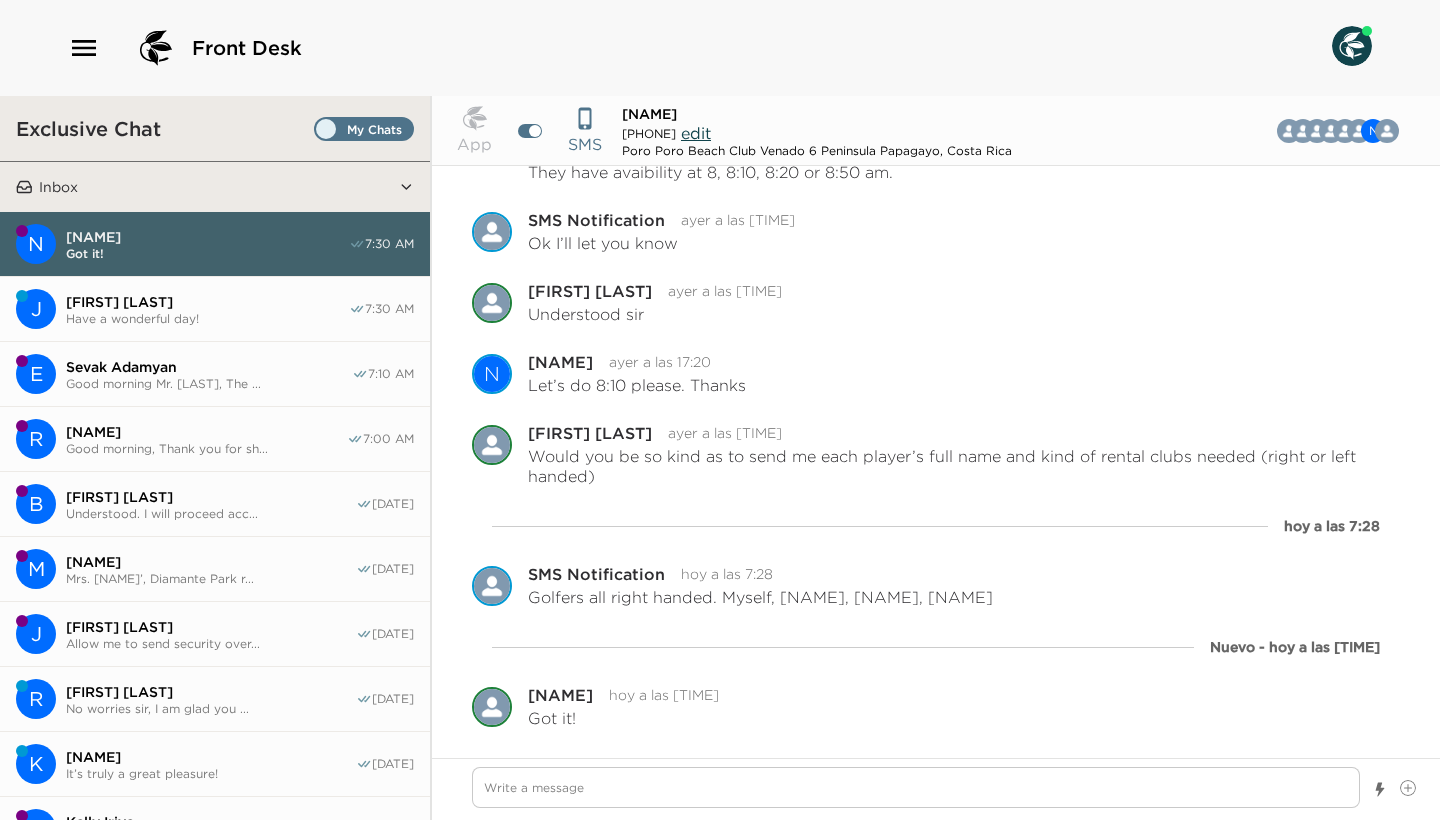 click on "Have a wonderful day!" at bounding box center [207, 318] 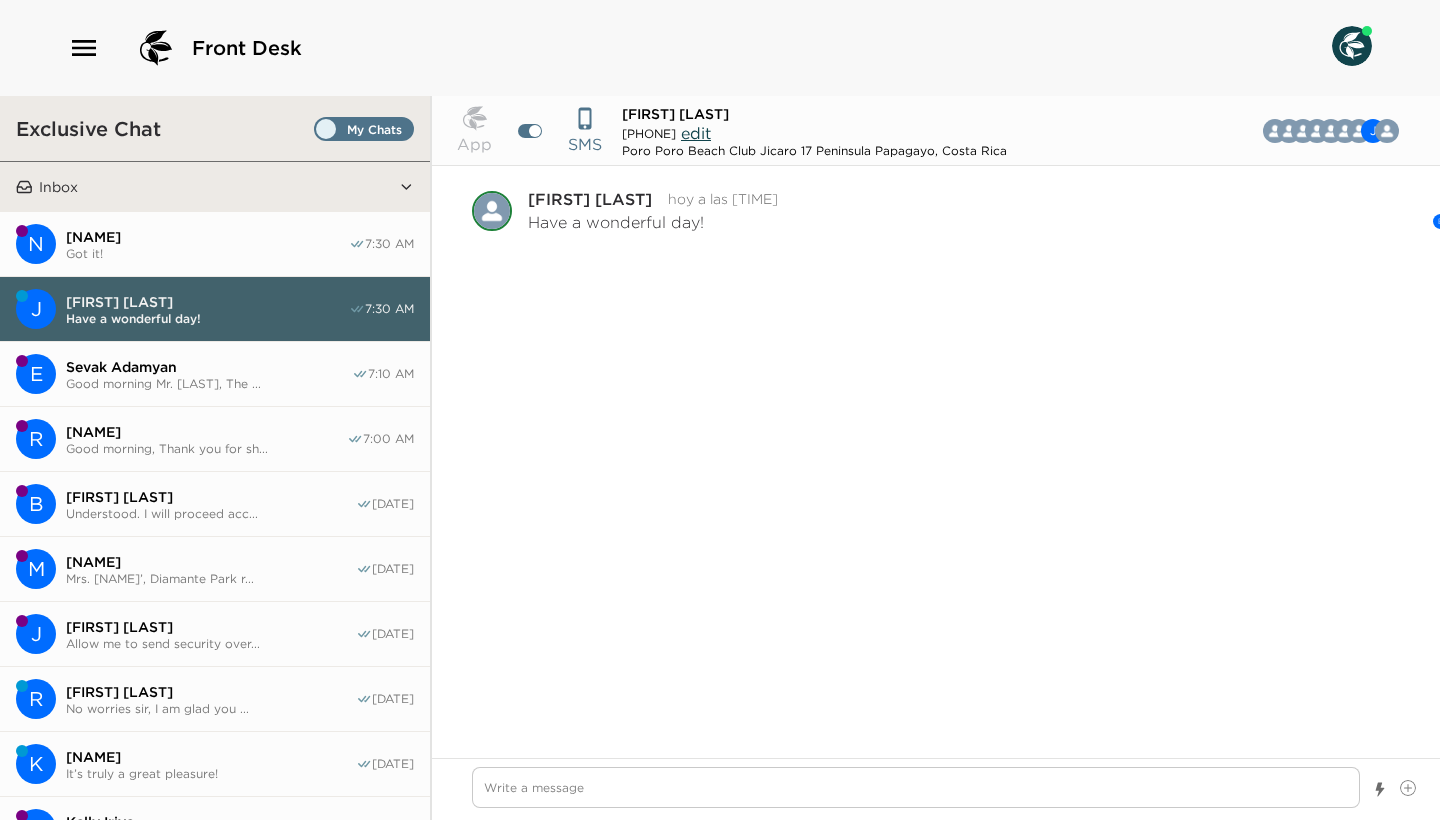 scroll, scrollTop: 3615, scrollLeft: 0, axis: vertical 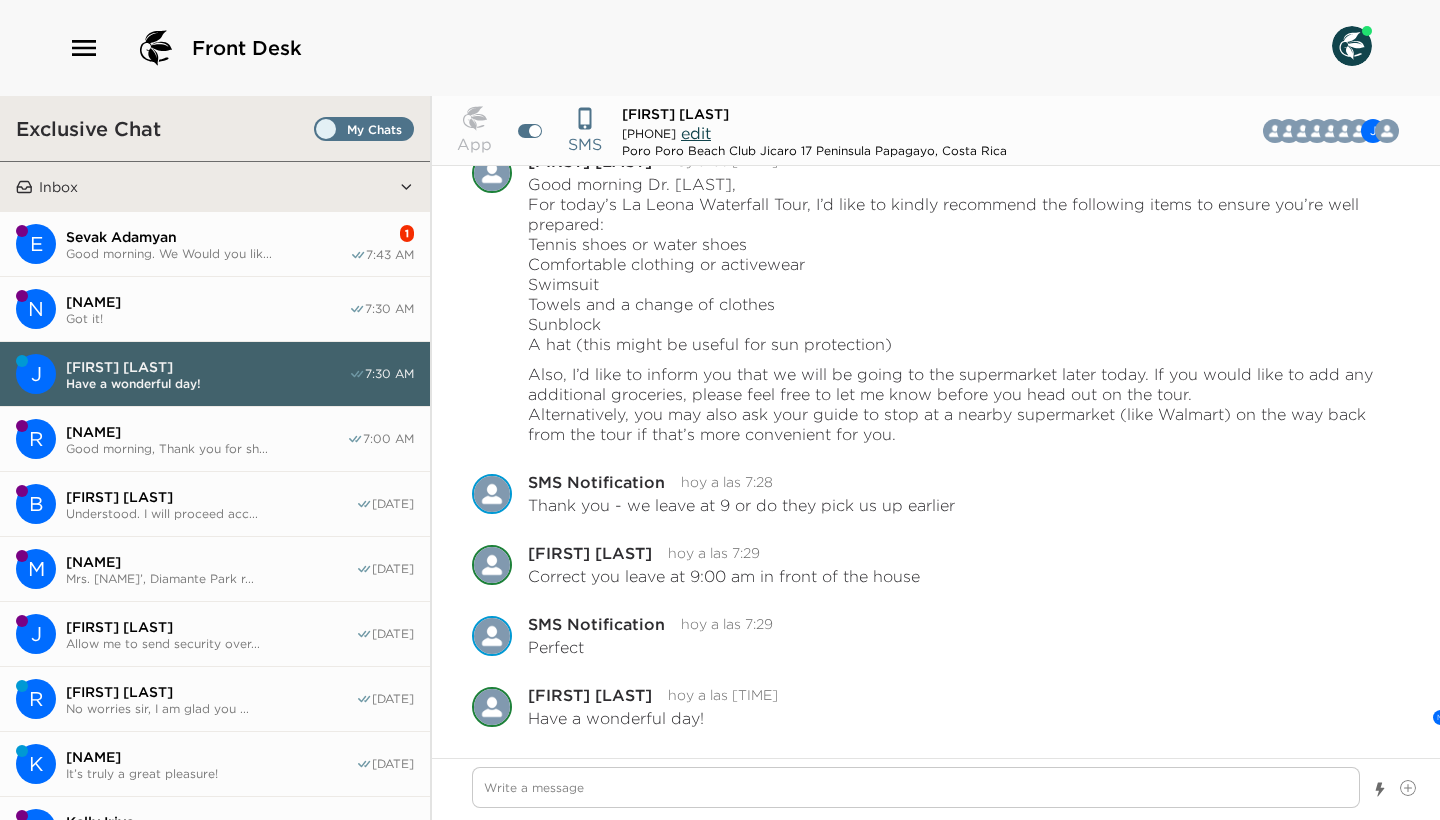 click on "Good morning. We Would you lik..." at bounding box center (208, 253) 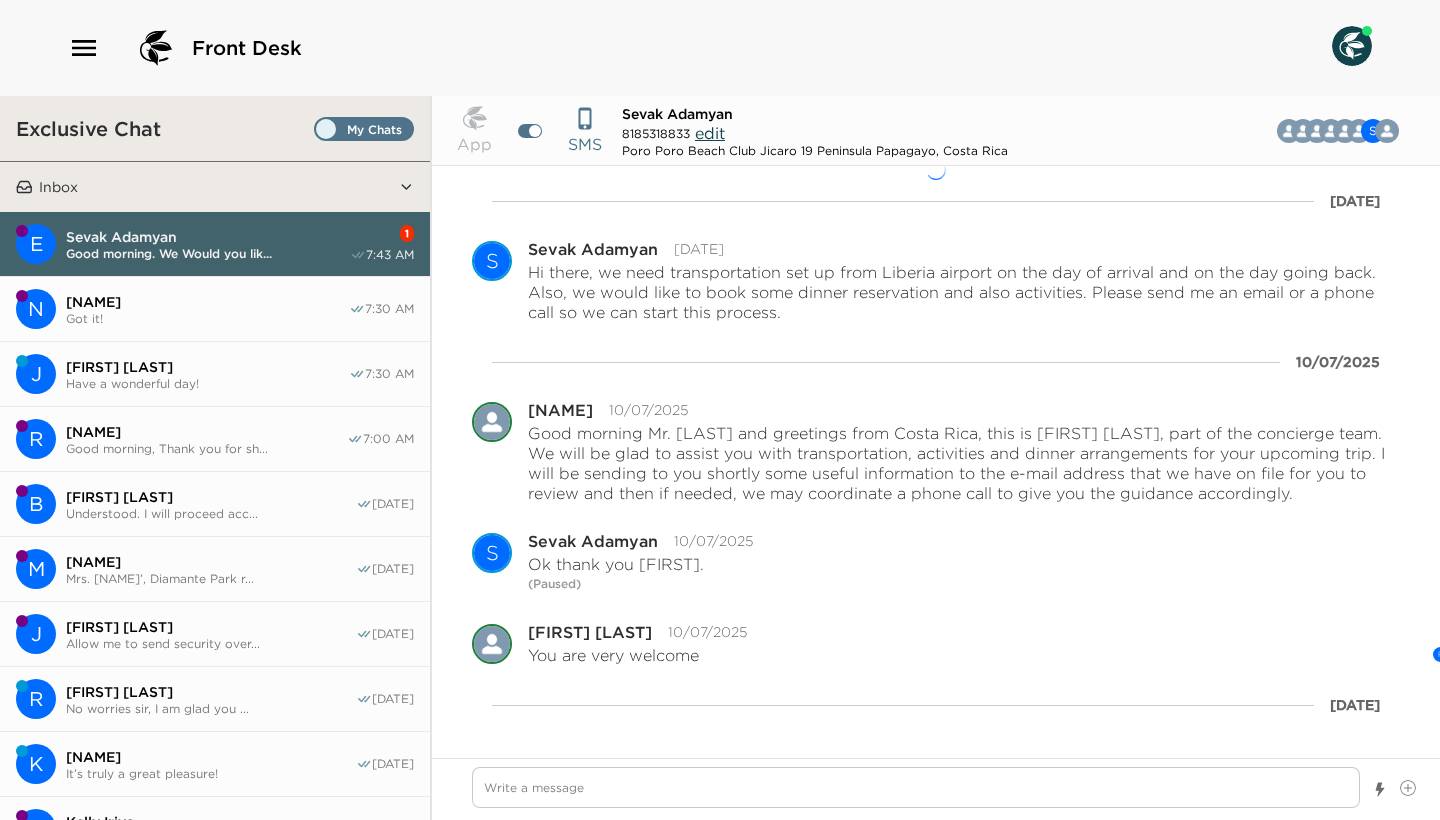 scroll, scrollTop: 3027, scrollLeft: 0, axis: vertical 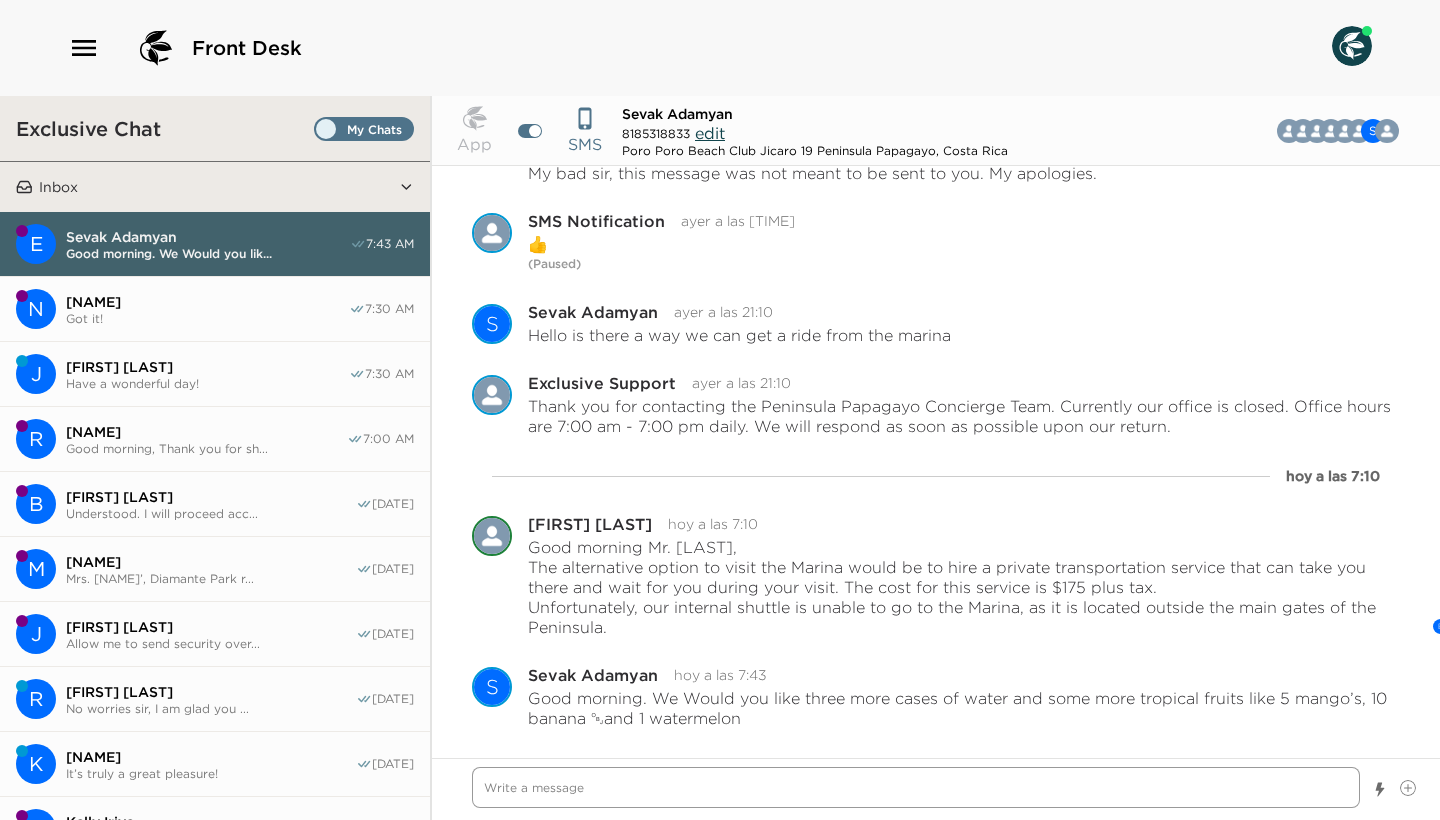 click at bounding box center [916, 787] 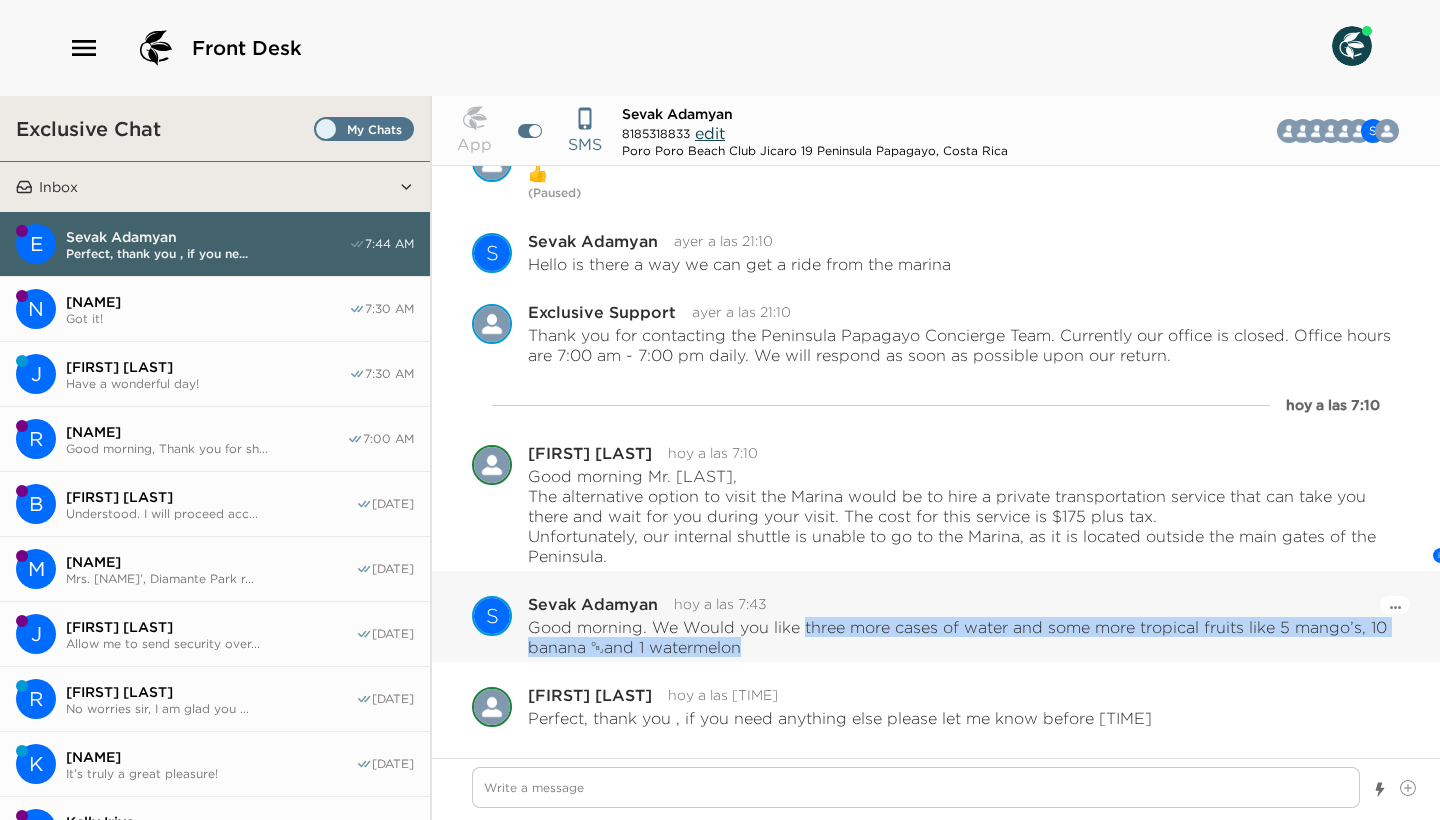 drag, startPoint x: 805, startPoint y: 629, endPoint x: 818, endPoint y: 652, distance: 26.41969 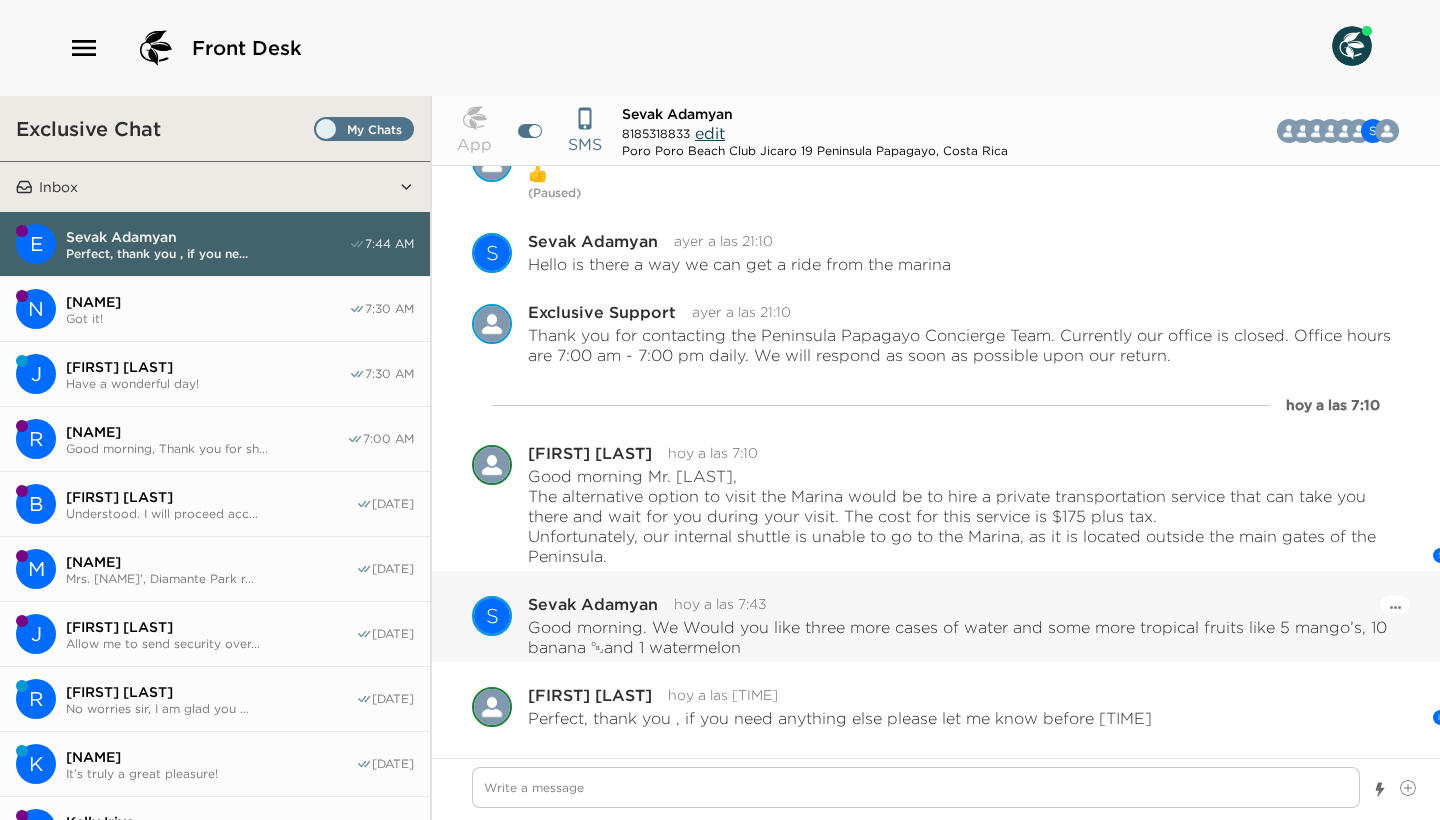 click on "Good morning. We Would you like three more cases of water and some more tropical fruits like 5 mango’s, 10 banana ￼and 1 watermelon" at bounding box center (964, 637) 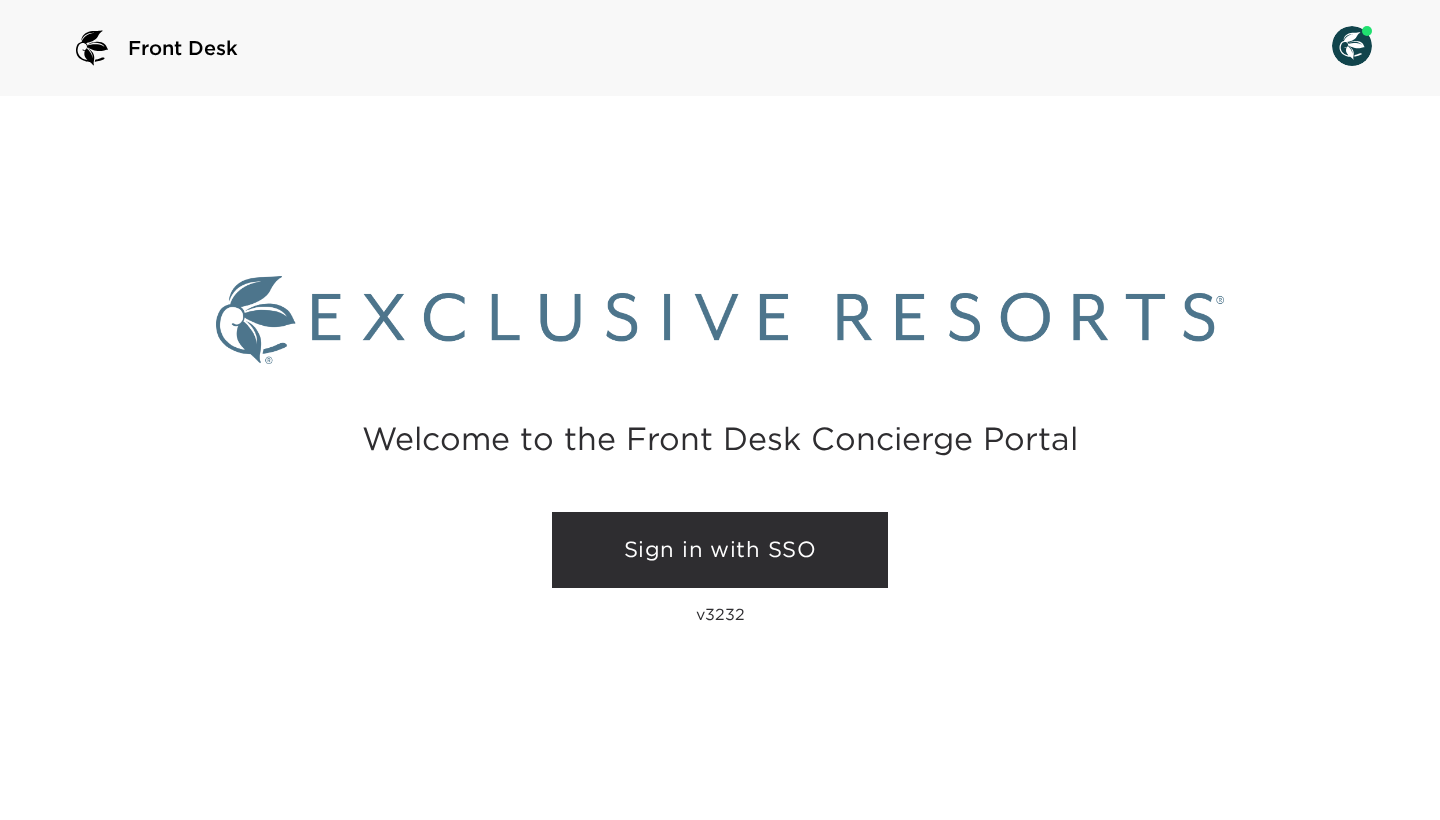 scroll, scrollTop: 0, scrollLeft: 0, axis: both 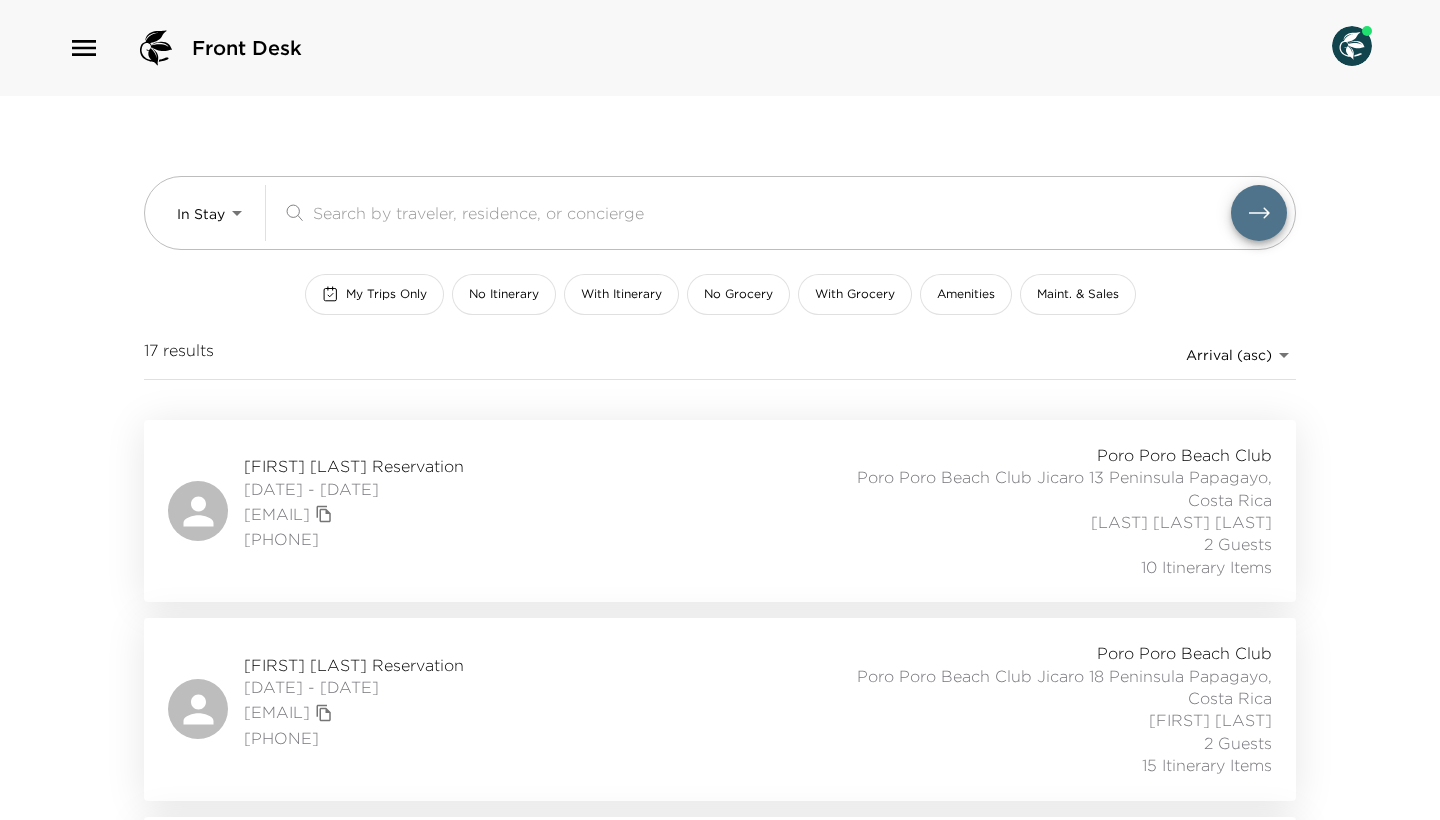 click 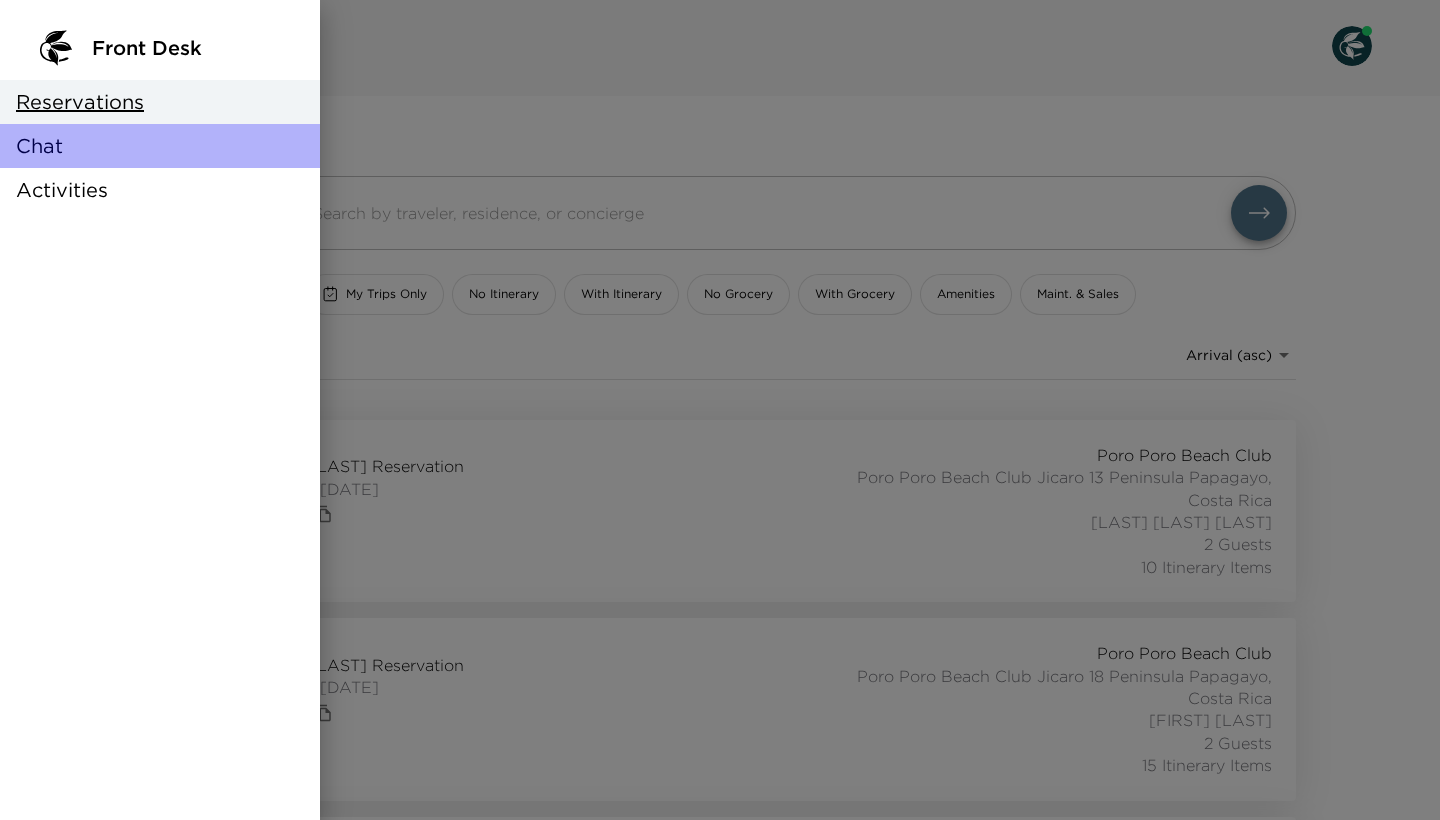 click on "Chat" at bounding box center (160, 146) 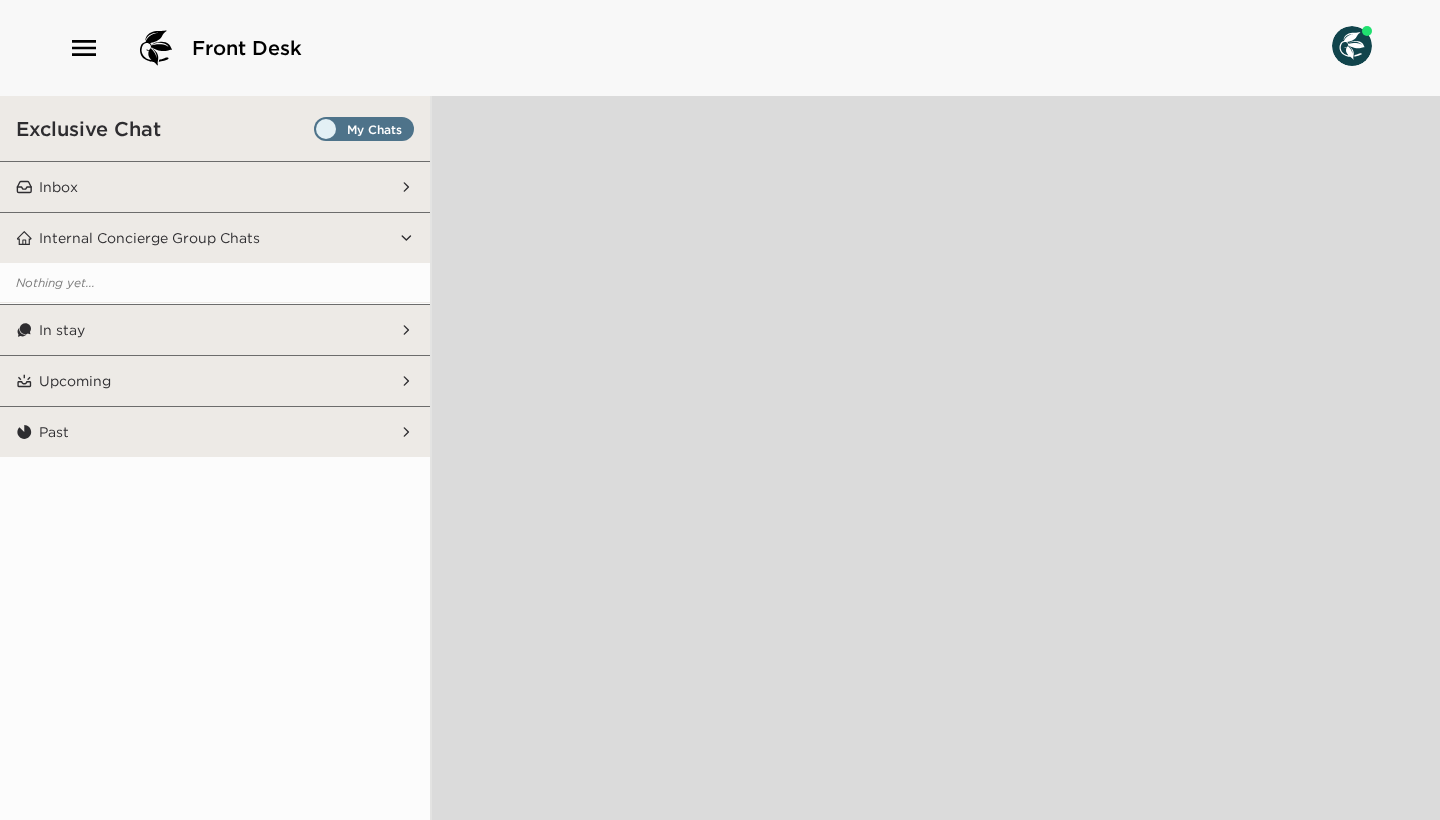 click on "Inbox" at bounding box center [216, 187] 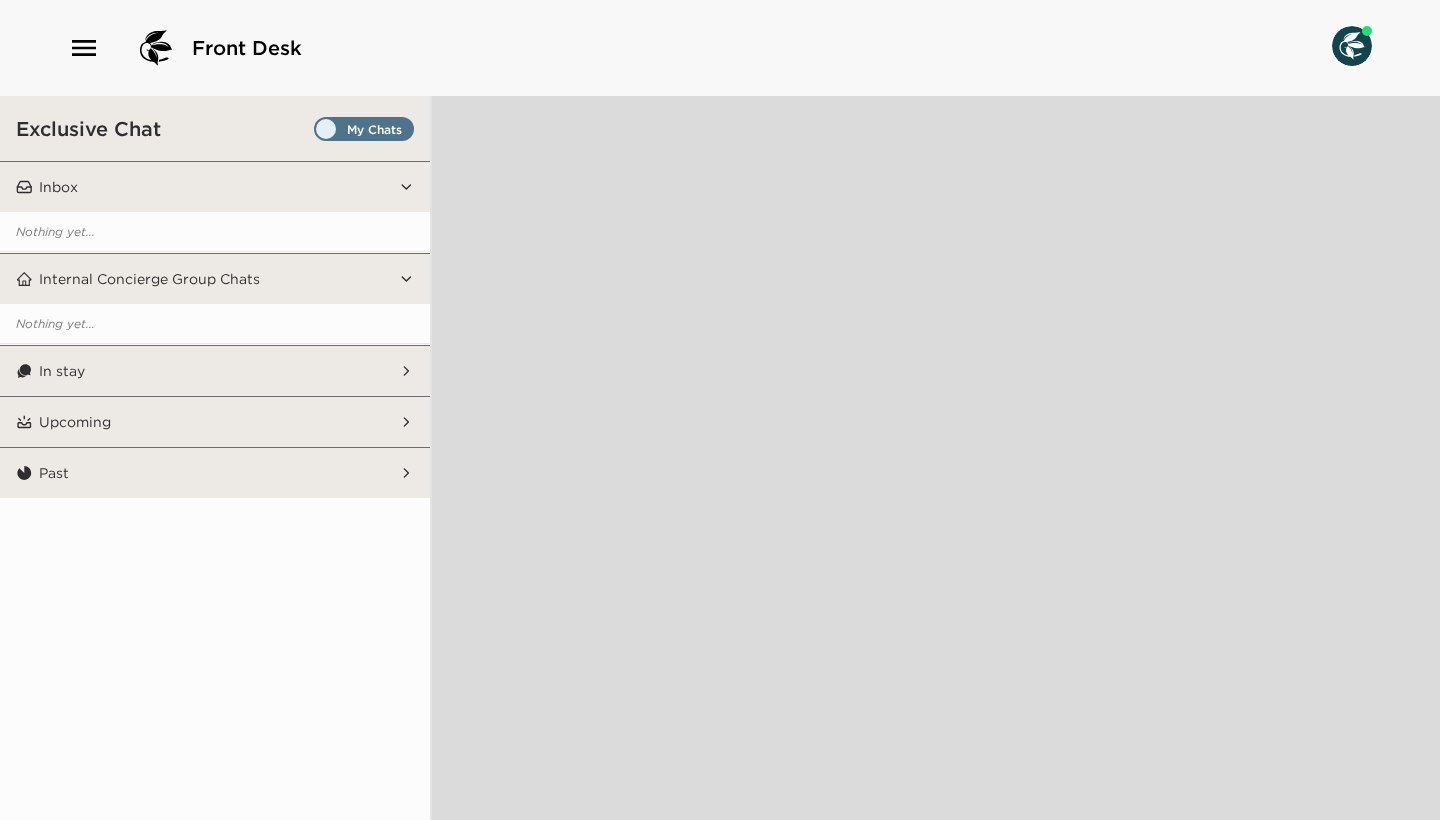 click on "Inbox" at bounding box center [216, 187] 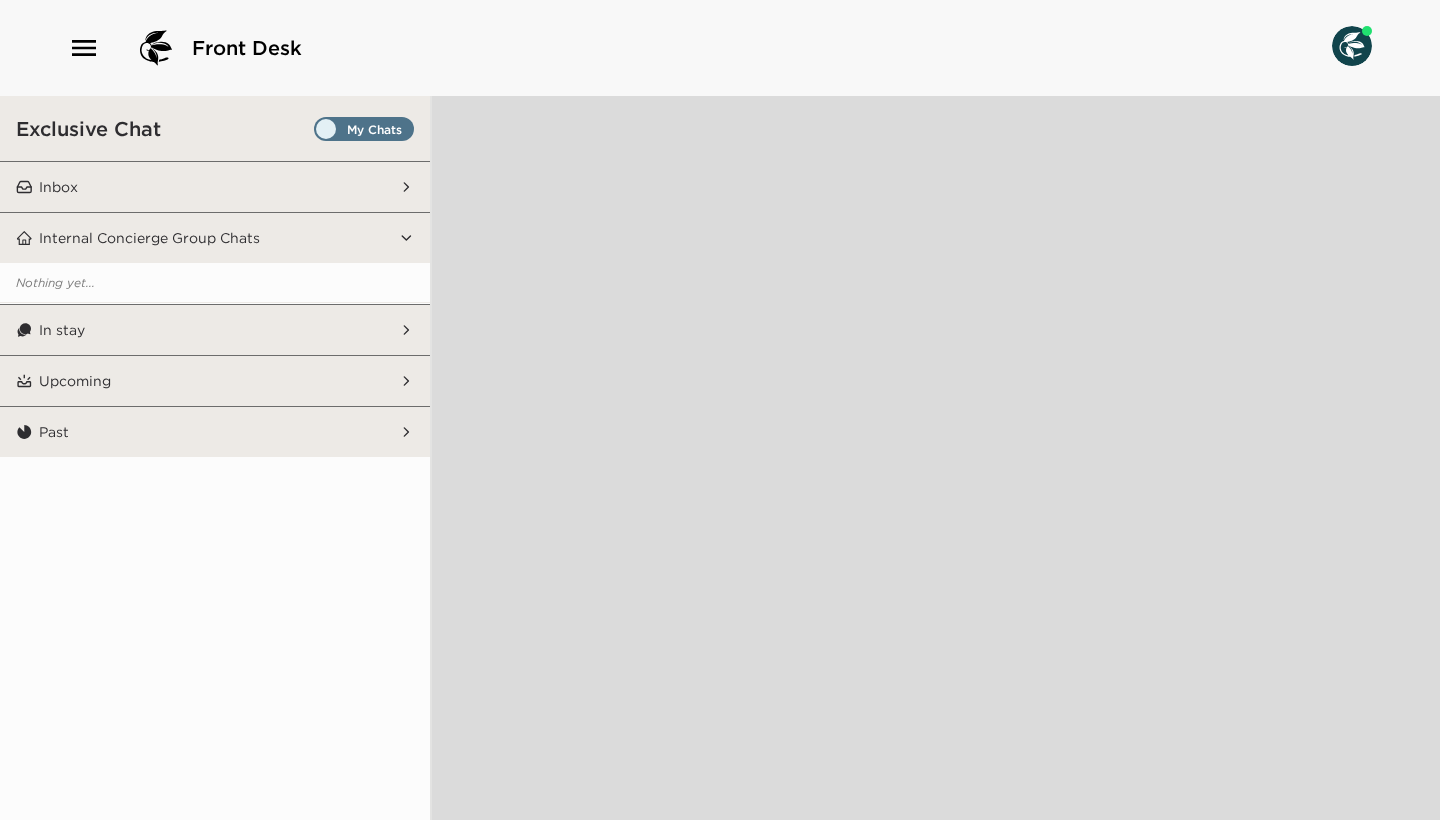 click on "Inbox" at bounding box center [216, 187] 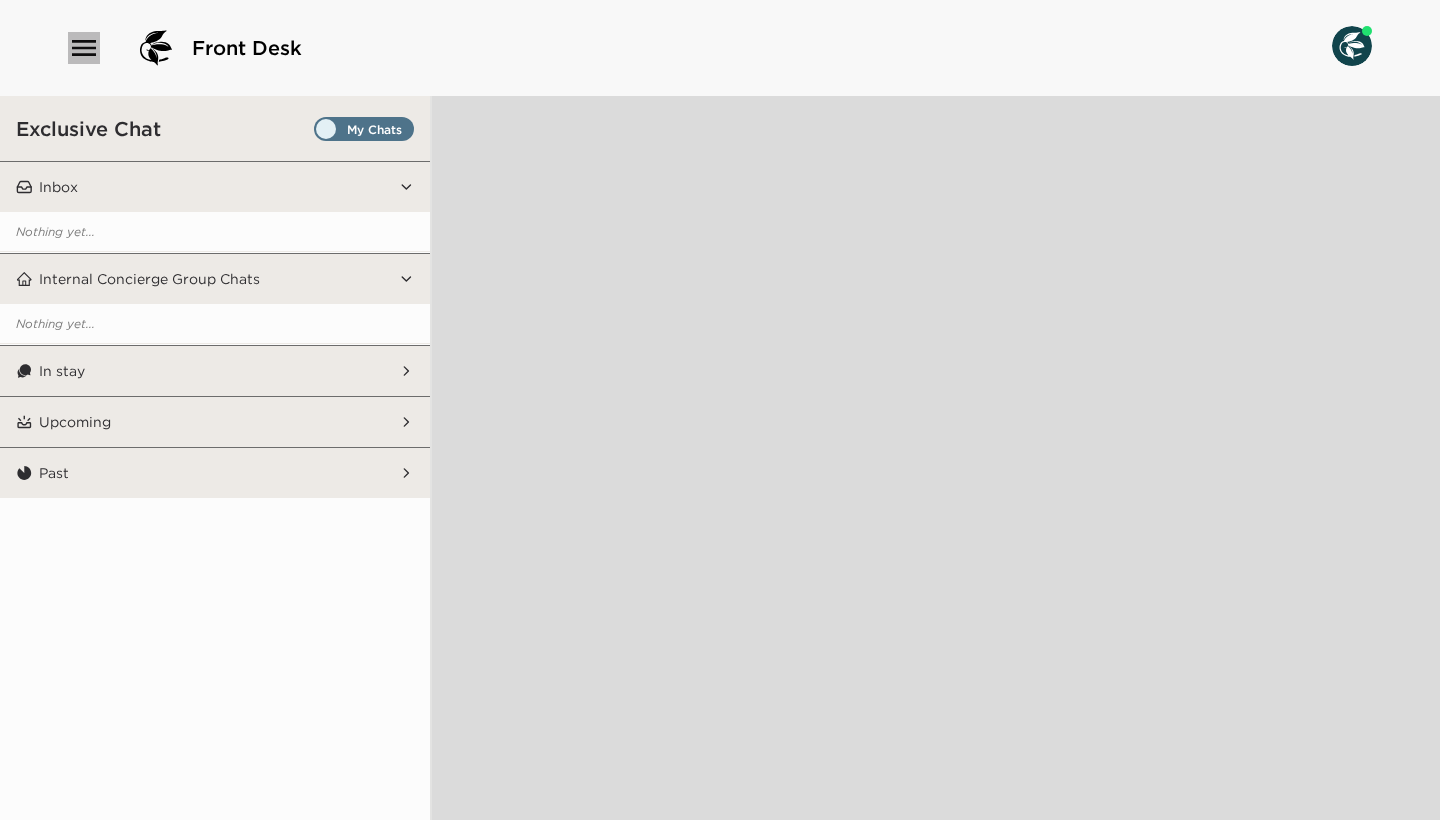 click 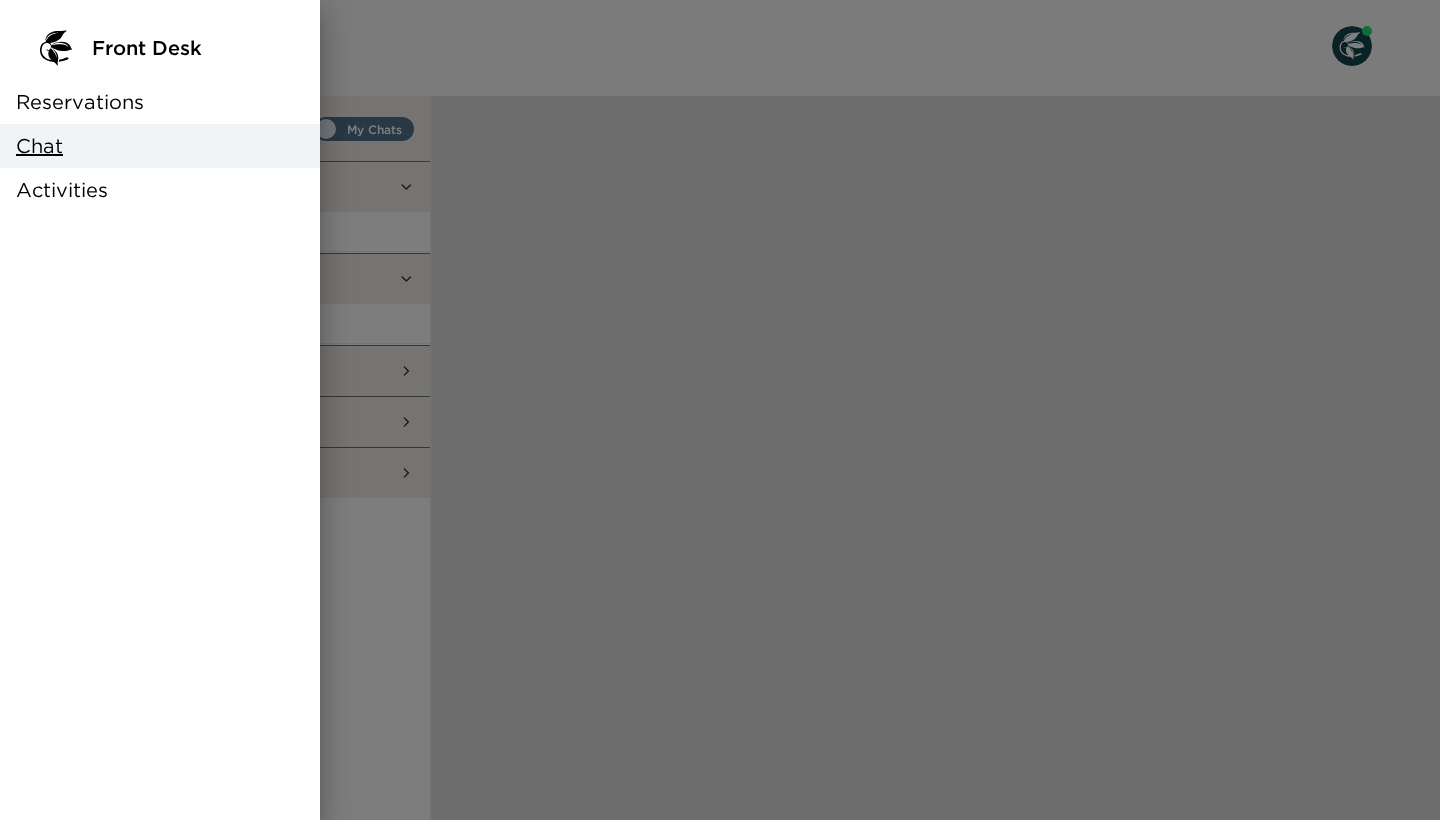 click on "Reservations" at bounding box center (80, 102) 